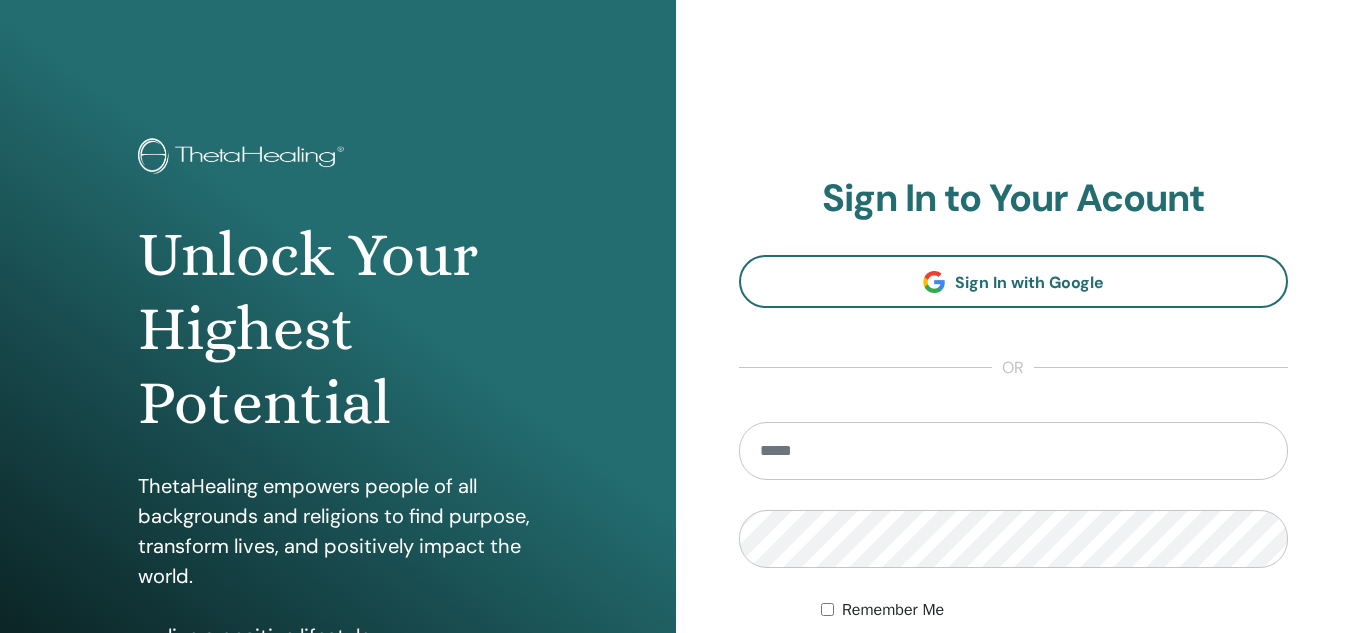 scroll, scrollTop: 0, scrollLeft: 0, axis: both 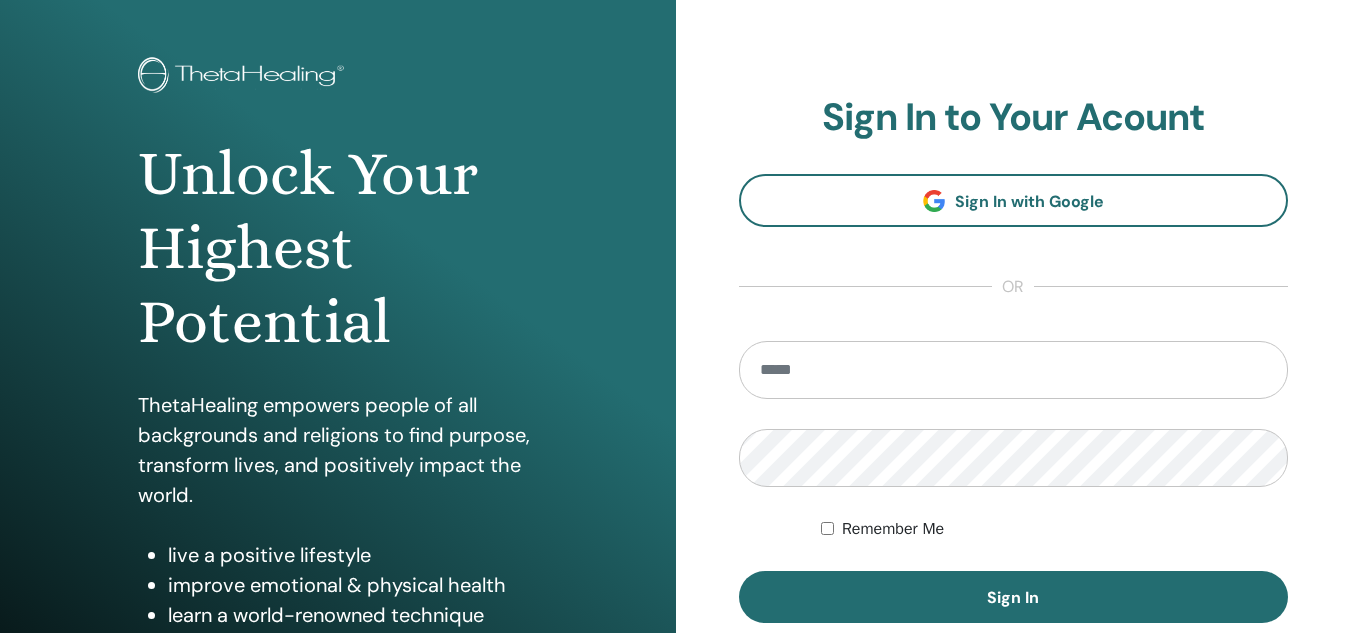 drag, startPoint x: 1347, startPoint y: 415, endPoint x: 1365, endPoint y: 605, distance: 190.85072 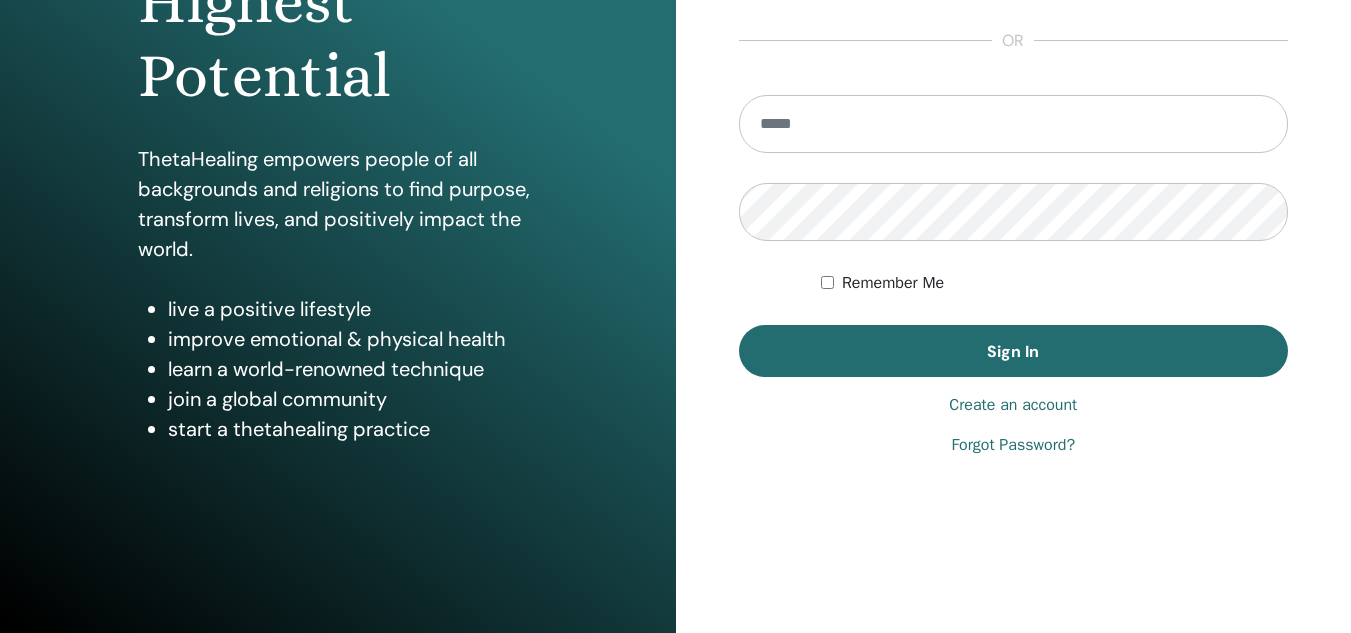 scroll, scrollTop: 0, scrollLeft: 0, axis: both 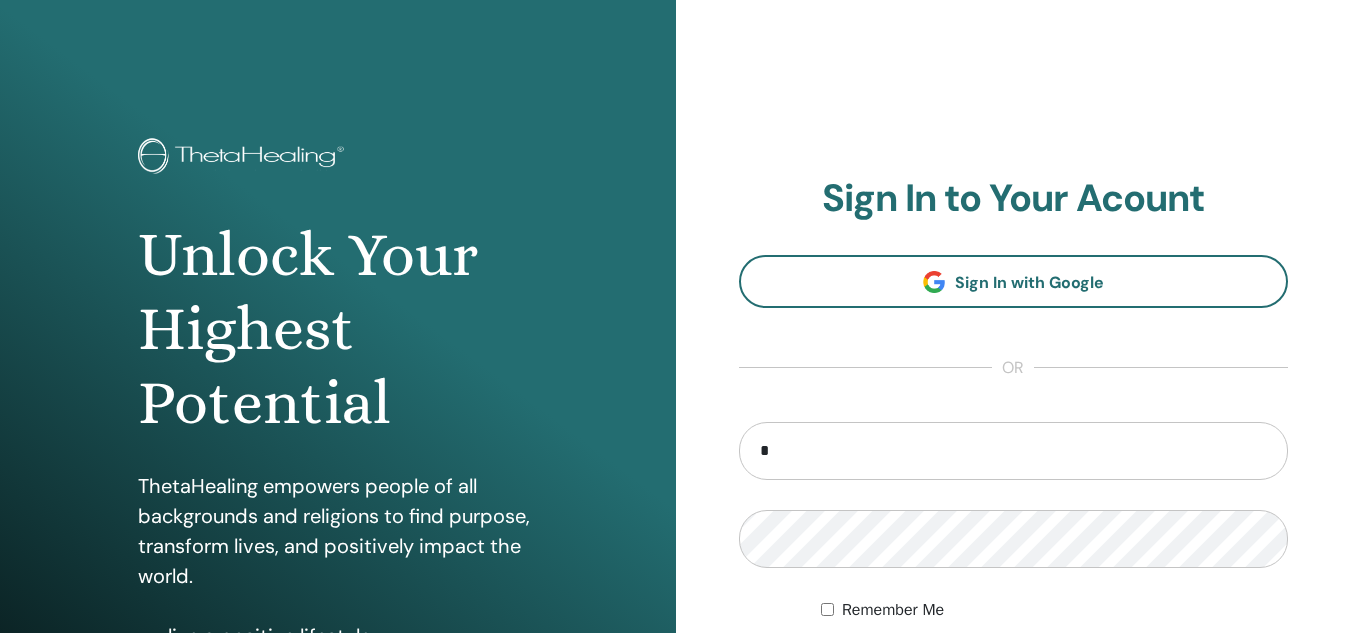 type on "**********" 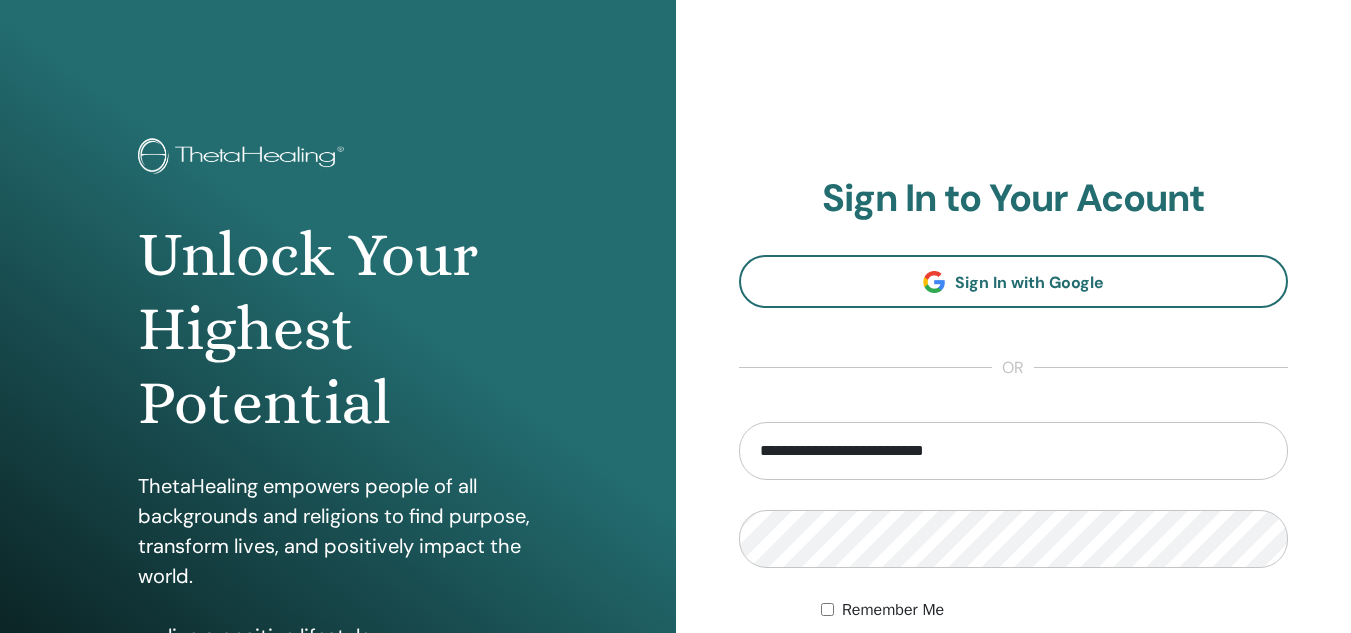 click on "**********" at bounding box center [1014, 440] 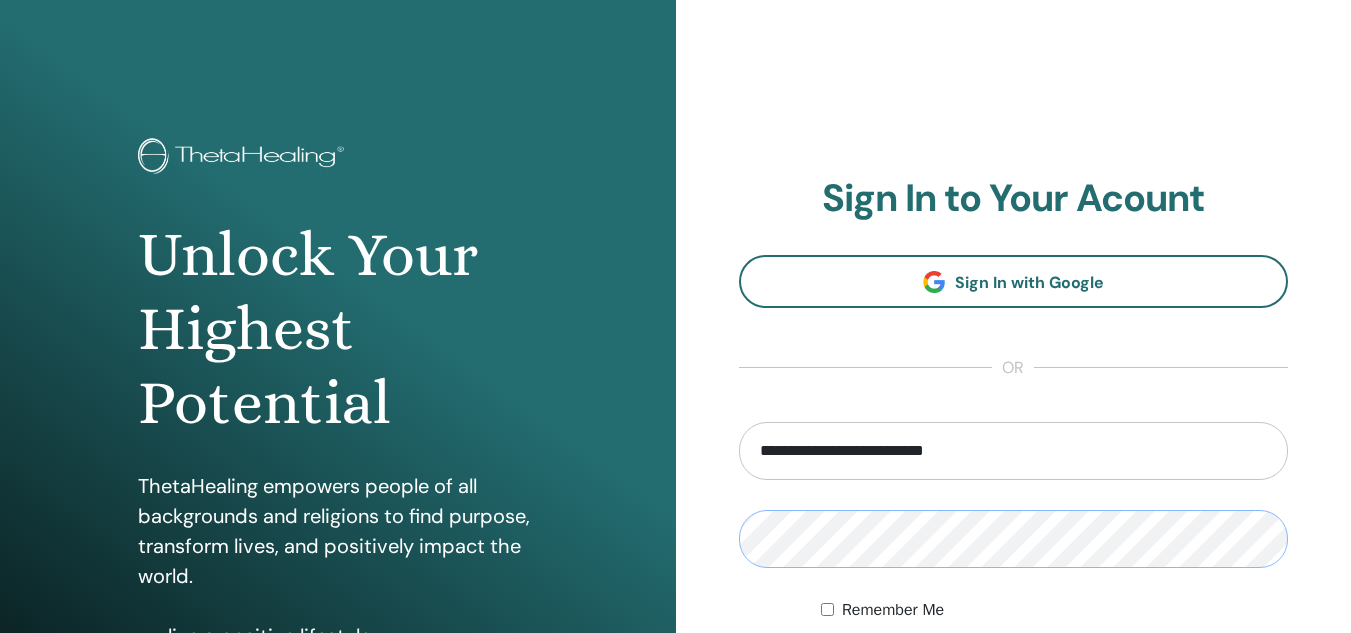 click on "**********" at bounding box center [1014, 480] 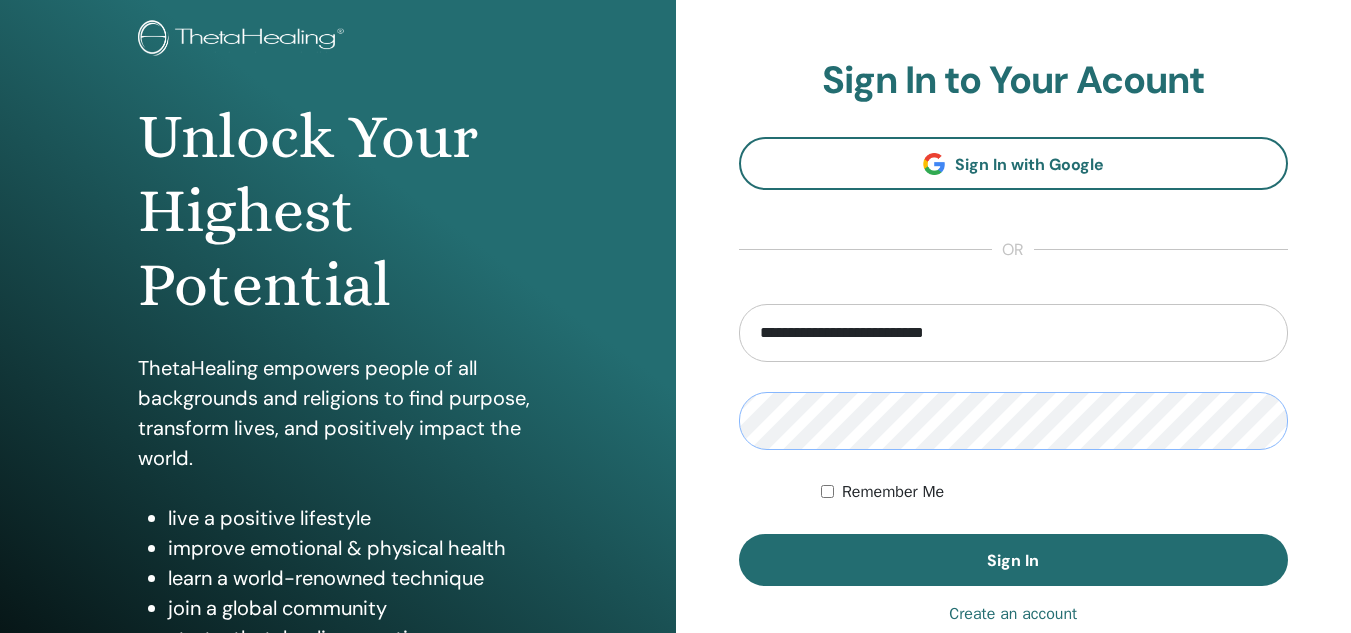 scroll, scrollTop: 124, scrollLeft: 0, axis: vertical 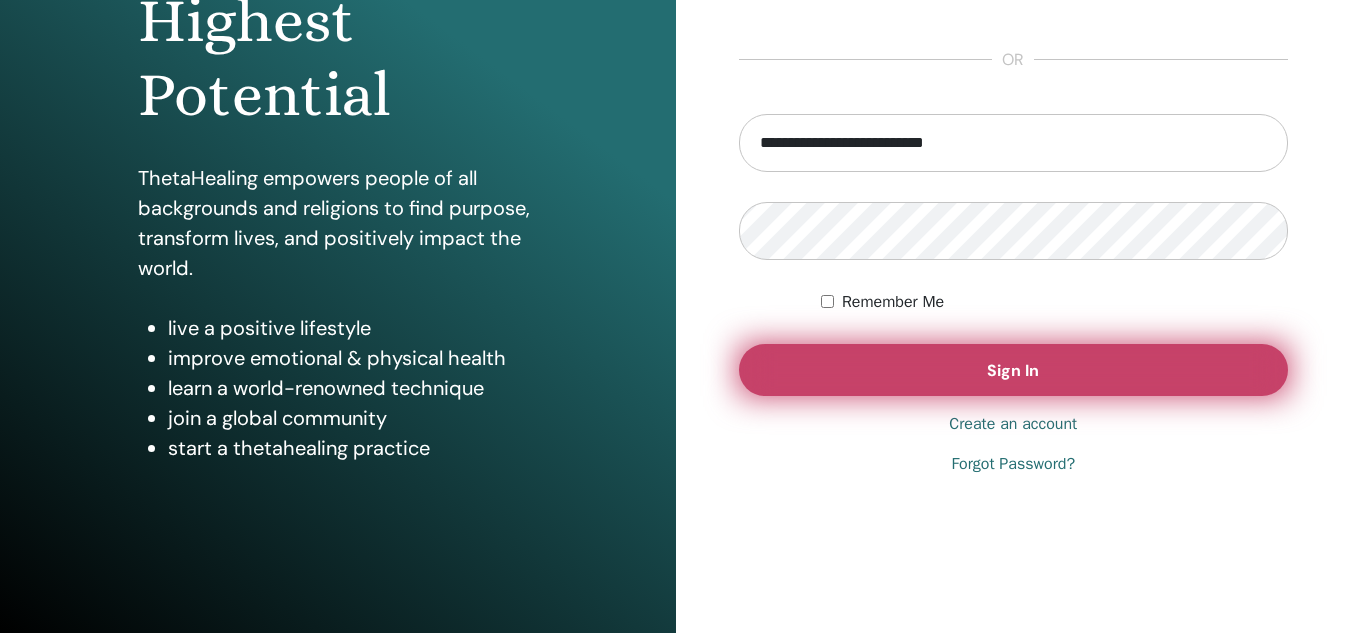 click on "Sign In" at bounding box center [1013, 370] 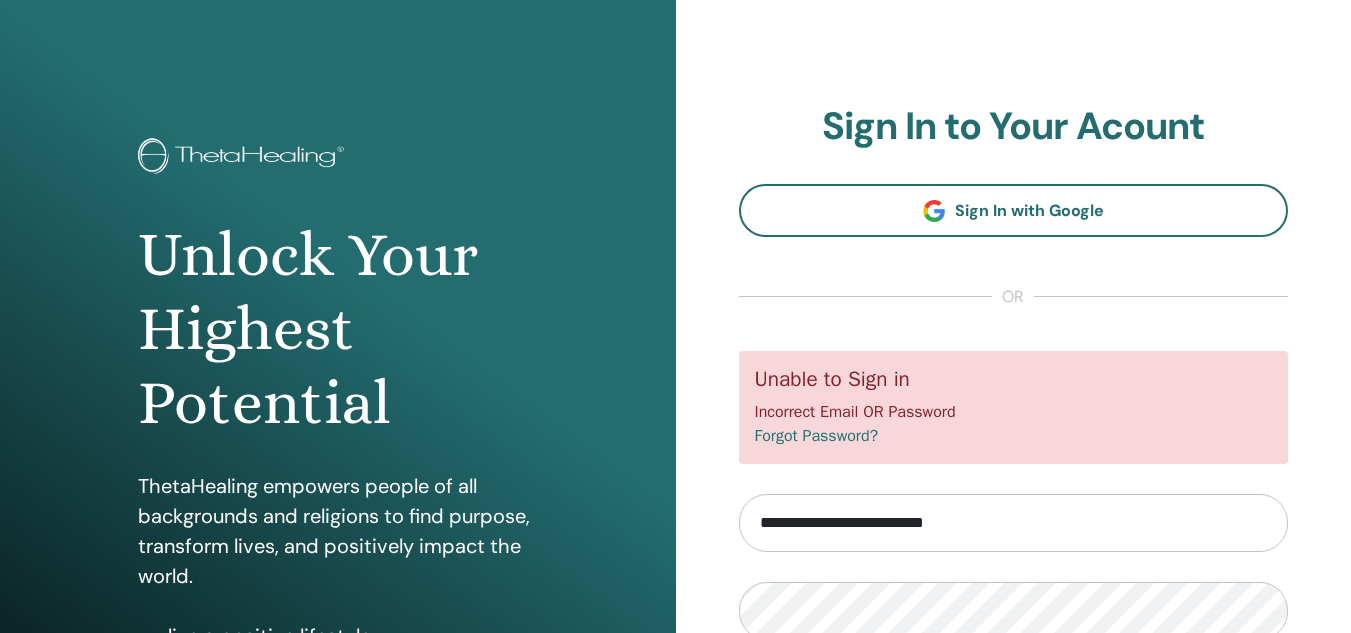 scroll, scrollTop: 0, scrollLeft: 0, axis: both 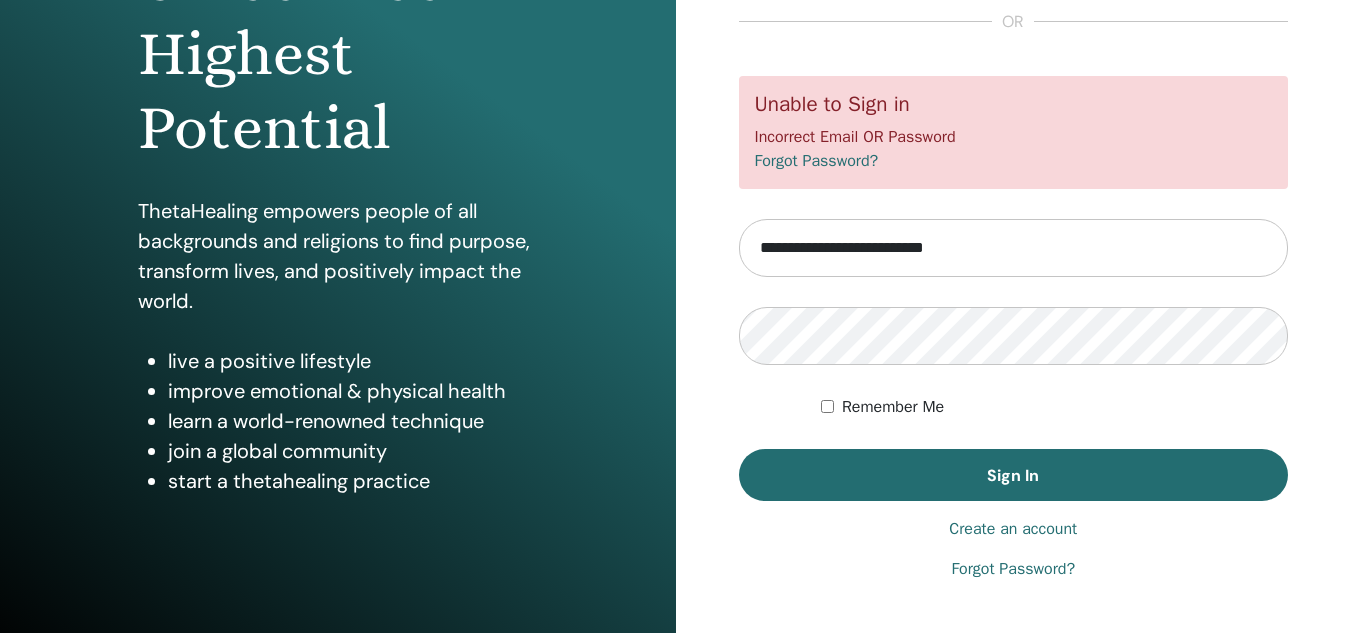 click on "Create an account" at bounding box center [1013, 529] 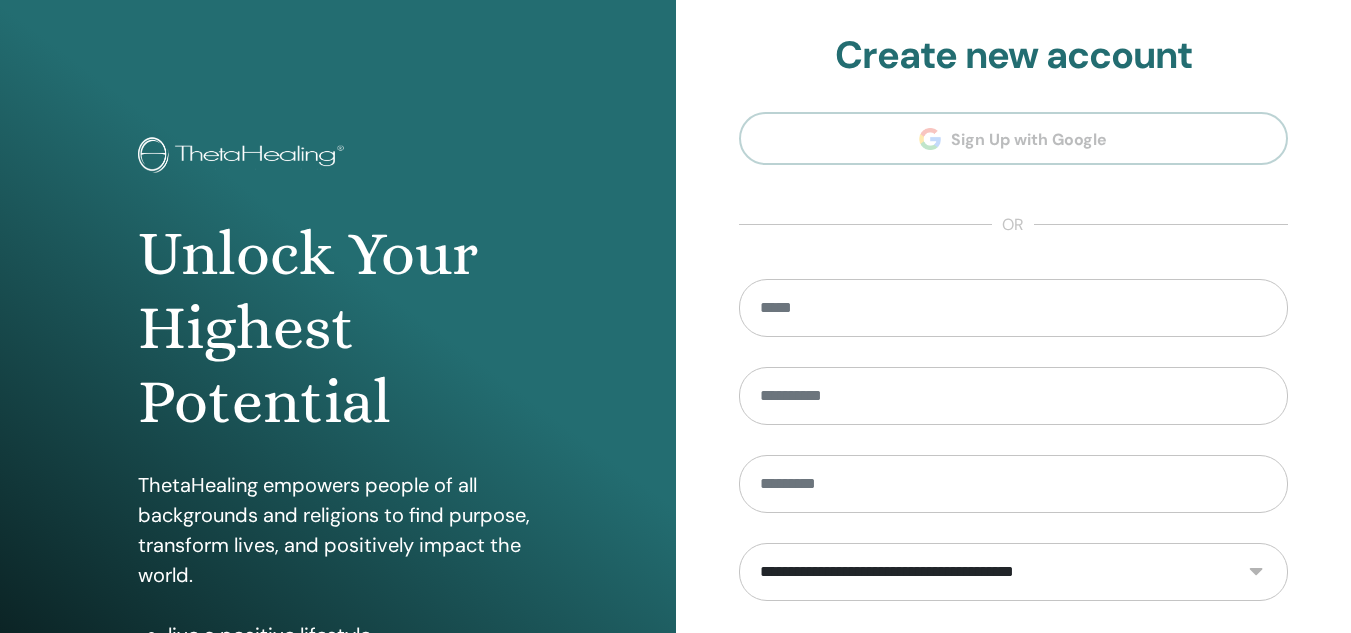 scroll, scrollTop: 0, scrollLeft: 0, axis: both 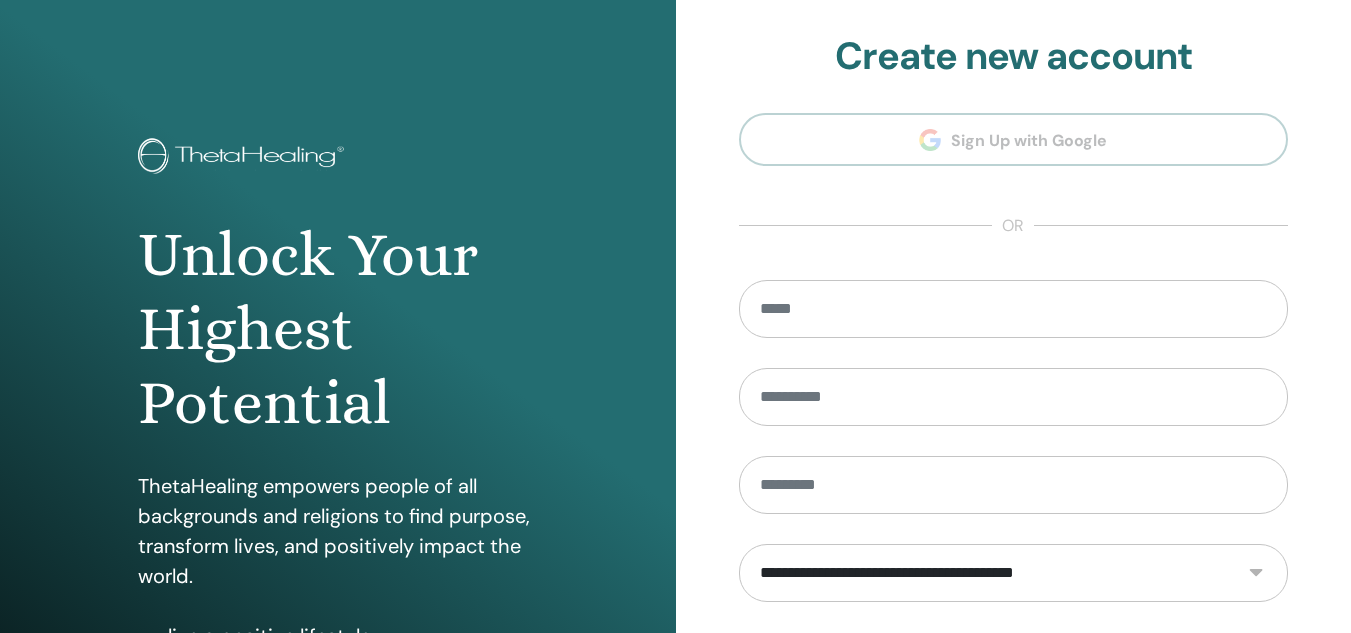 click on "**********" at bounding box center (1014, 452) 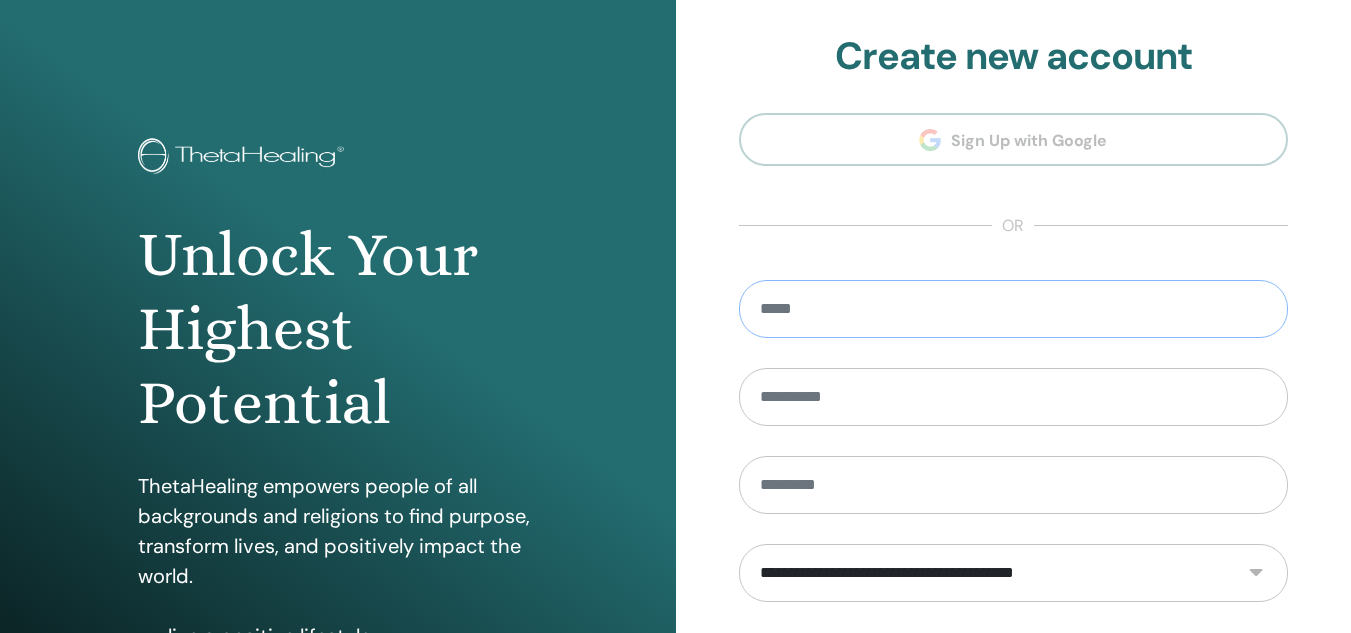 click at bounding box center [1014, 309] 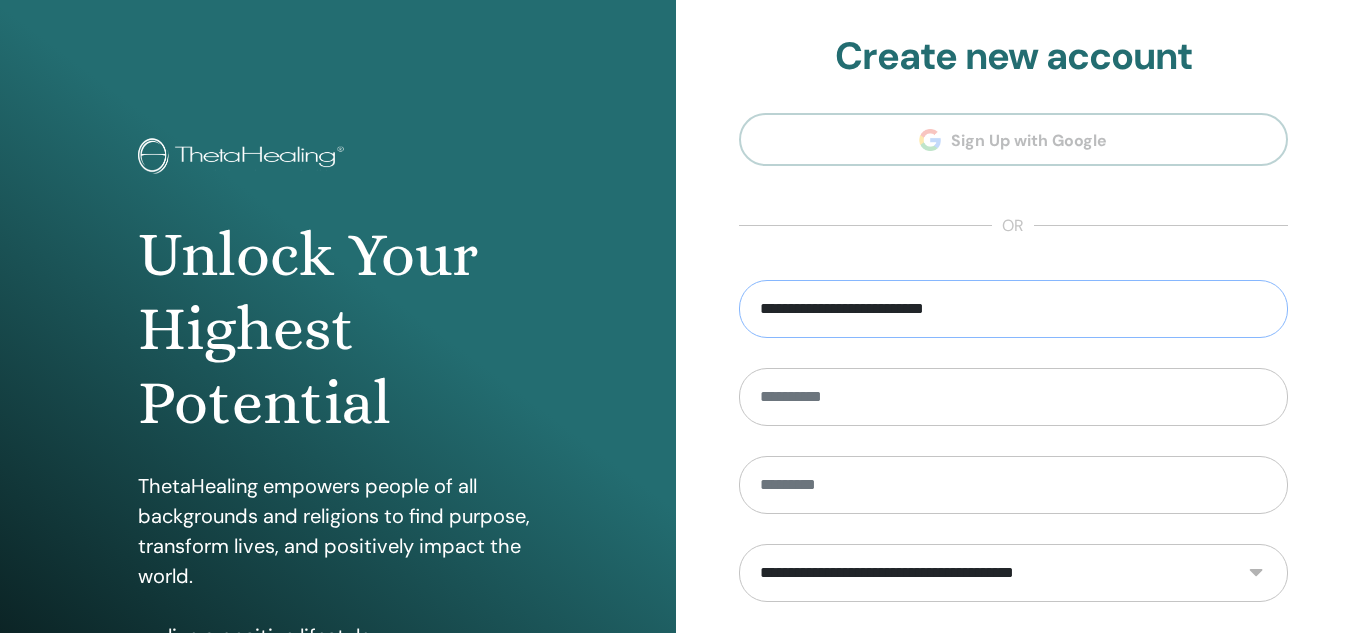 type on "**********" 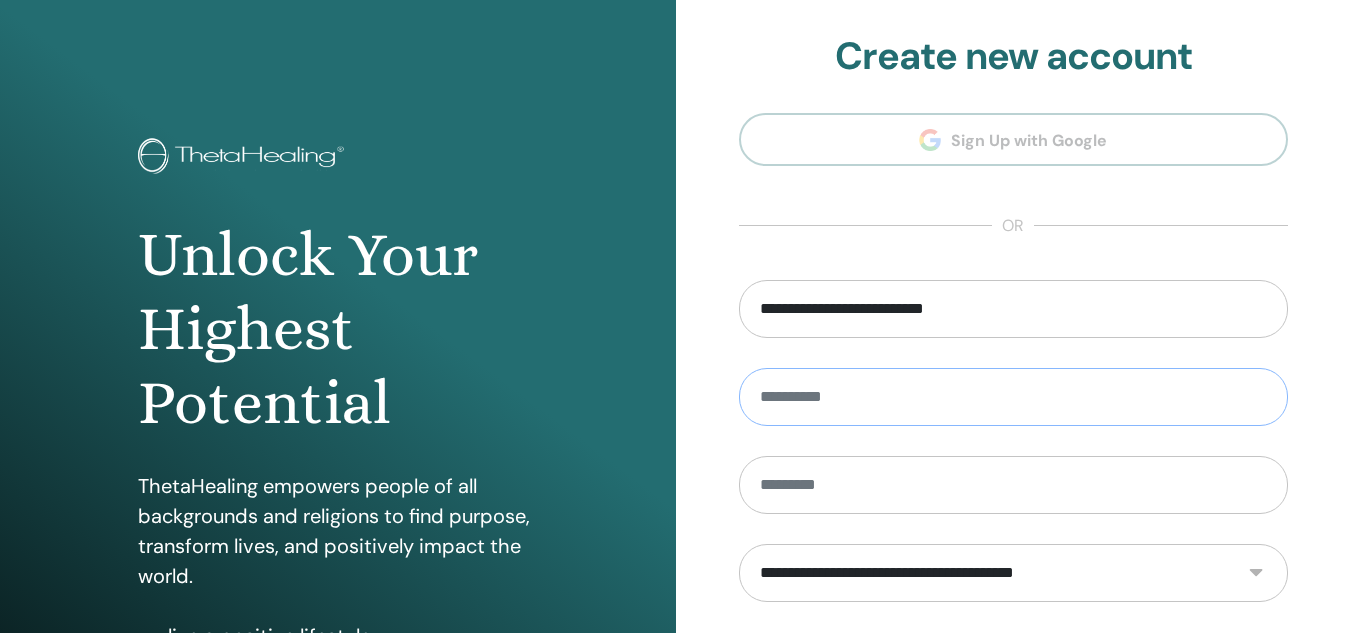 click at bounding box center (1014, 397) 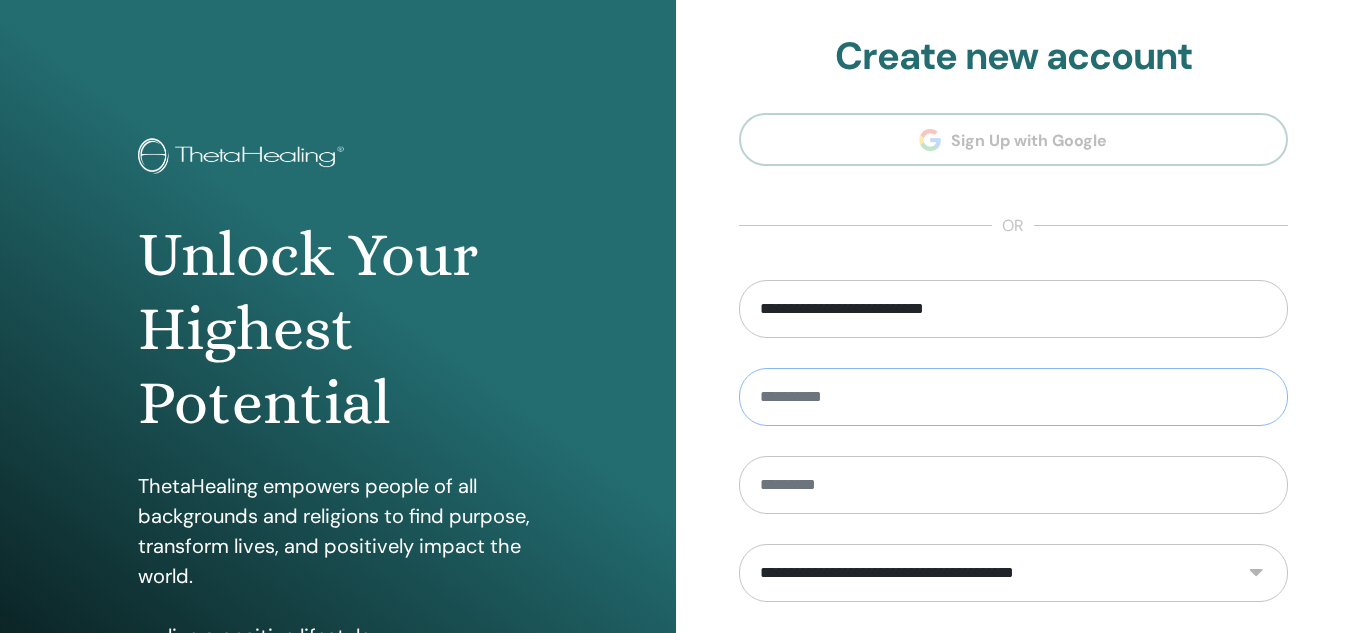 type on "******" 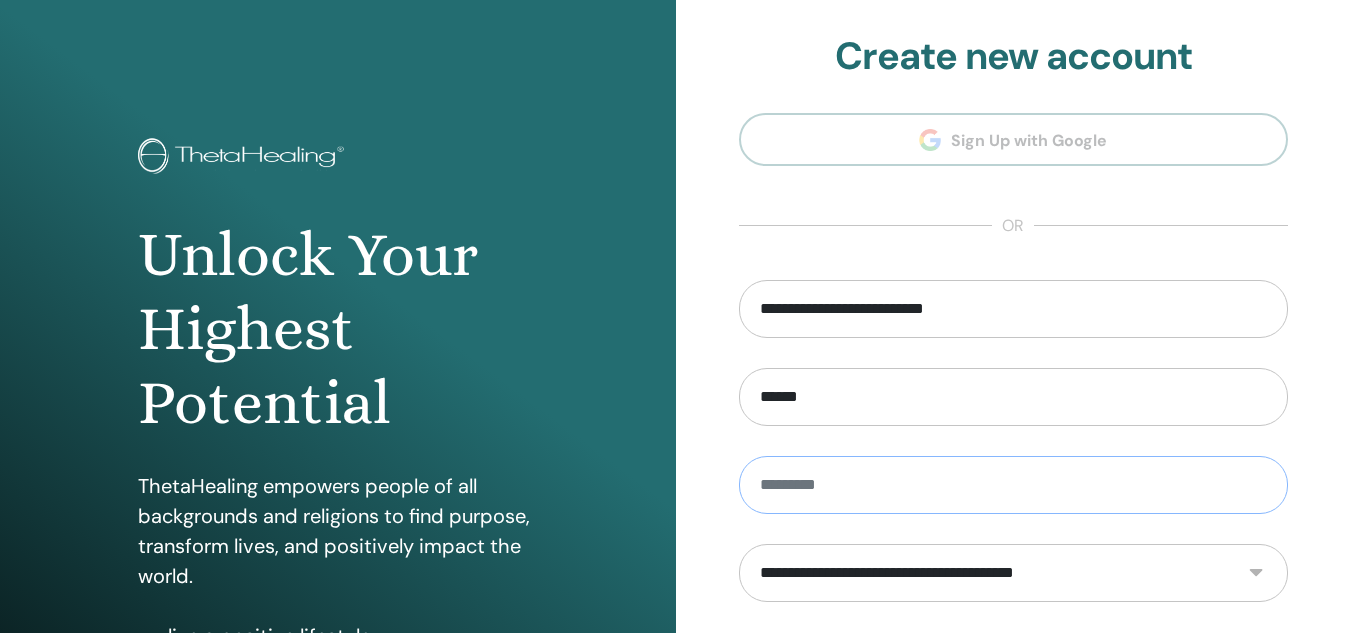 type on "**********" 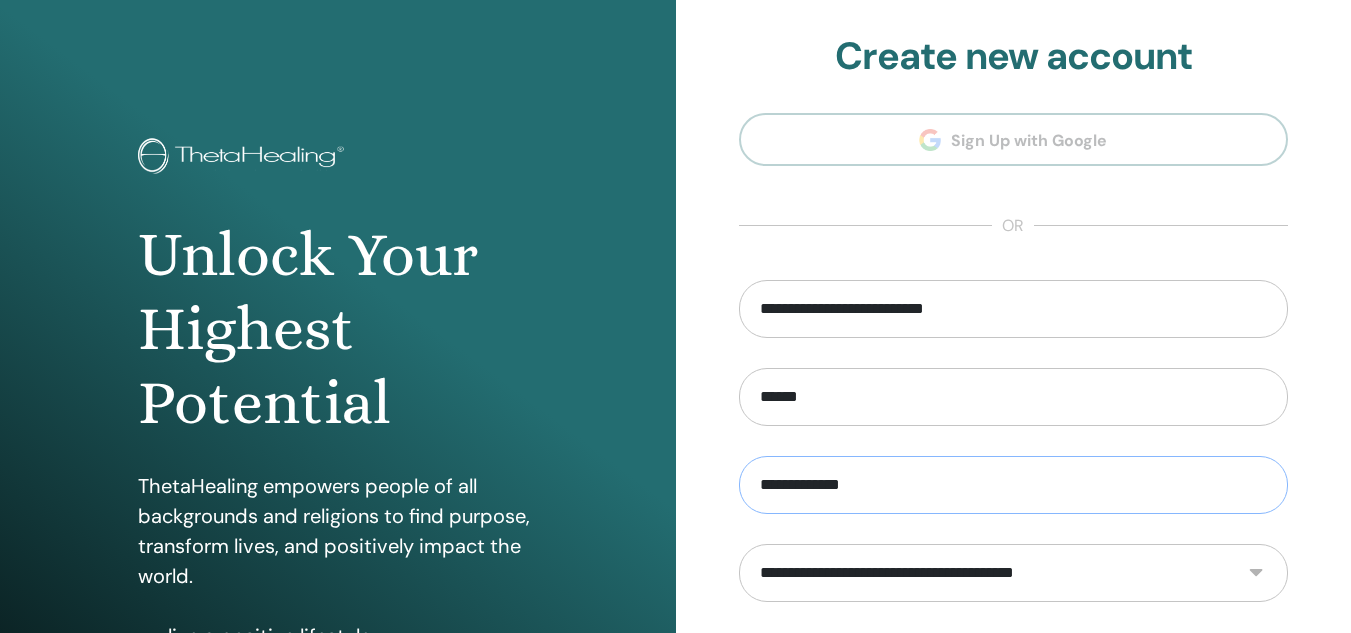 click on "**********" at bounding box center (1014, 485) 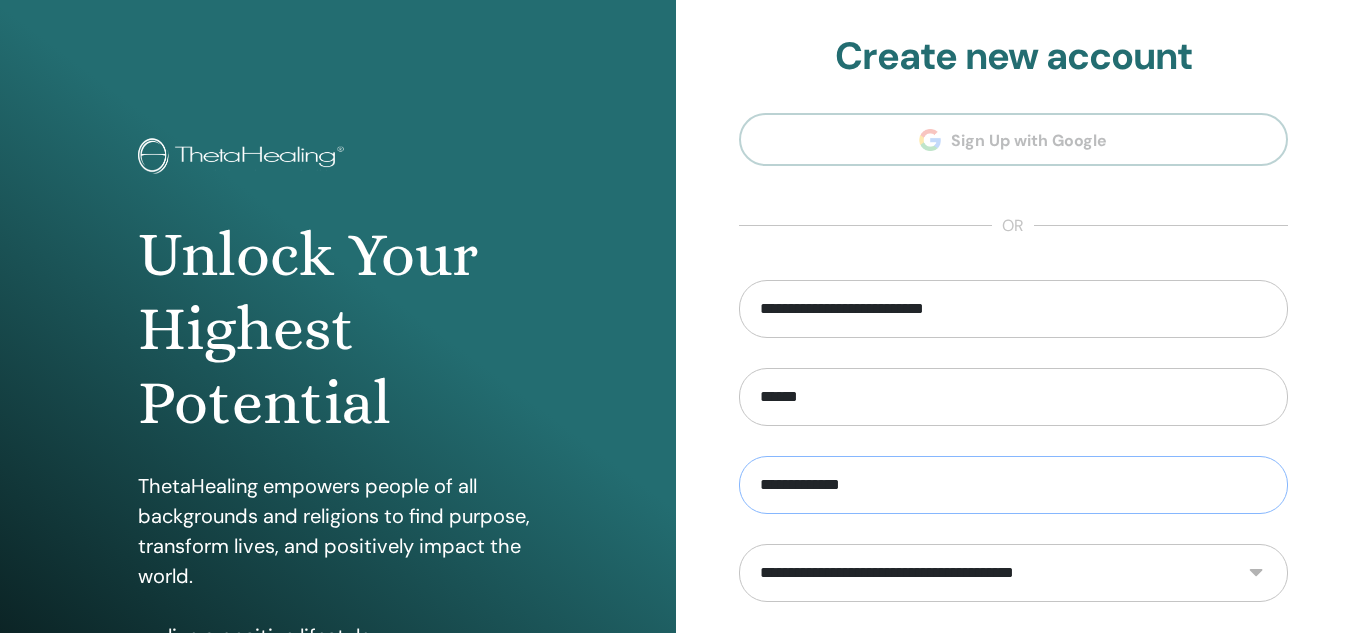 click on "**********" at bounding box center (1014, 485) 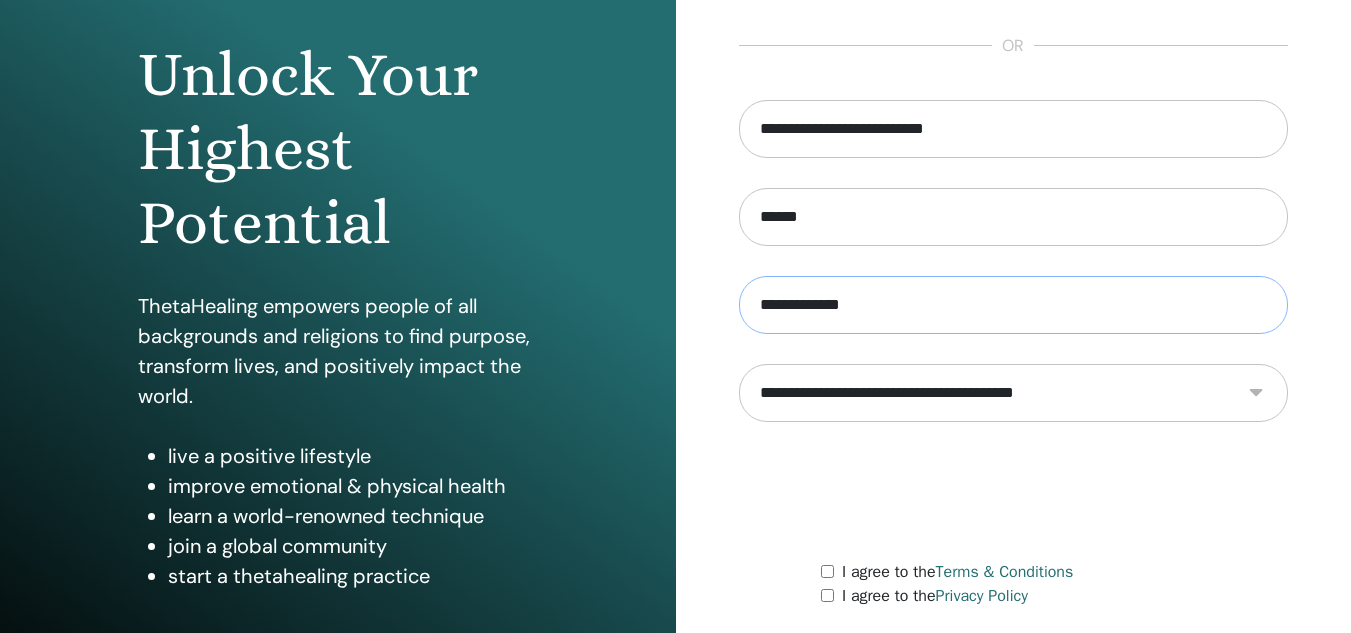 scroll, scrollTop: 182, scrollLeft: 0, axis: vertical 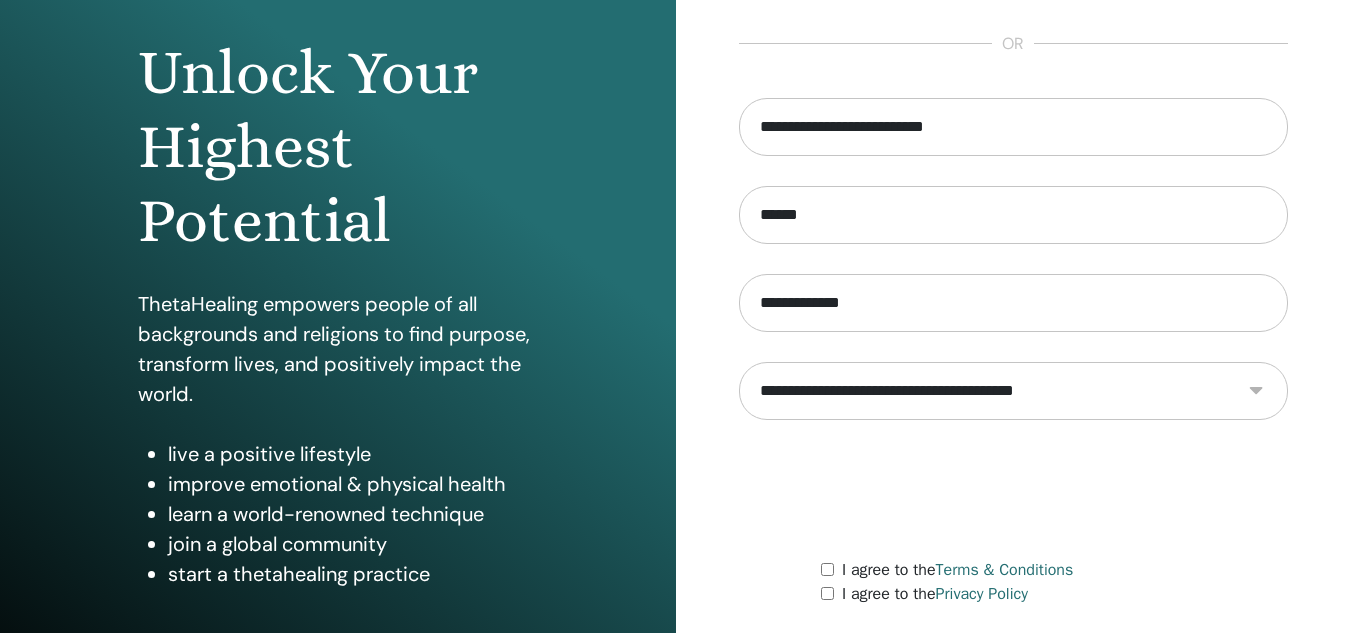click on "**********" at bounding box center (1014, 391) 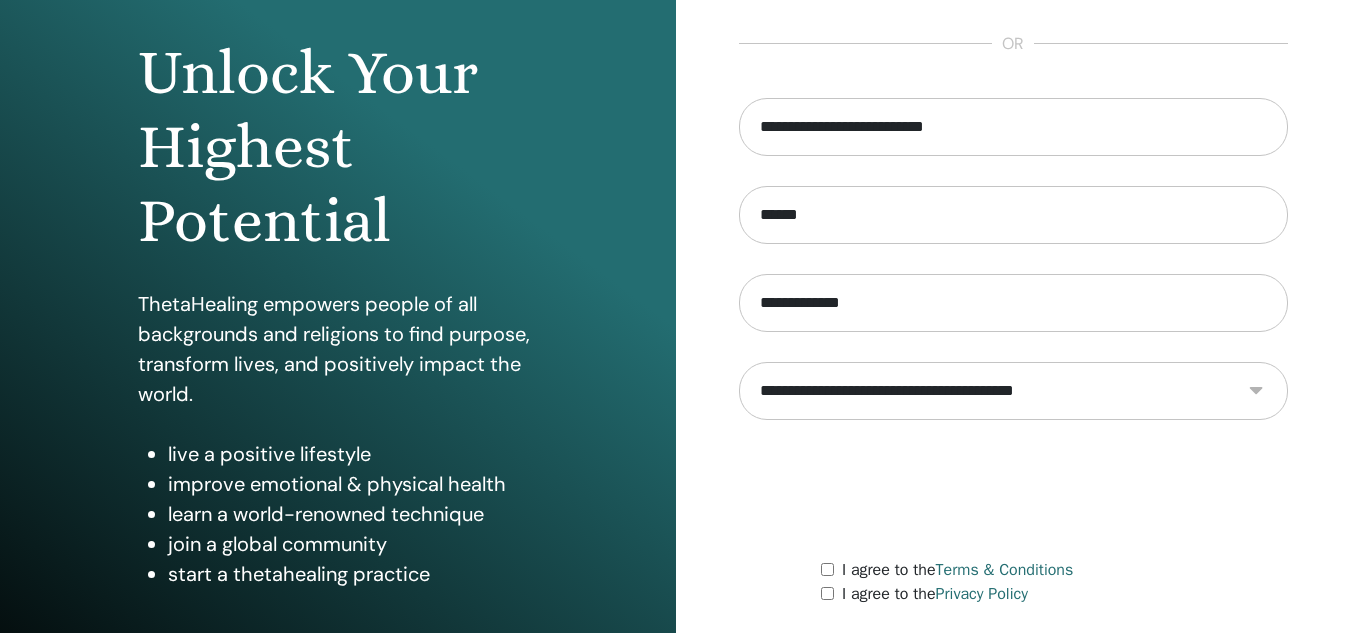select on "***" 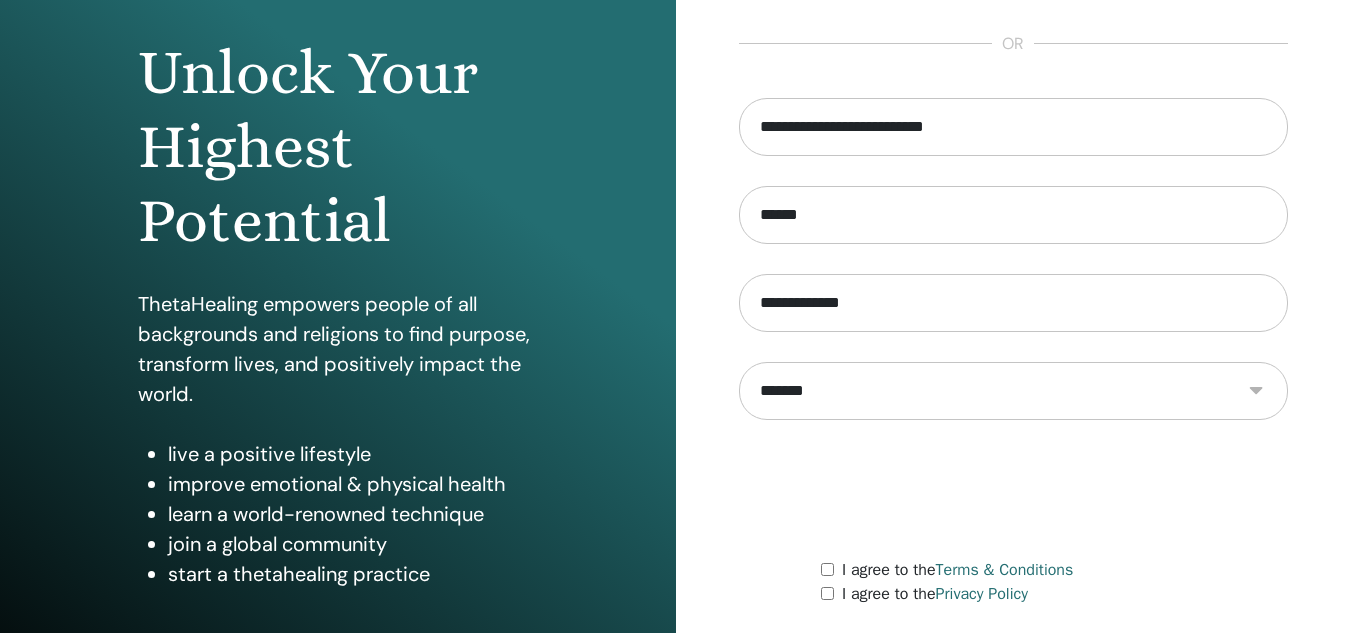 click on "**********" at bounding box center (1014, 391) 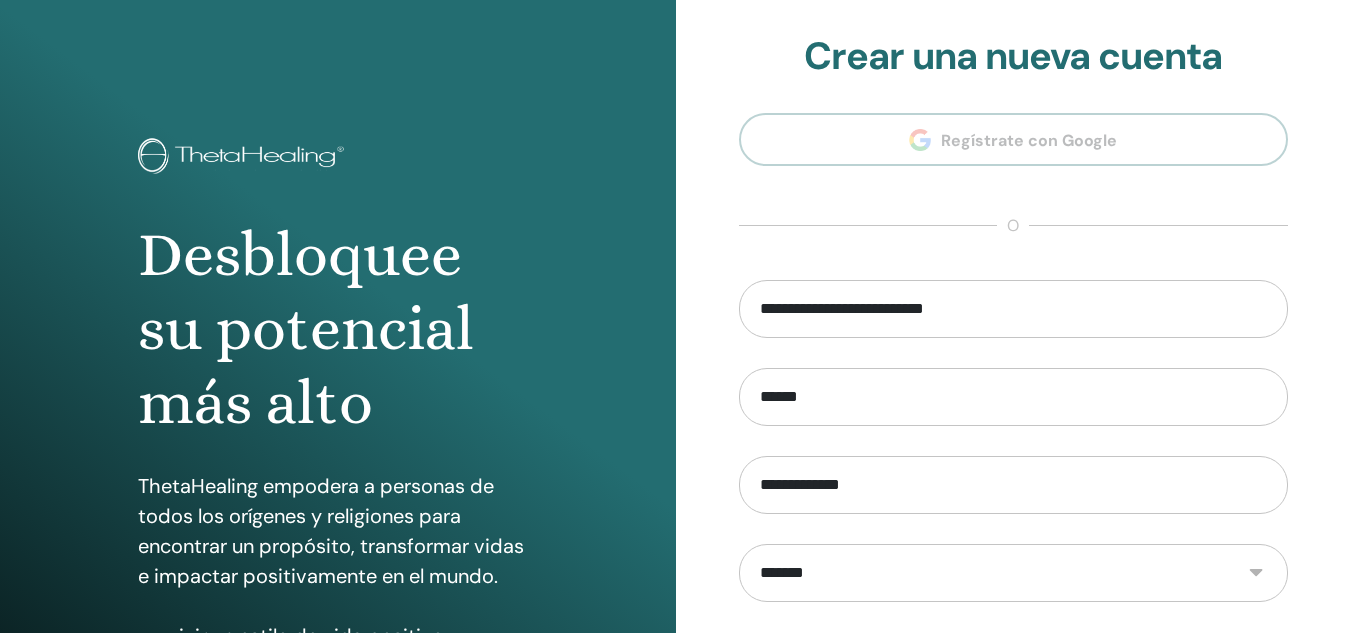 scroll, scrollTop: 0, scrollLeft: 0, axis: both 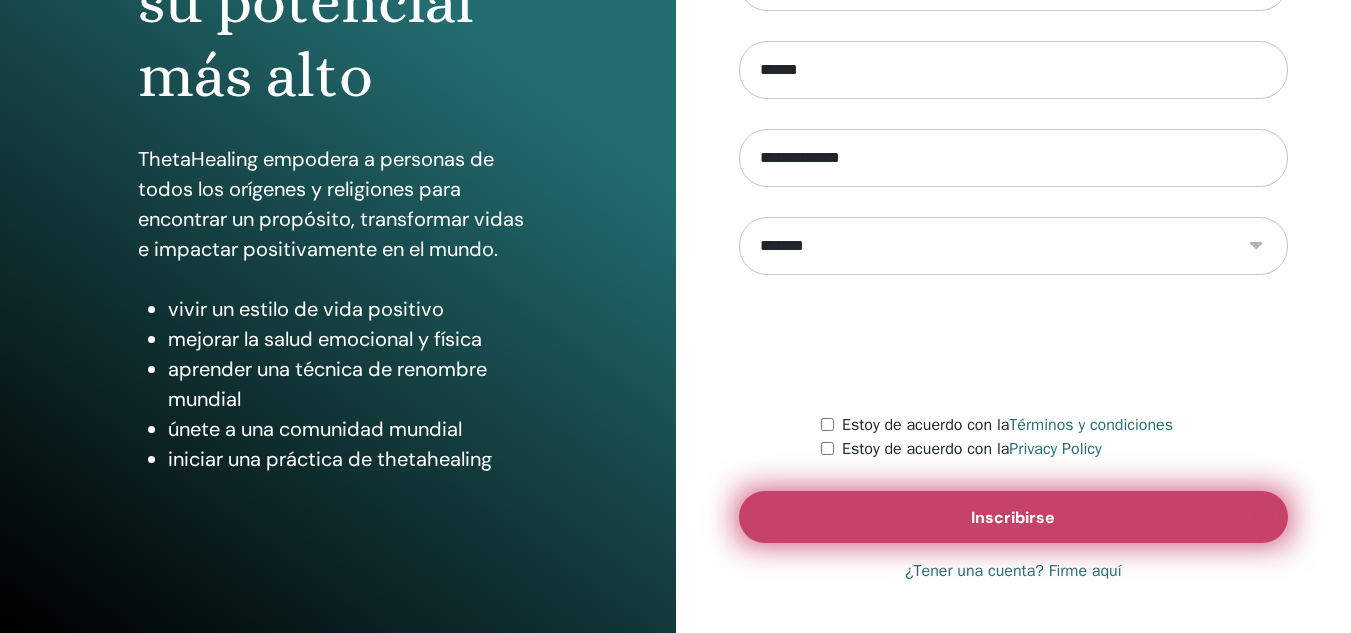 click on "Inscribirse" at bounding box center [1013, 517] 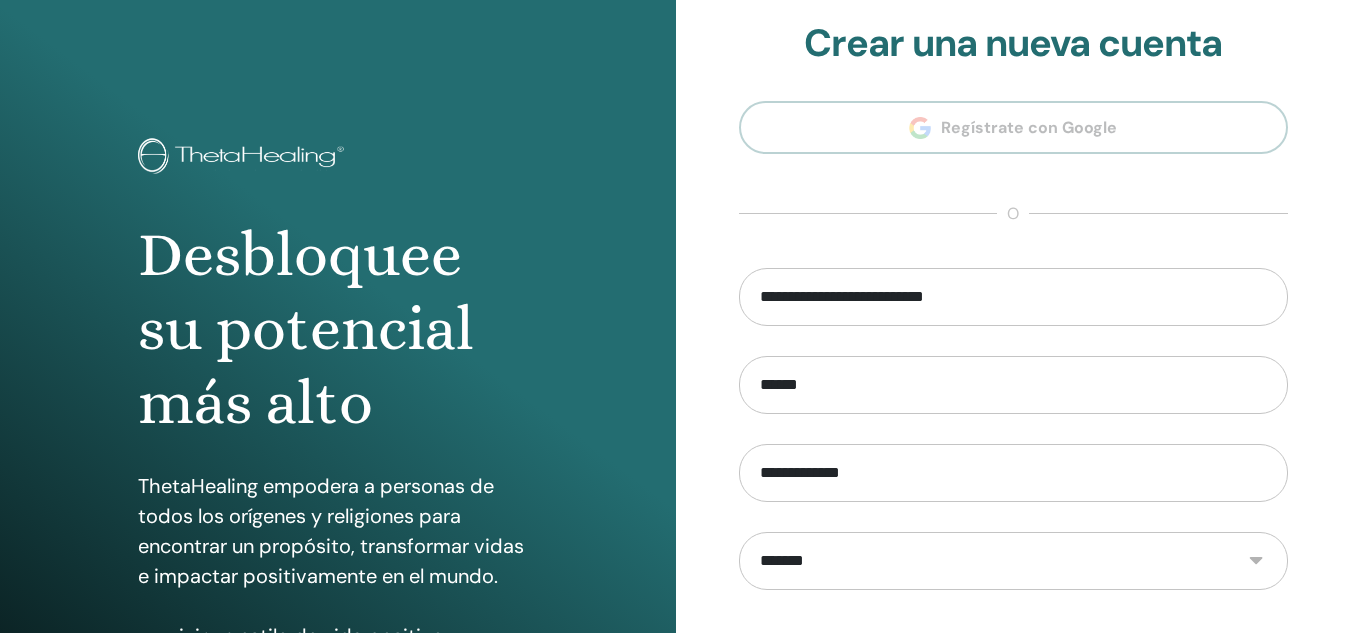 scroll, scrollTop: 0, scrollLeft: 0, axis: both 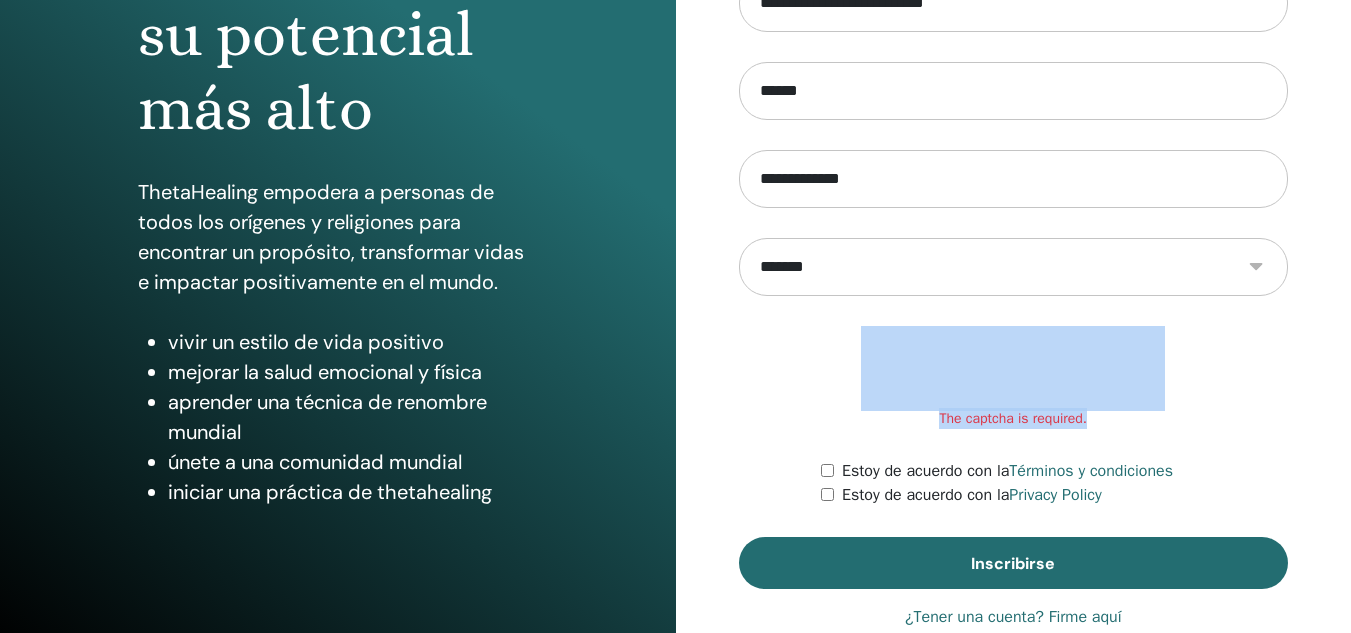 drag, startPoint x: 1349, startPoint y: 356, endPoint x: 1365, endPoint y: 427, distance: 72.780495 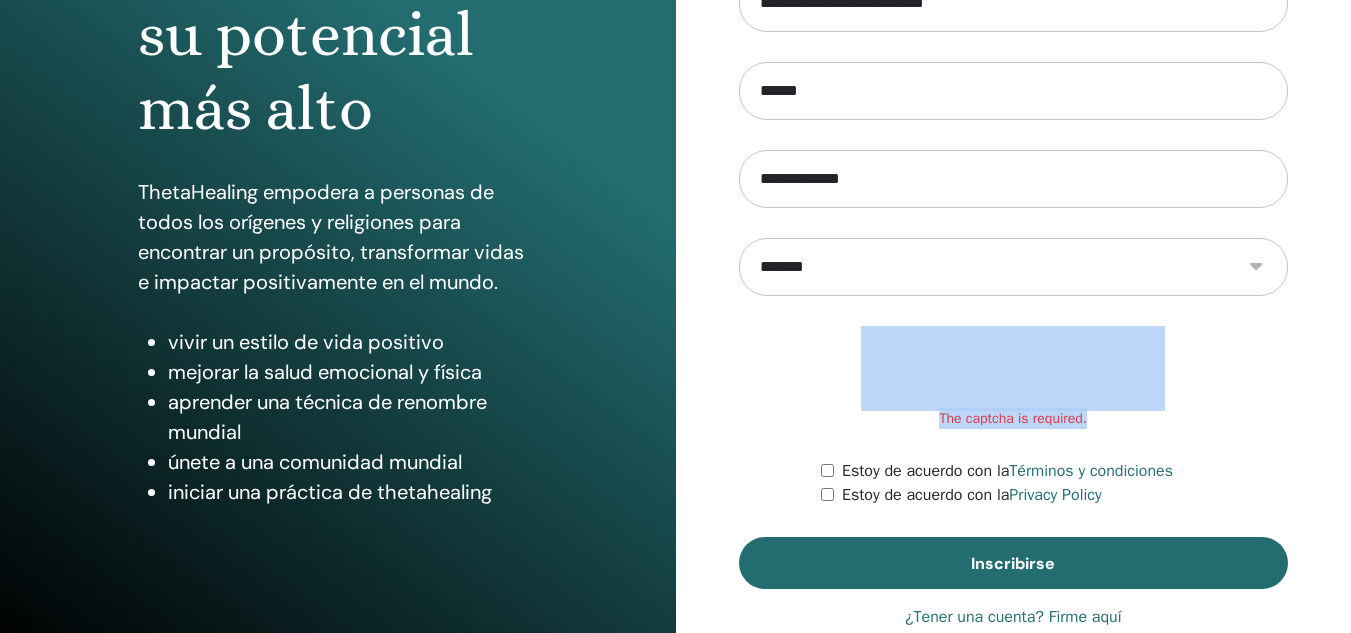 click on "Desbloquee su potencial más alto
ThetaHealing empodera a personas de todos los orígenes y religiones para encontrar un propósito, transformar vidas e impactar positivamente en el mundo.
vivir un estilo de vida positivo
mejorar la salud emocional y física
aprender una técnica de renombre mundial
únete a una comunidad mundial
iniciar una práctica de thetahealing
Iniciar sesión en su cuenta
Inicia sesión con Google
o
o" at bounding box center [675, 22] 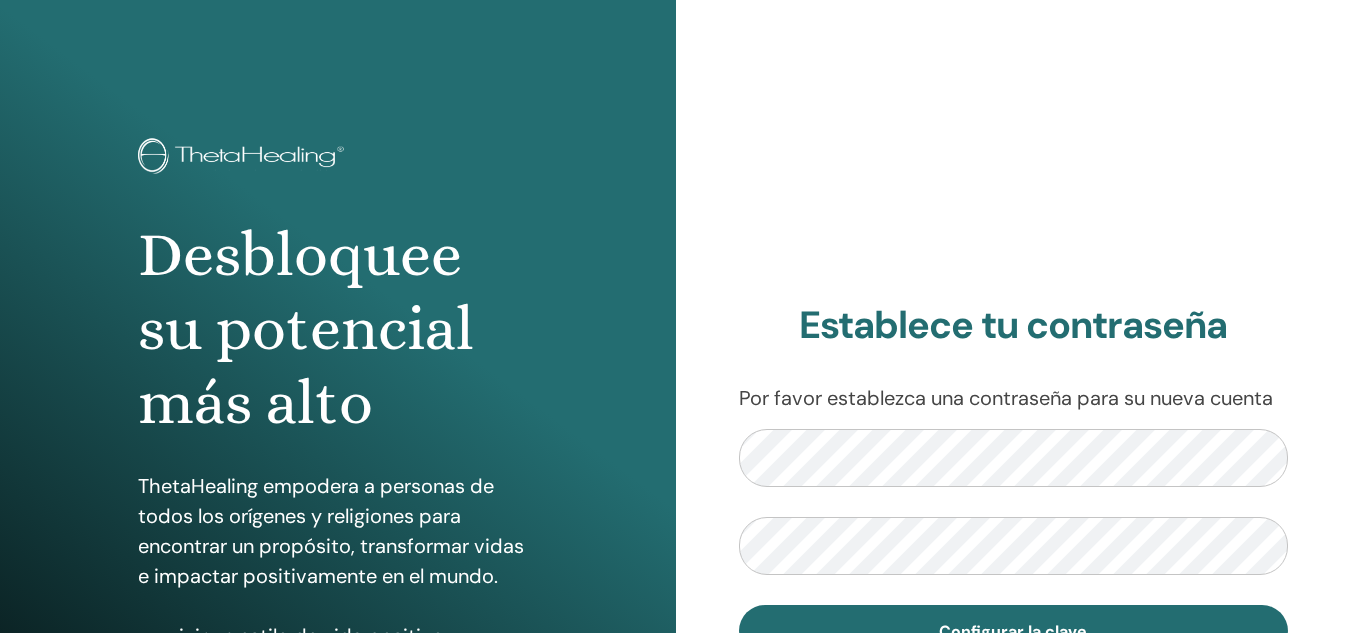 scroll, scrollTop: 0, scrollLeft: 0, axis: both 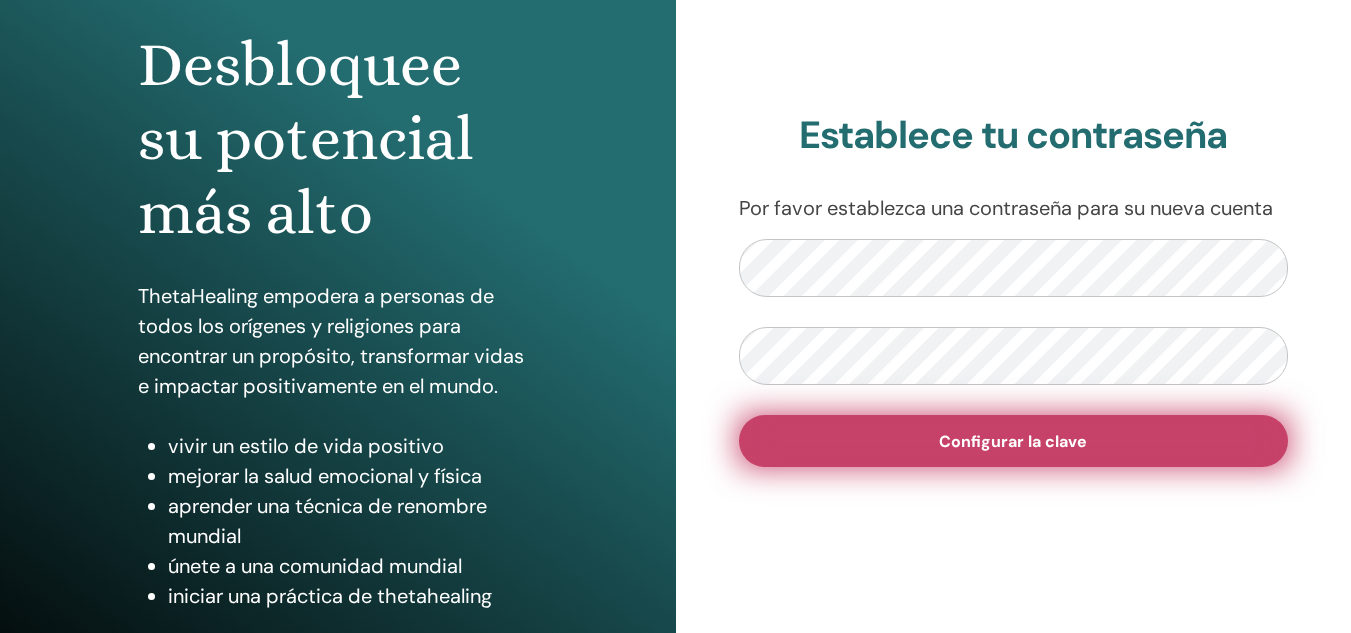 click on "Configurar la clave" at bounding box center [1013, 441] 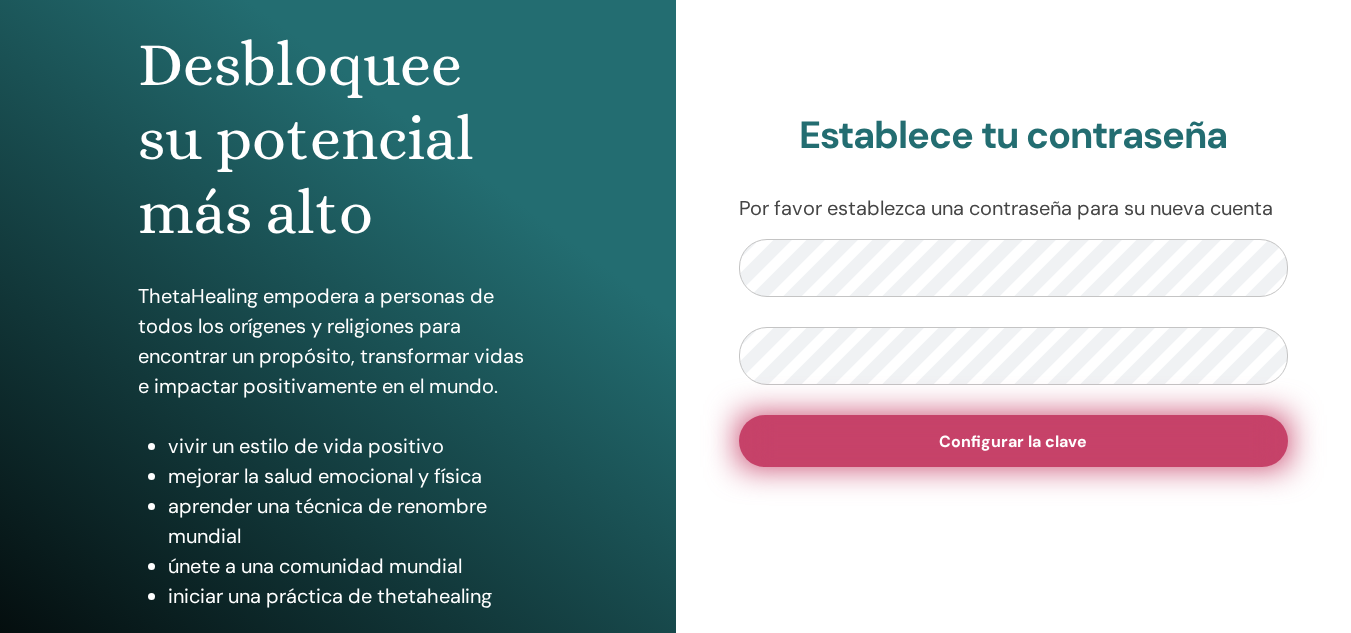 click on "Configurar la clave" at bounding box center [1013, 441] 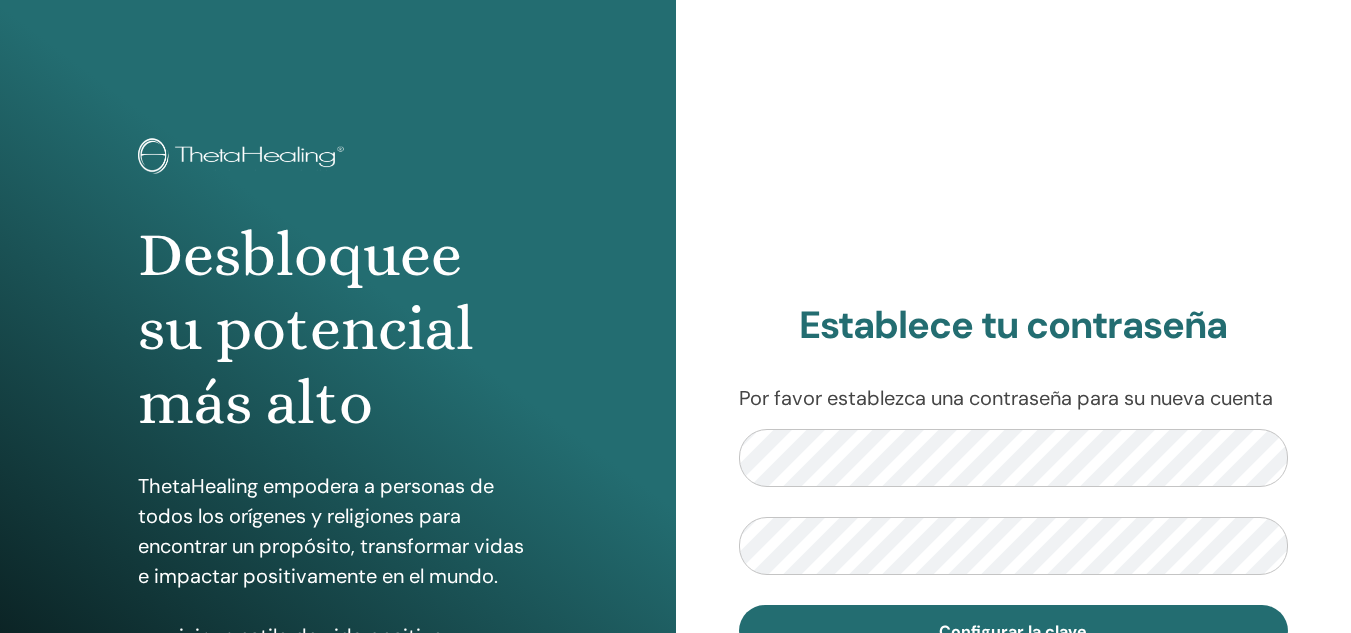 scroll, scrollTop: 190, scrollLeft: 0, axis: vertical 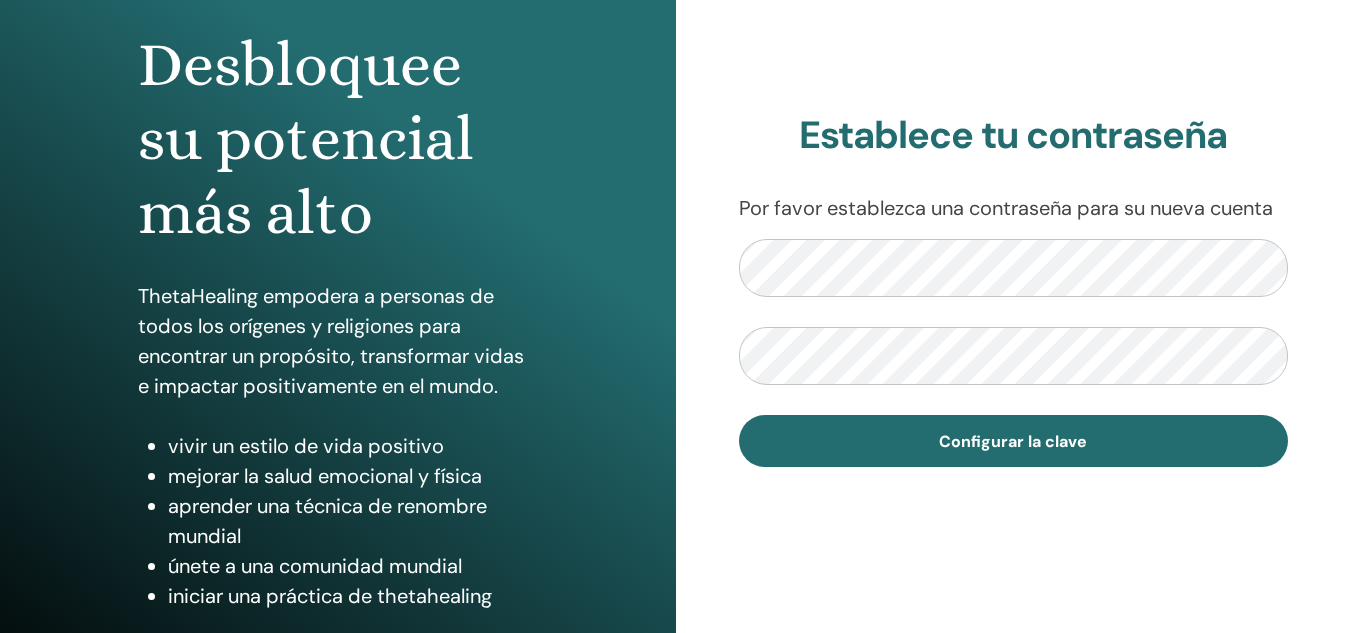 click on "Establece tu contraseña
Por favor establezca una contraseña para su nueva cuenta
Configurar la clave" at bounding box center [1014, 290] 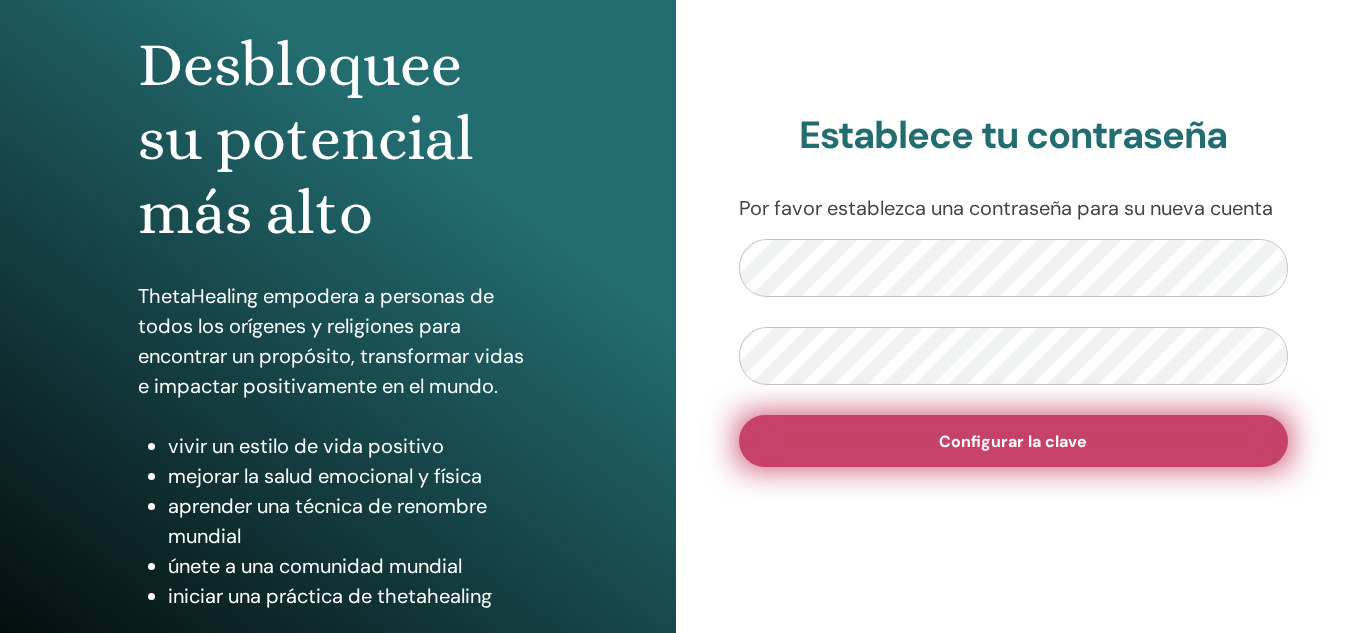 click on "Configurar la clave" at bounding box center (1013, 441) 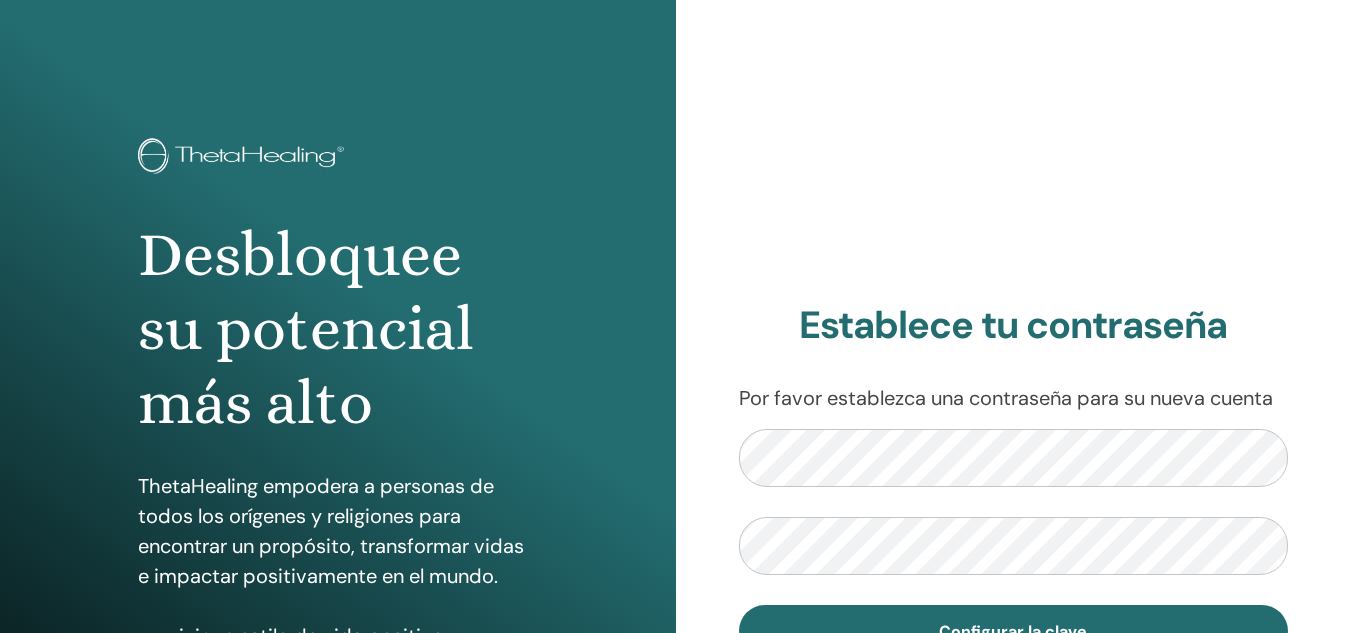 scroll, scrollTop: 190, scrollLeft: 0, axis: vertical 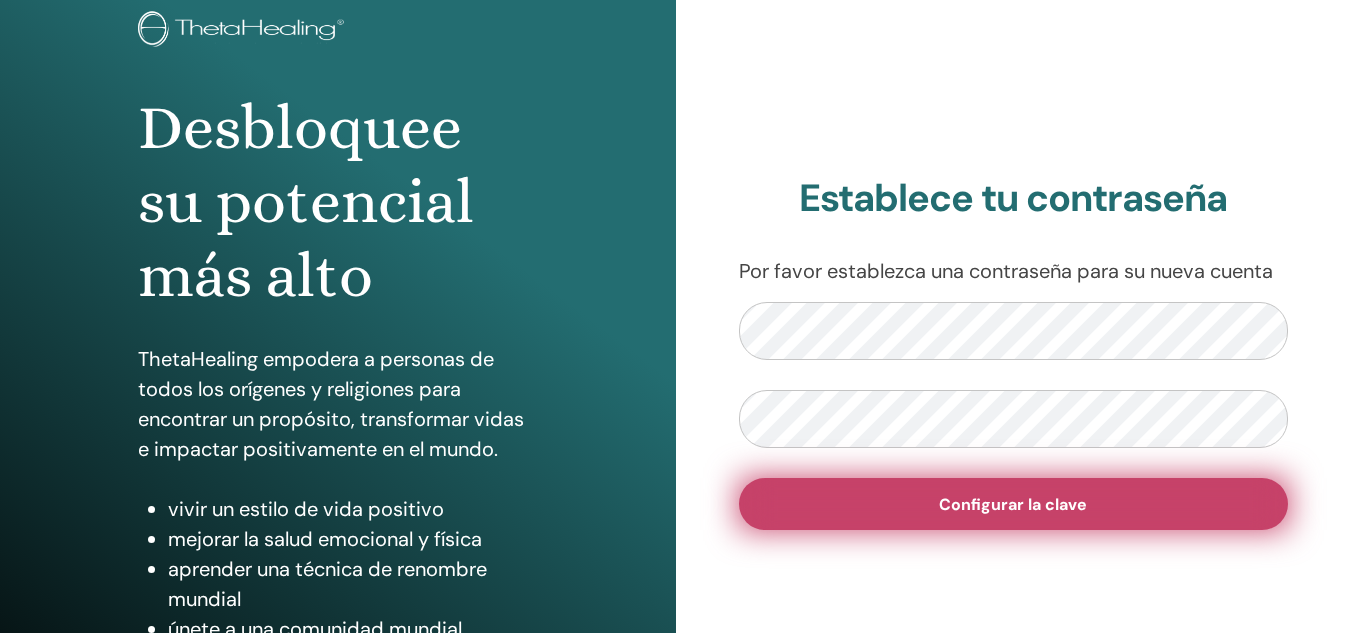 click on "Configurar la clave" at bounding box center (1013, 504) 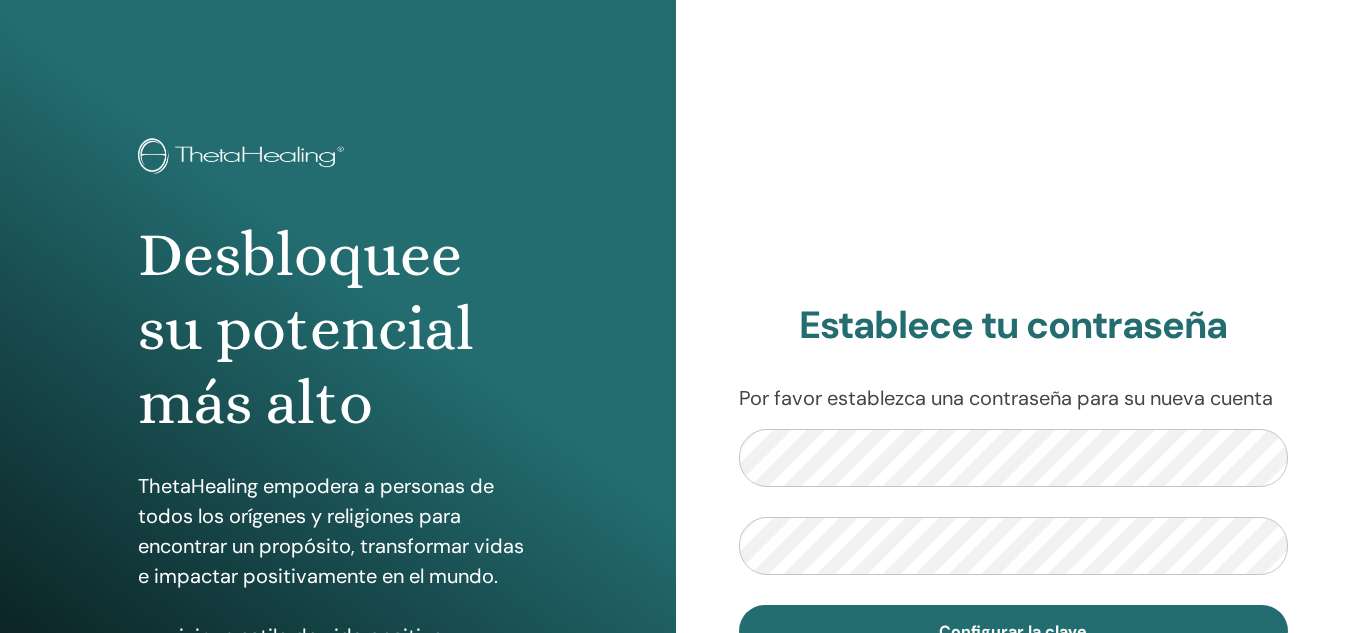 scroll, scrollTop: 127, scrollLeft: 0, axis: vertical 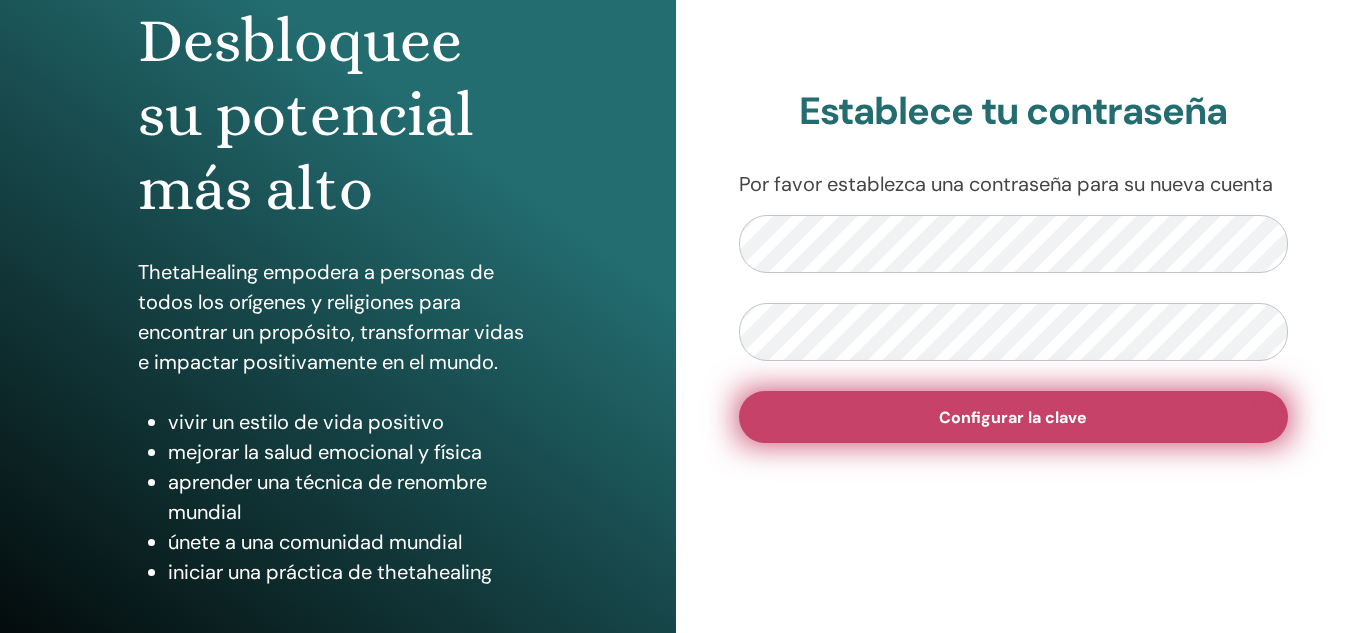 click on "Configurar la clave" at bounding box center (1014, 417) 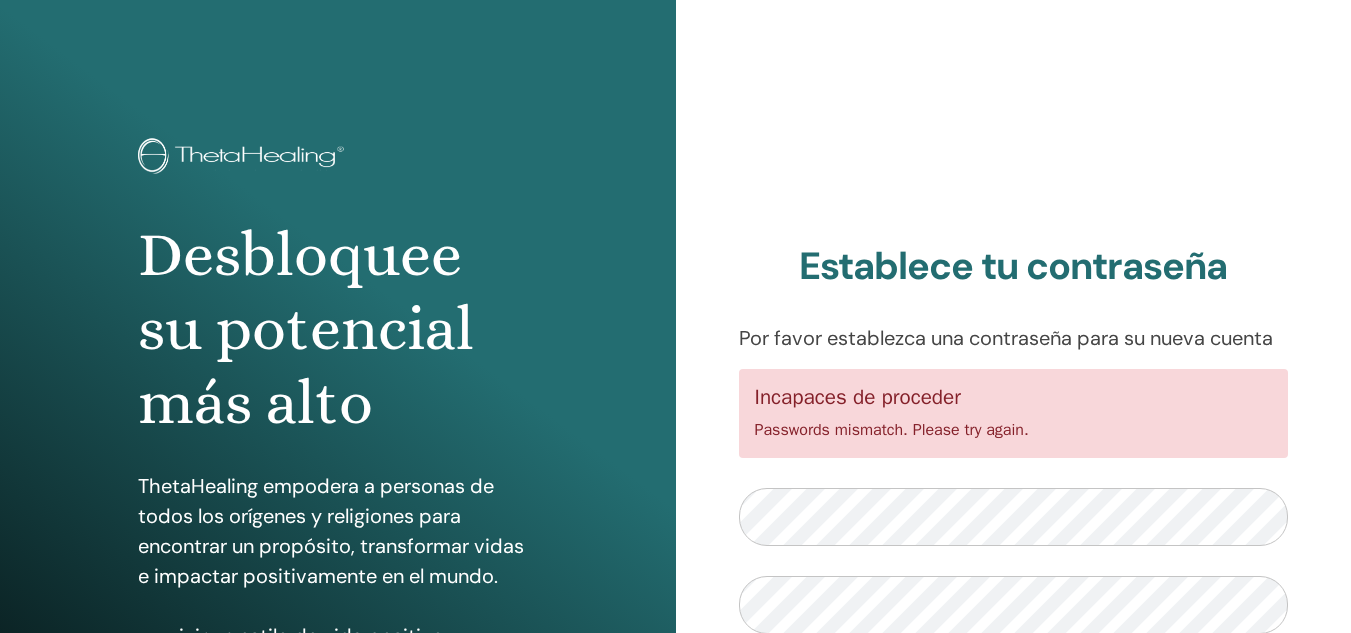 scroll, scrollTop: 0, scrollLeft: 0, axis: both 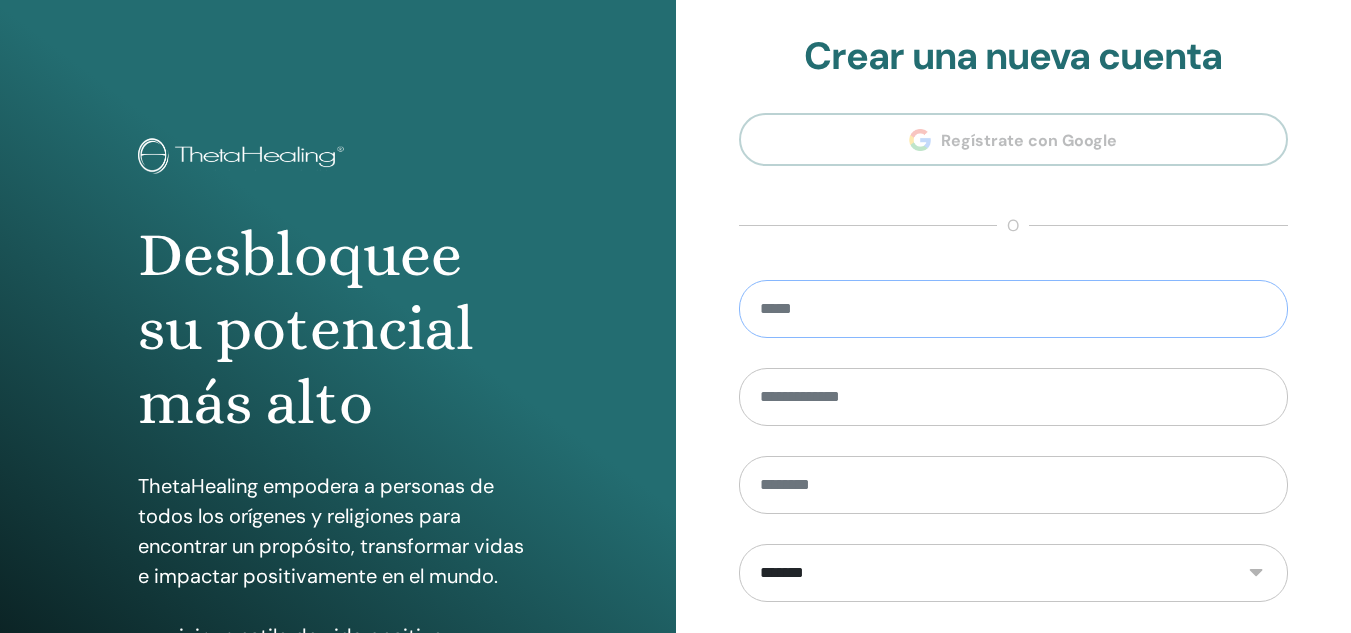 click at bounding box center [1014, 309] 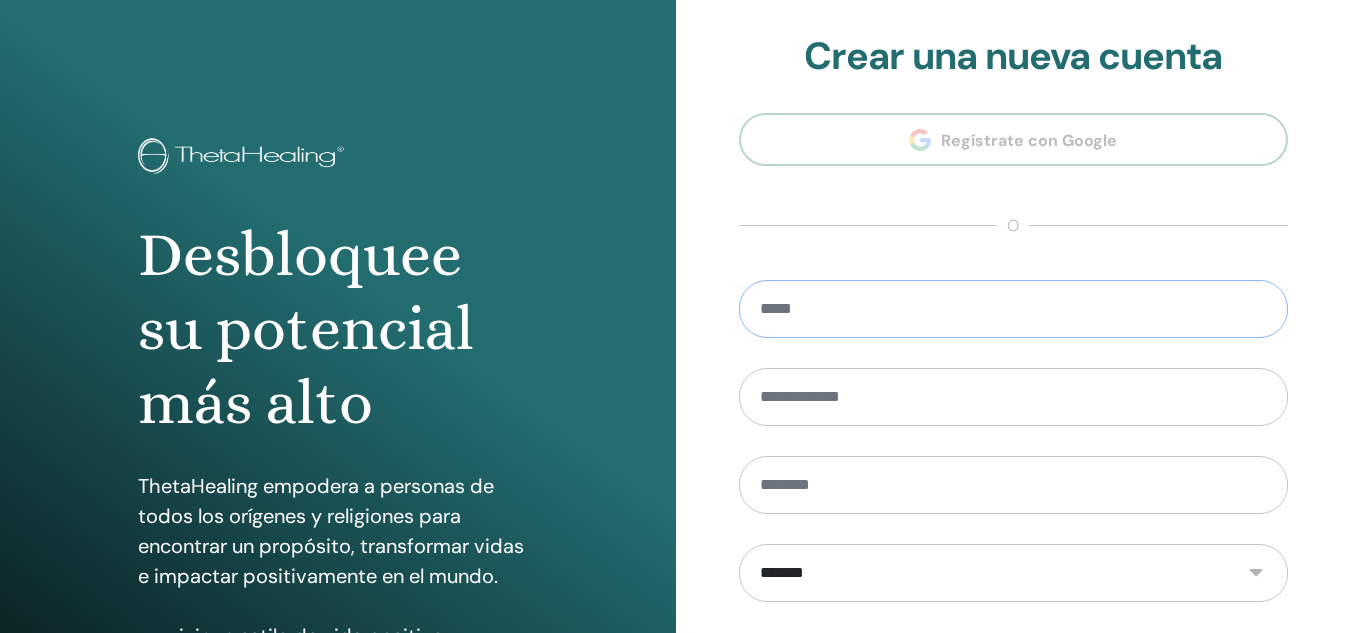 click at bounding box center (1014, 309) 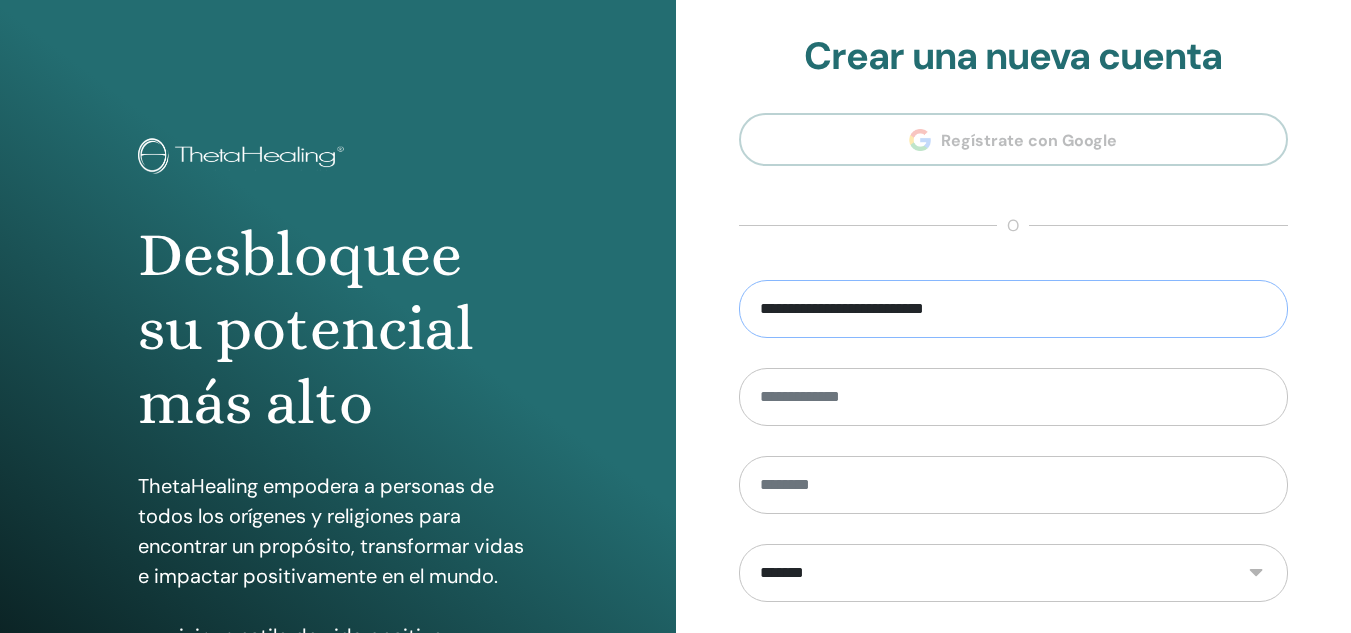 type on "**********" 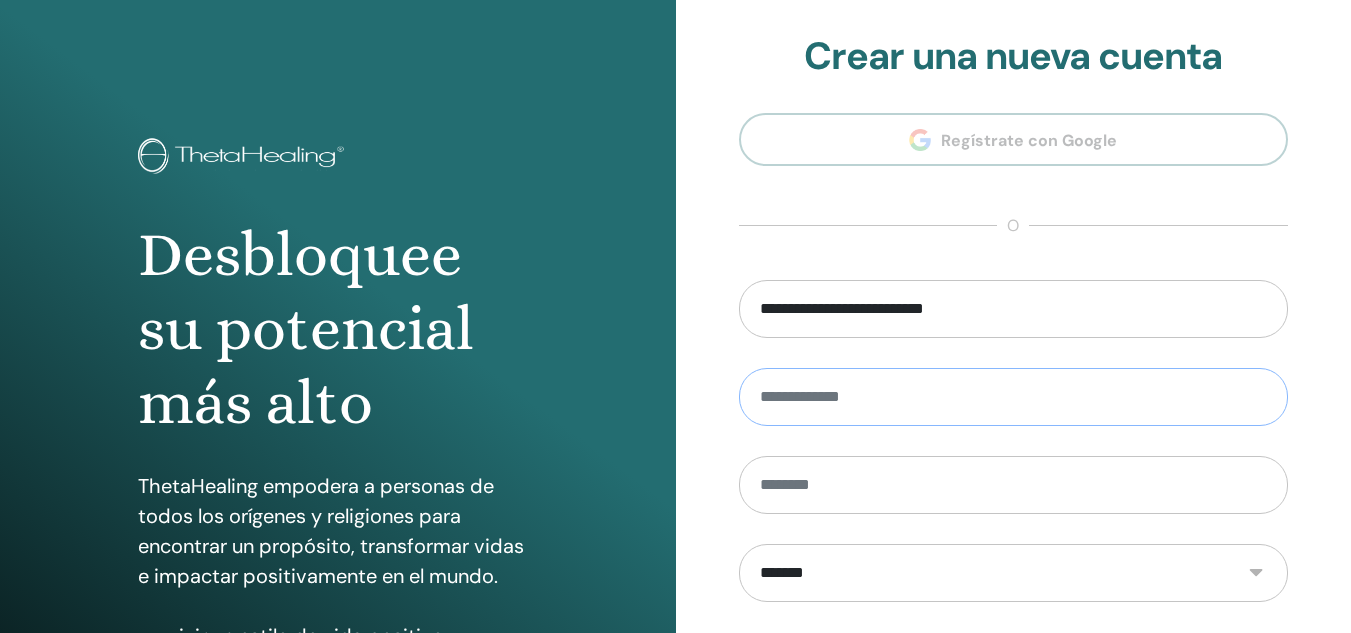 drag, startPoint x: 990, startPoint y: 411, endPoint x: 883, endPoint y: 402, distance: 107.37784 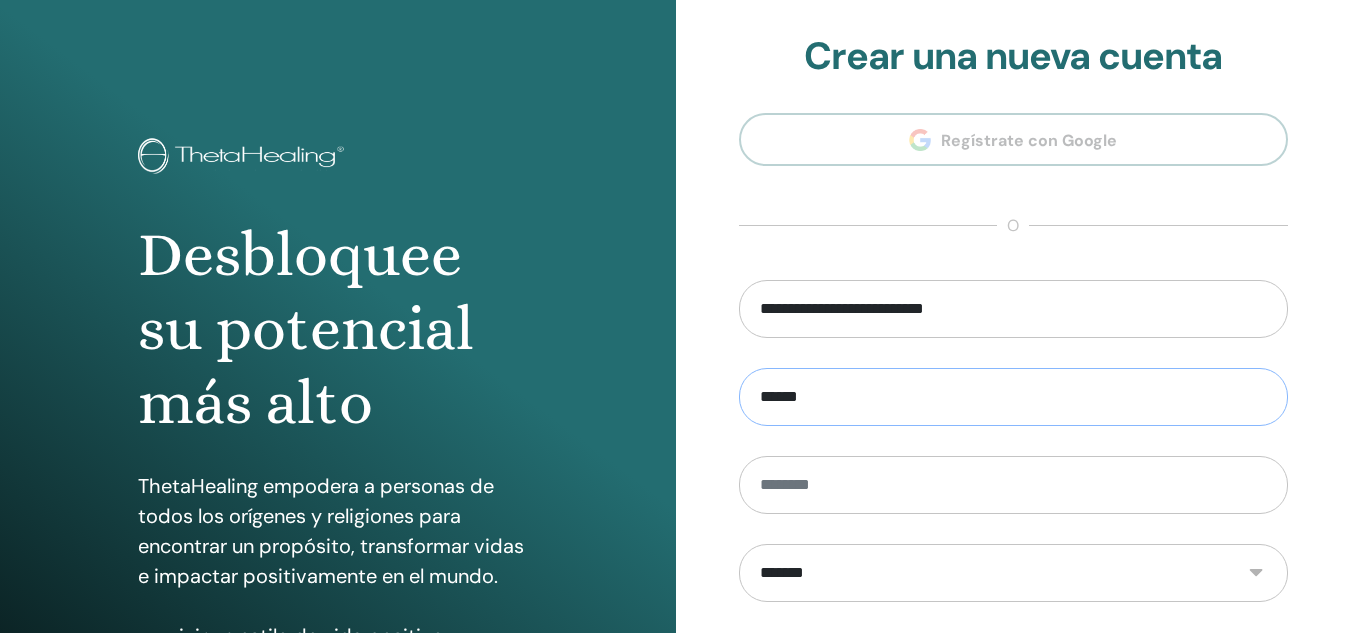 type on "**********" 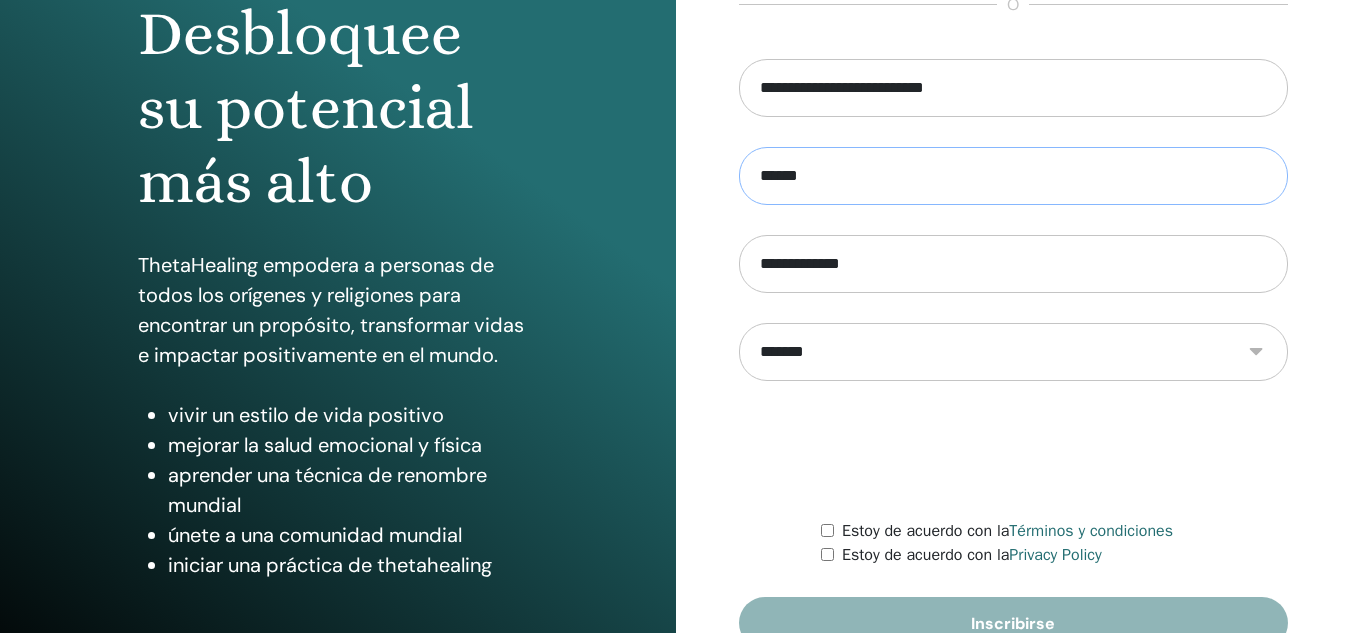 scroll, scrollTop: 224, scrollLeft: 0, axis: vertical 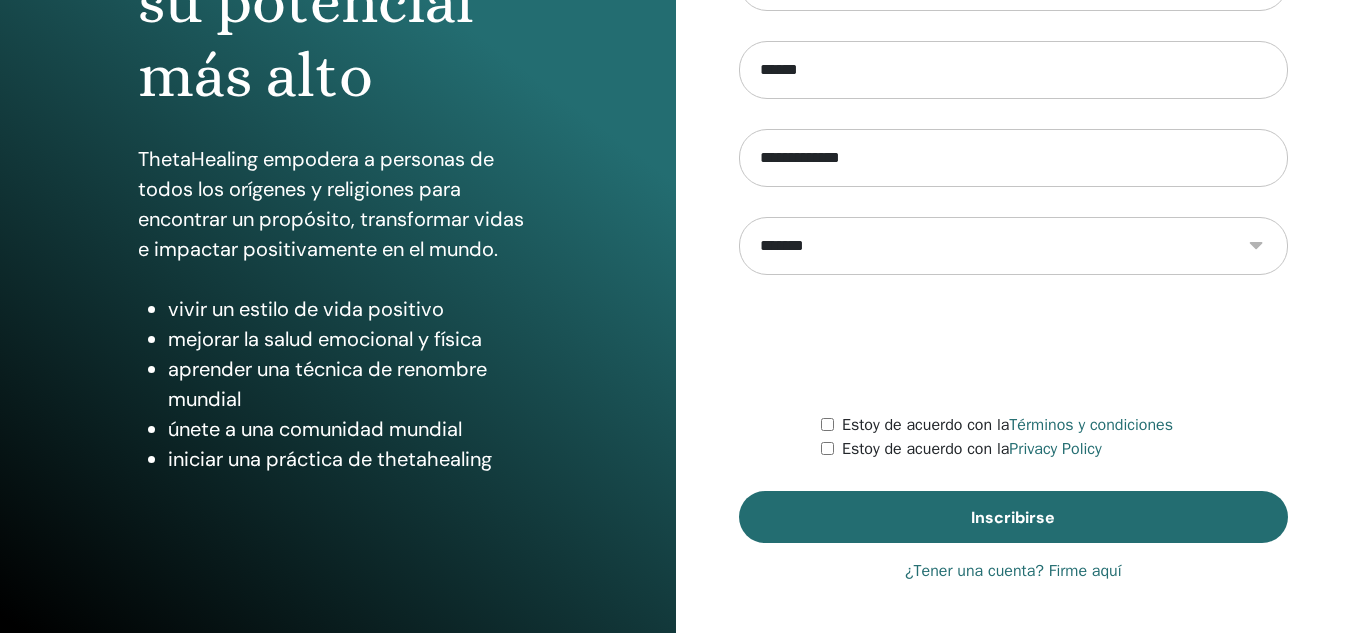 click on "¿Tener una cuenta? Firme aquí" at bounding box center [1013, 571] 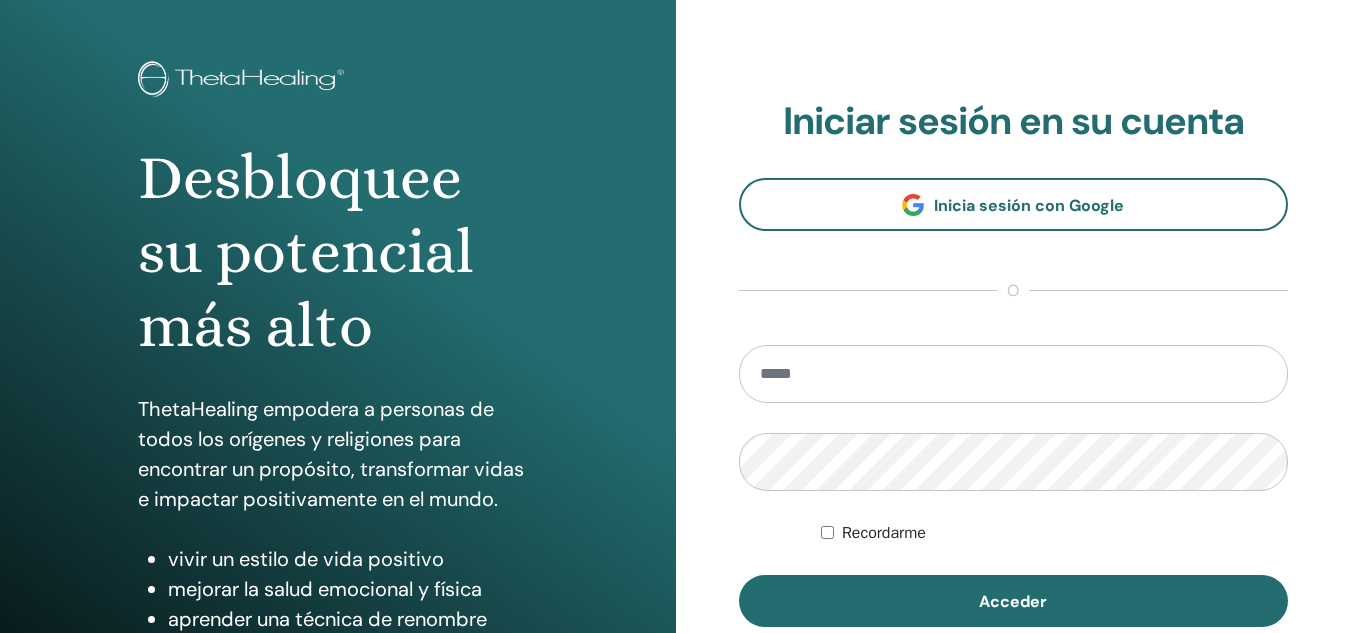 scroll, scrollTop: 0, scrollLeft: 0, axis: both 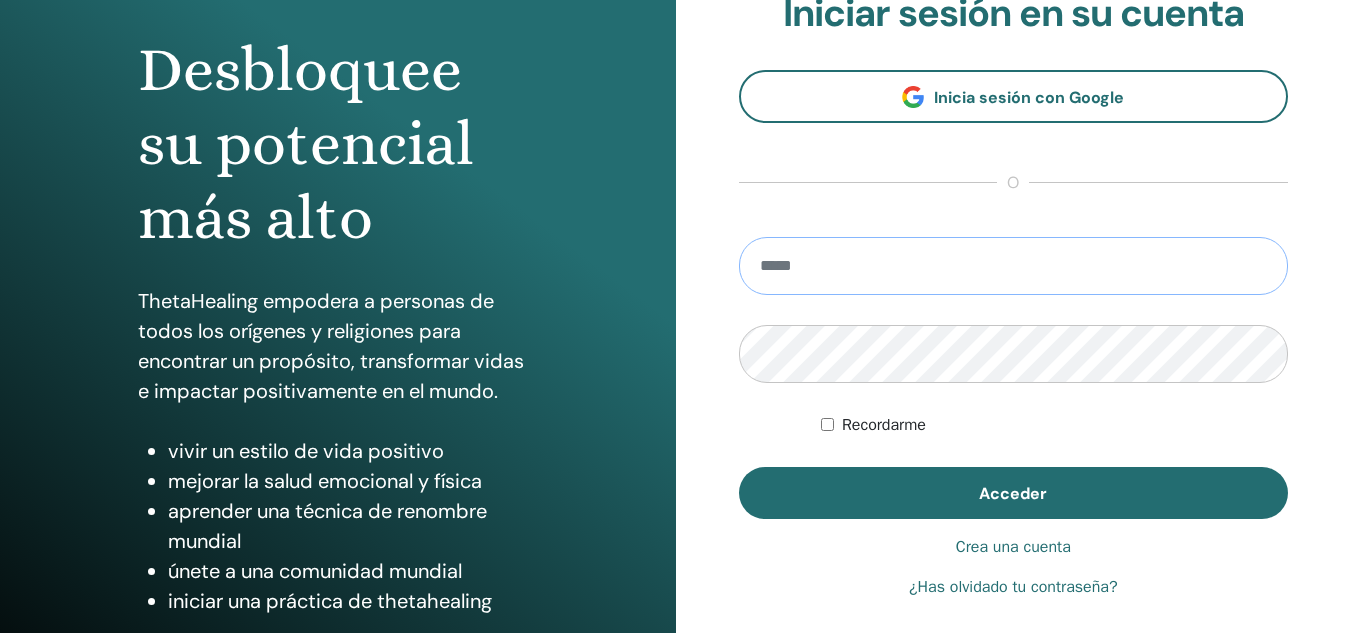 click at bounding box center (1014, 266) 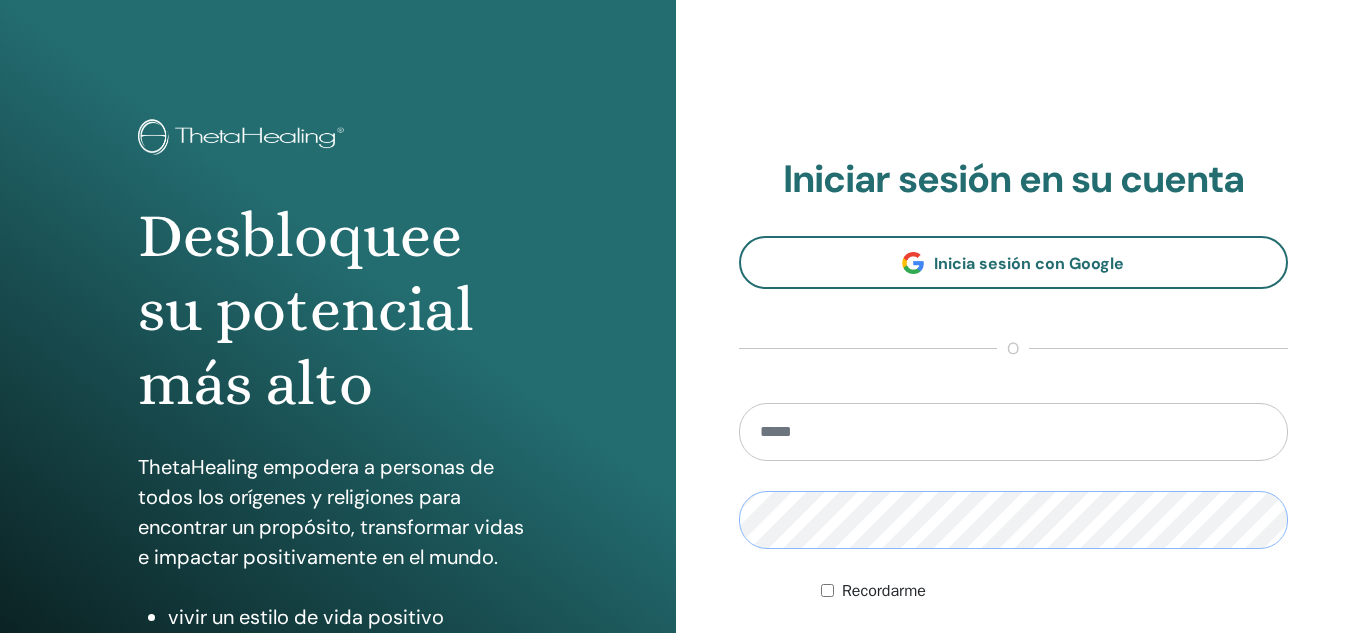 scroll, scrollTop: 0, scrollLeft: 0, axis: both 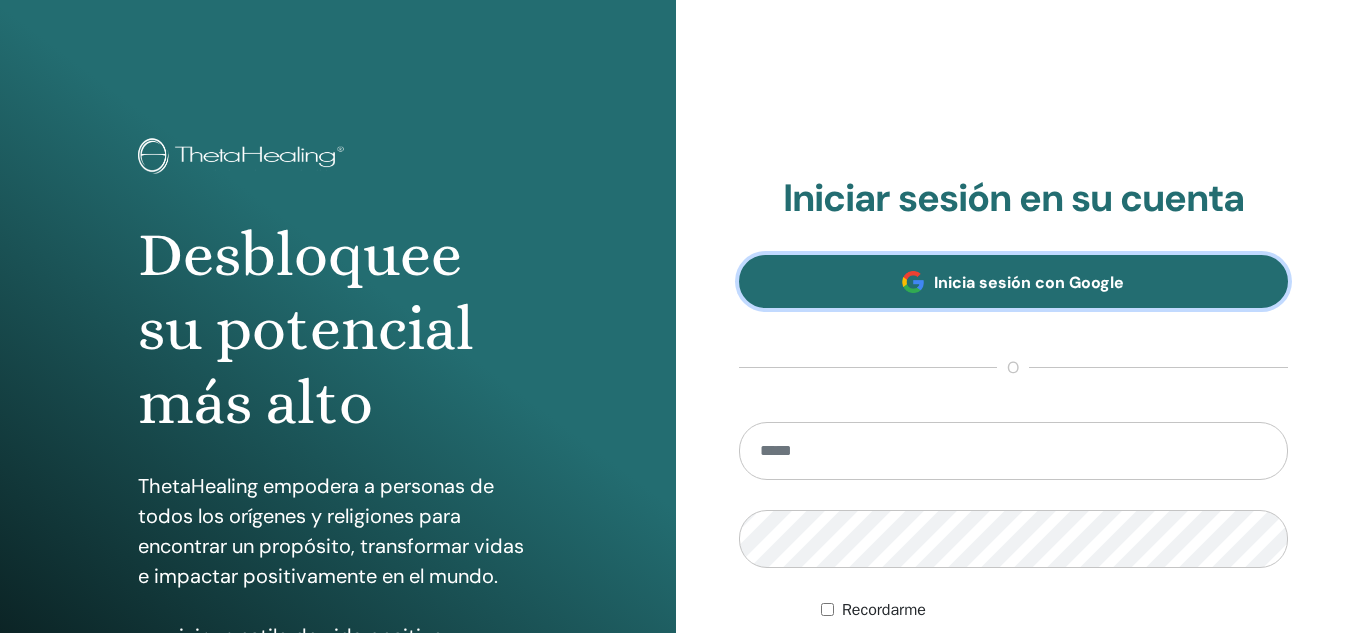 click on "Inicia sesión con Google" at bounding box center (1029, 282) 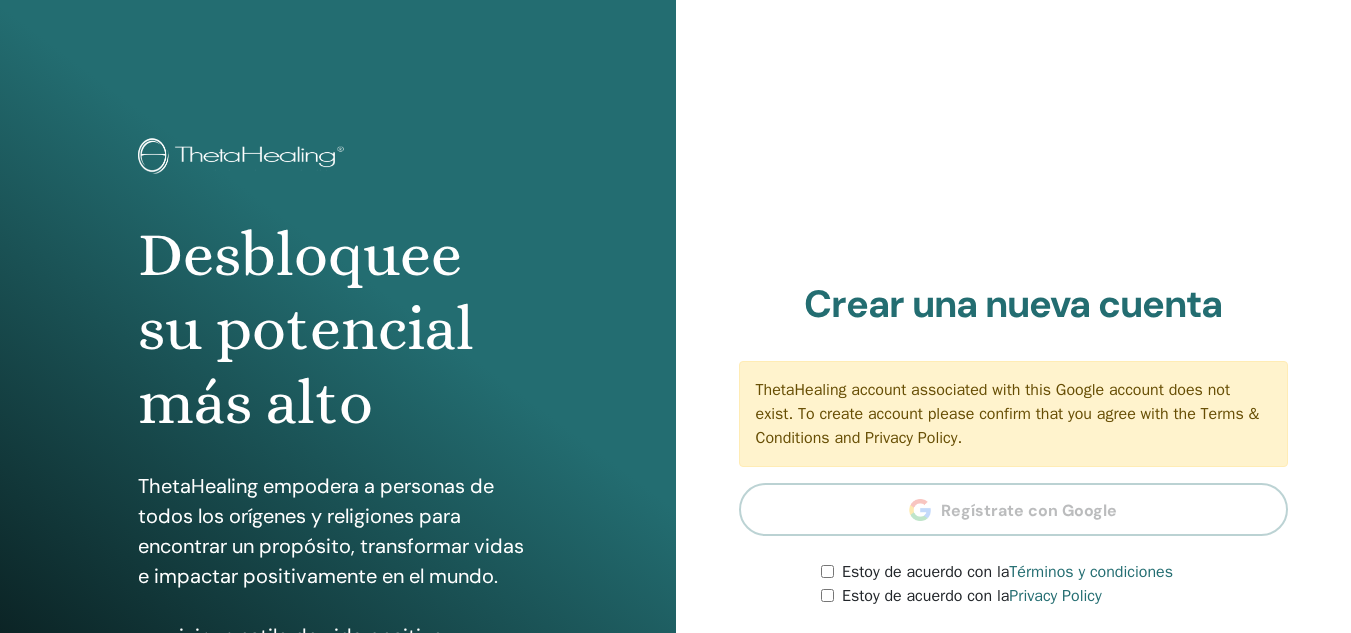 scroll, scrollTop: 0, scrollLeft: 0, axis: both 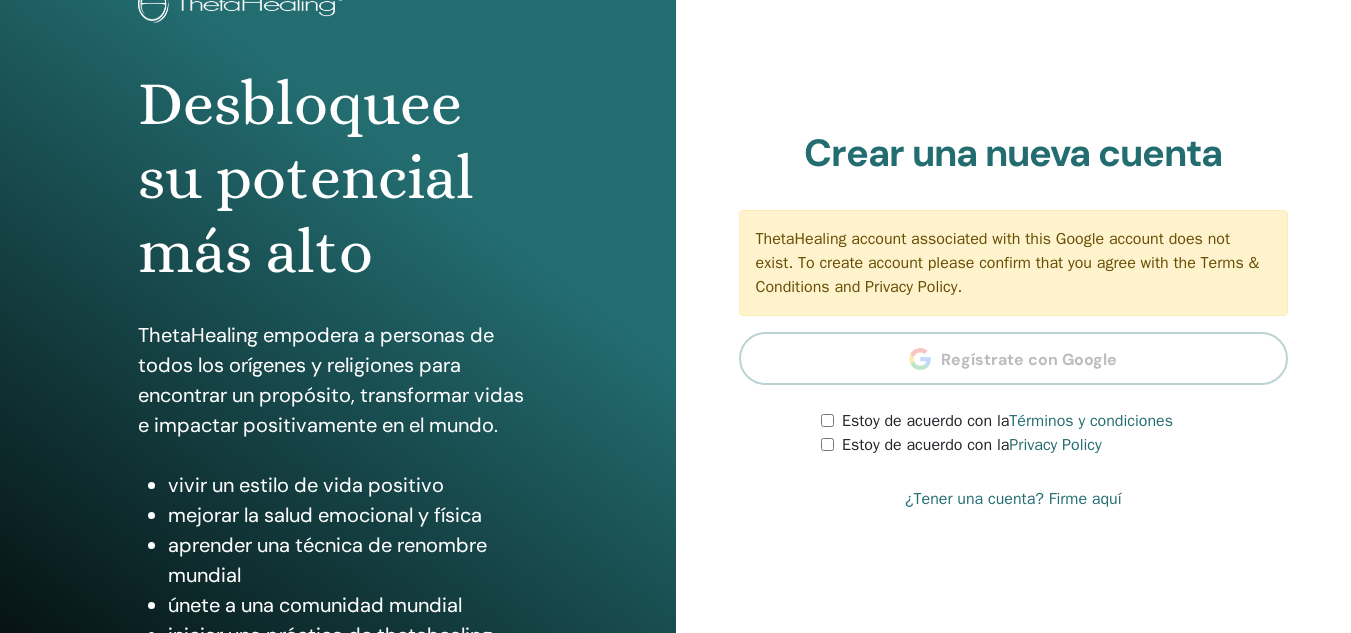 click on "Estoy de acuerdo con la  Términos y condiciones" at bounding box center [1007, 421] 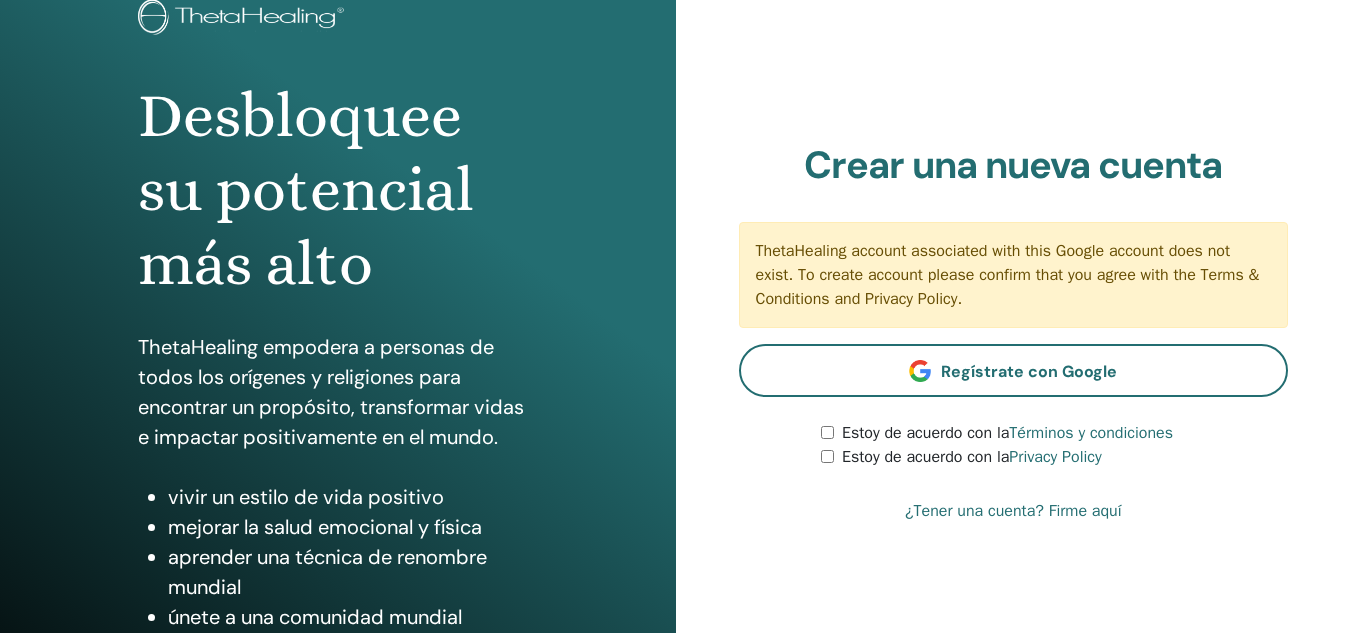 scroll, scrollTop: 135, scrollLeft: 0, axis: vertical 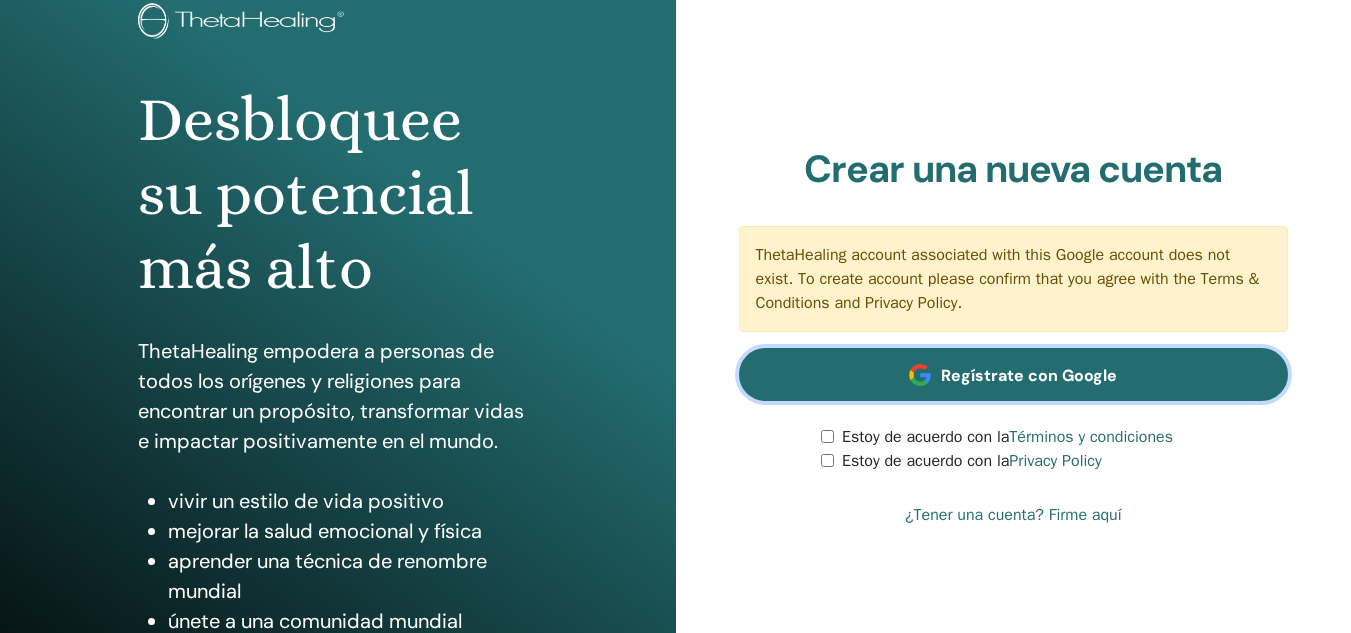 click on "Regístrate con Google" at bounding box center (1029, 375) 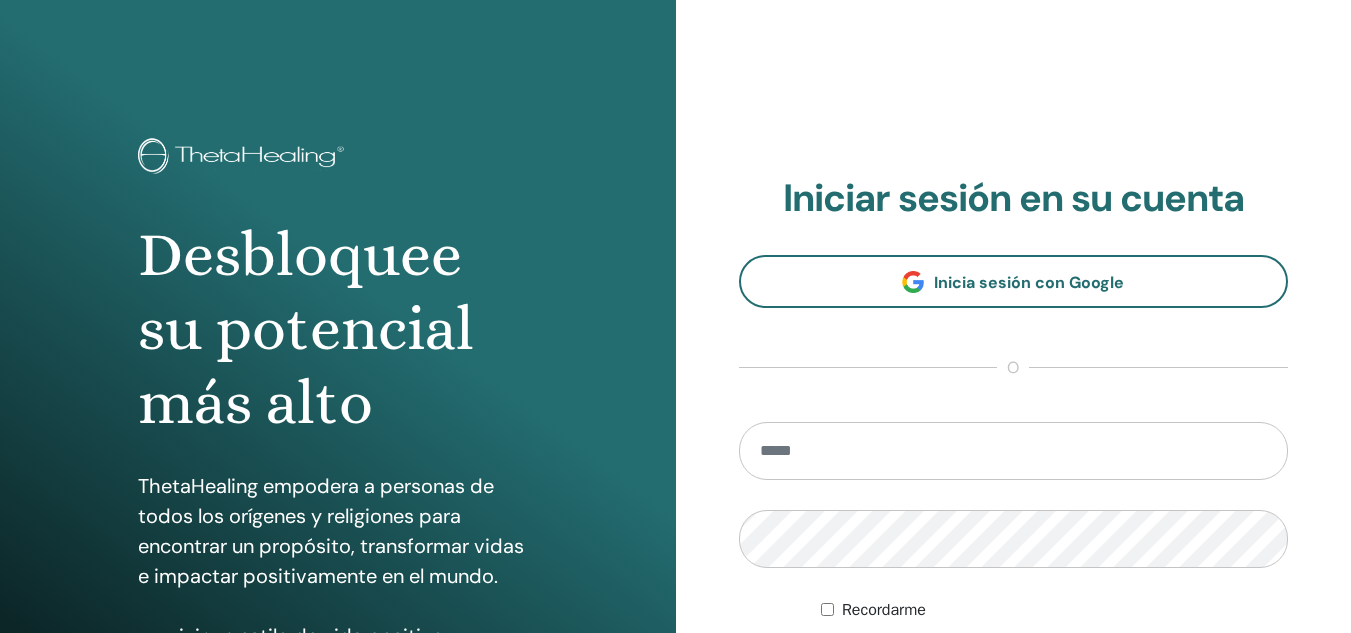 scroll, scrollTop: 0, scrollLeft: 0, axis: both 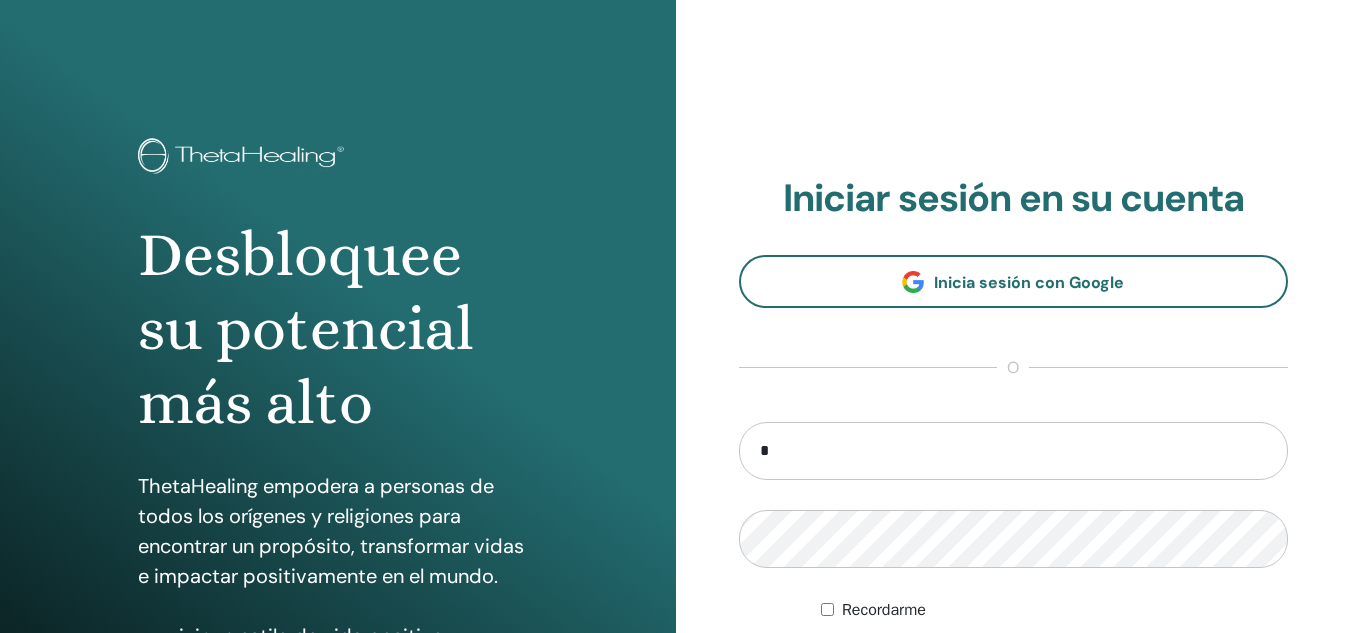 type on "**********" 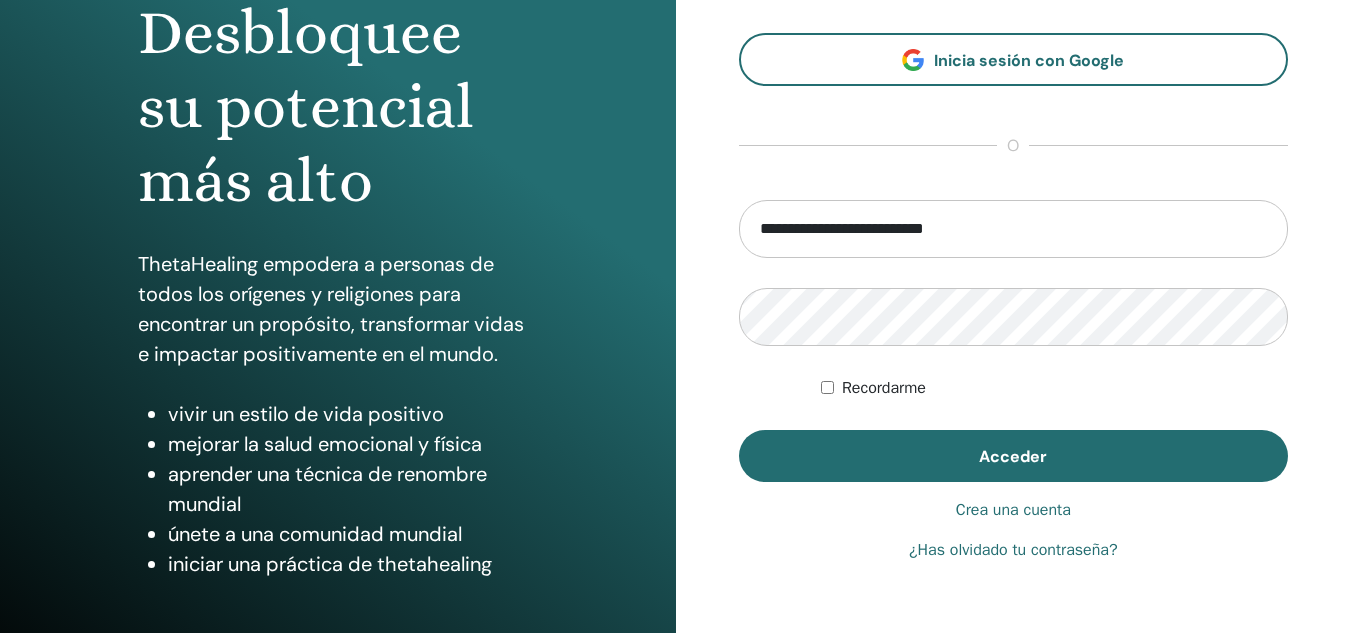 scroll, scrollTop: 227, scrollLeft: 0, axis: vertical 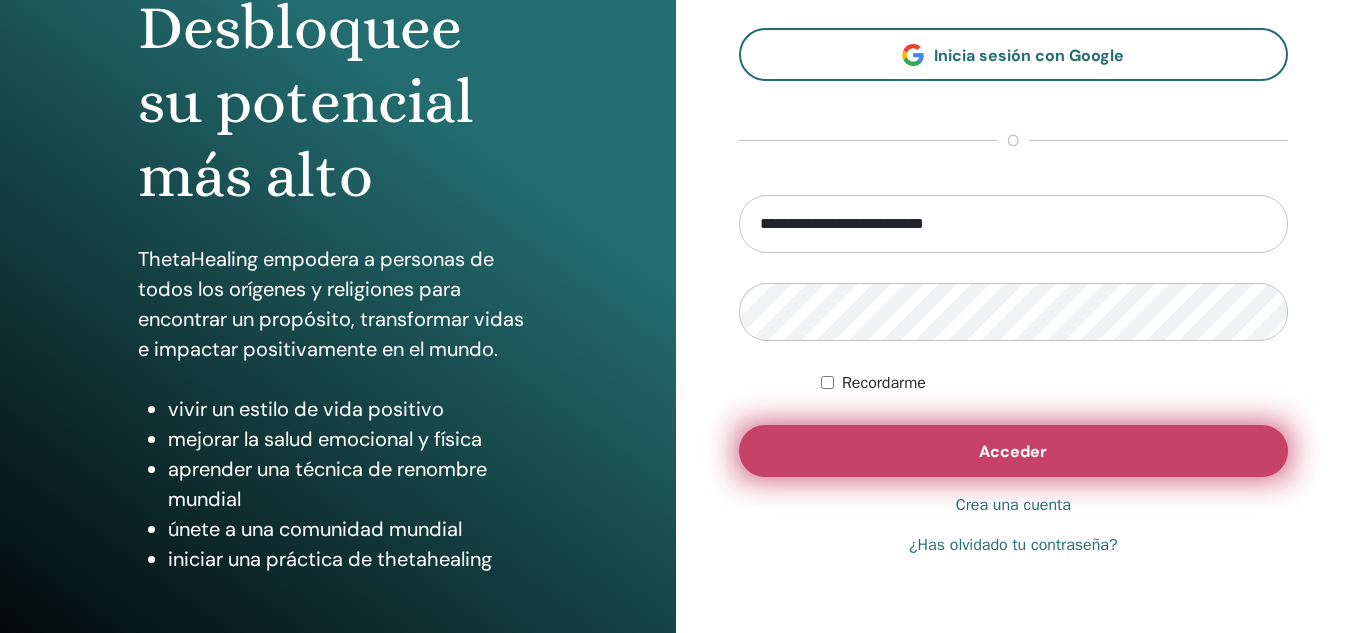 click on "Acceder" at bounding box center (1013, 451) 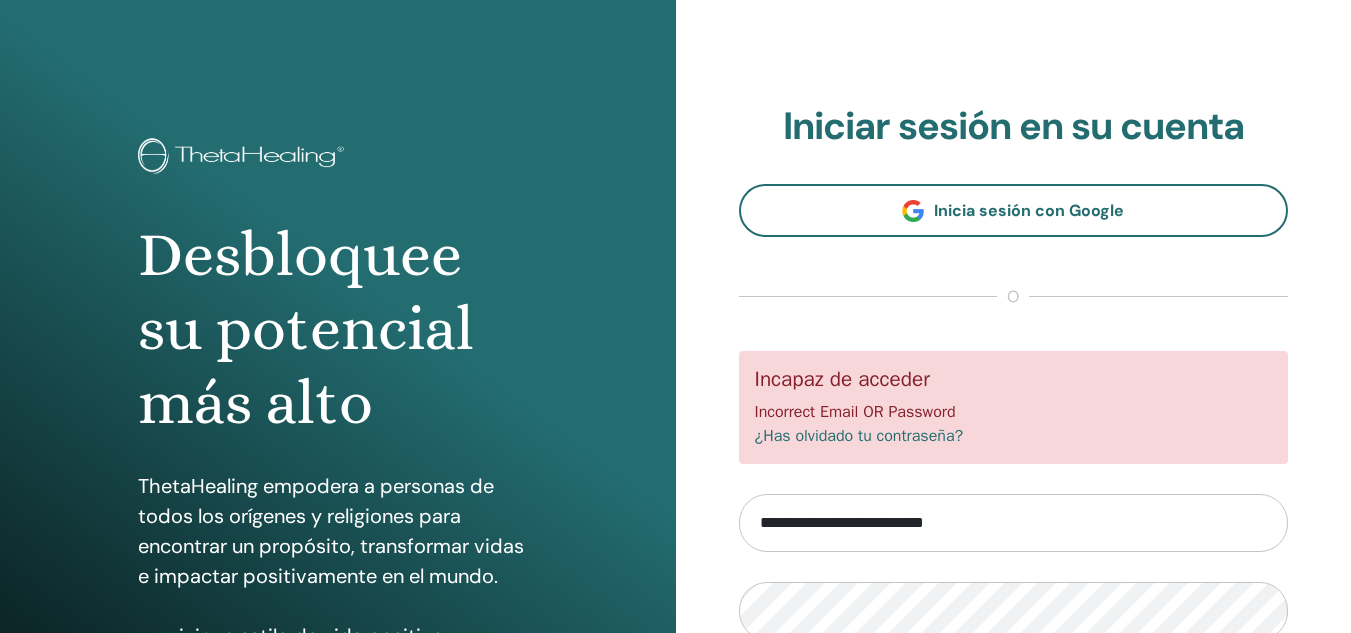 scroll, scrollTop: 0, scrollLeft: 0, axis: both 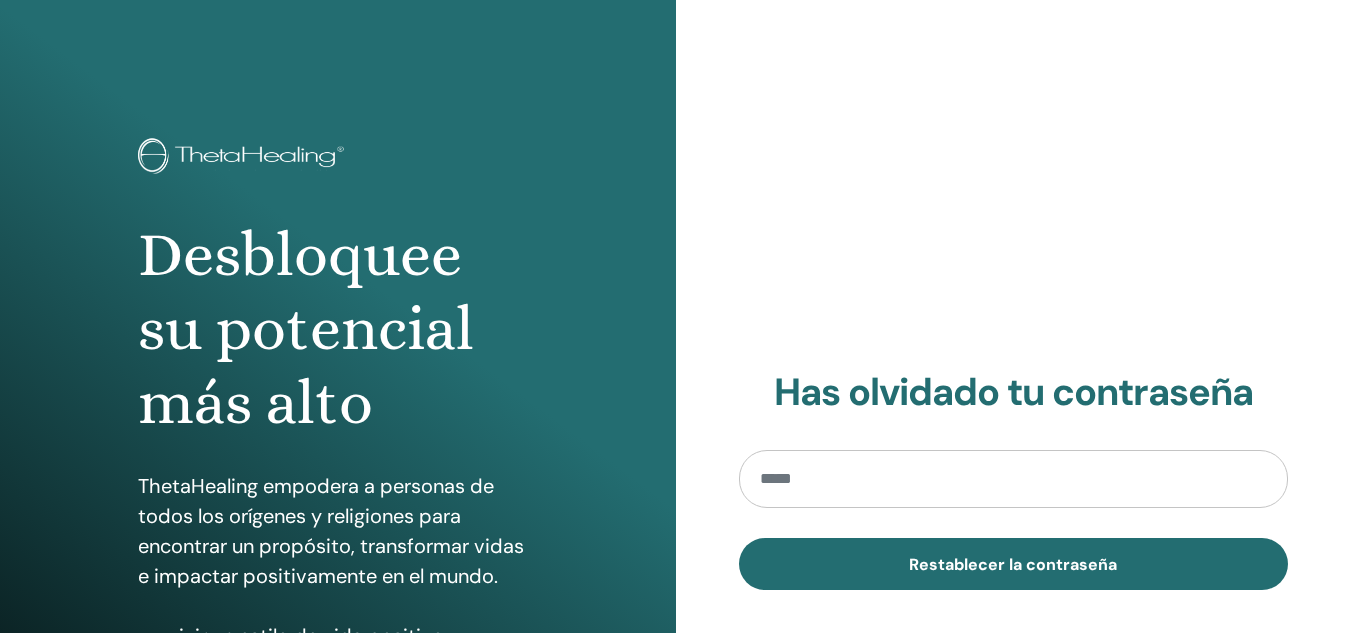 click at bounding box center (1014, 479) 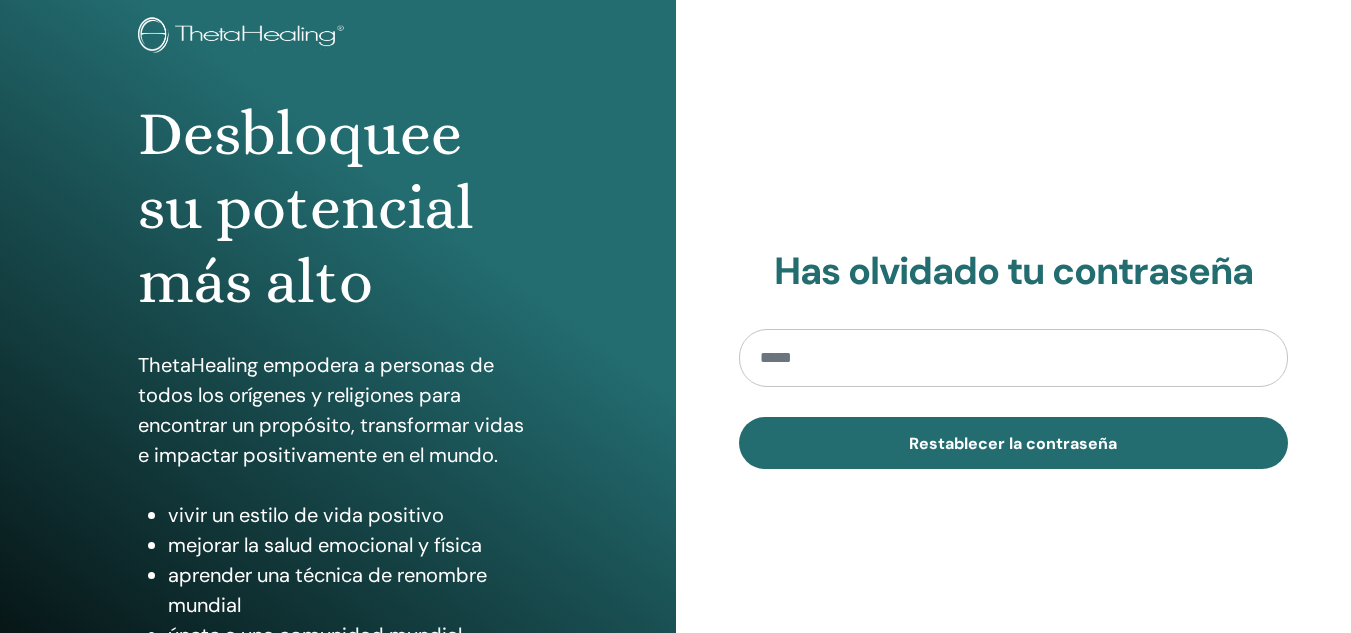 scroll, scrollTop: 122, scrollLeft: 0, axis: vertical 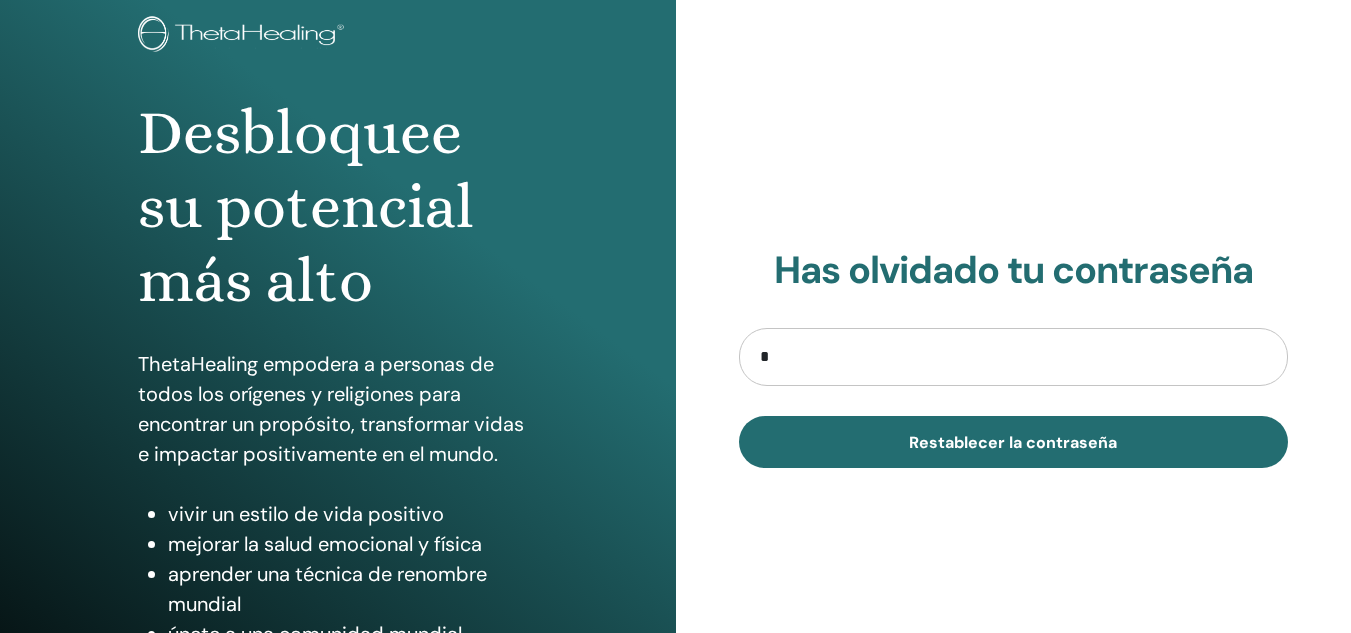 type on "**********" 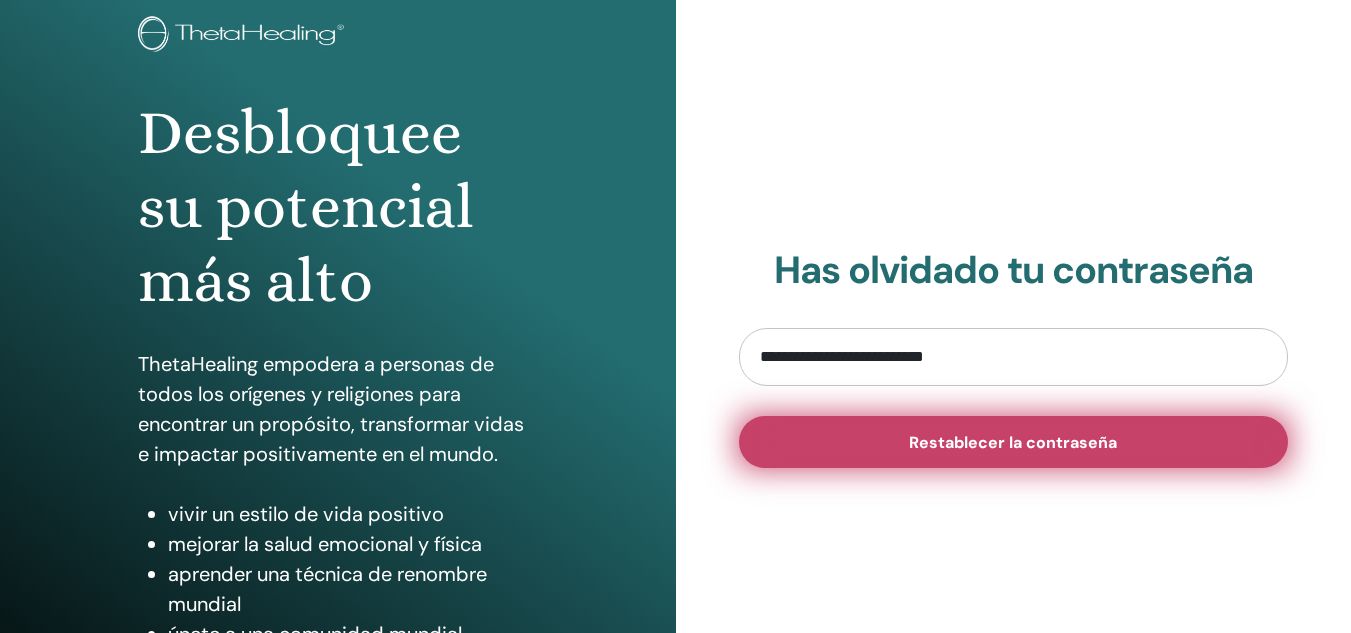 click on "Restablecer la contraseña" at bounding box center [1013, 442] 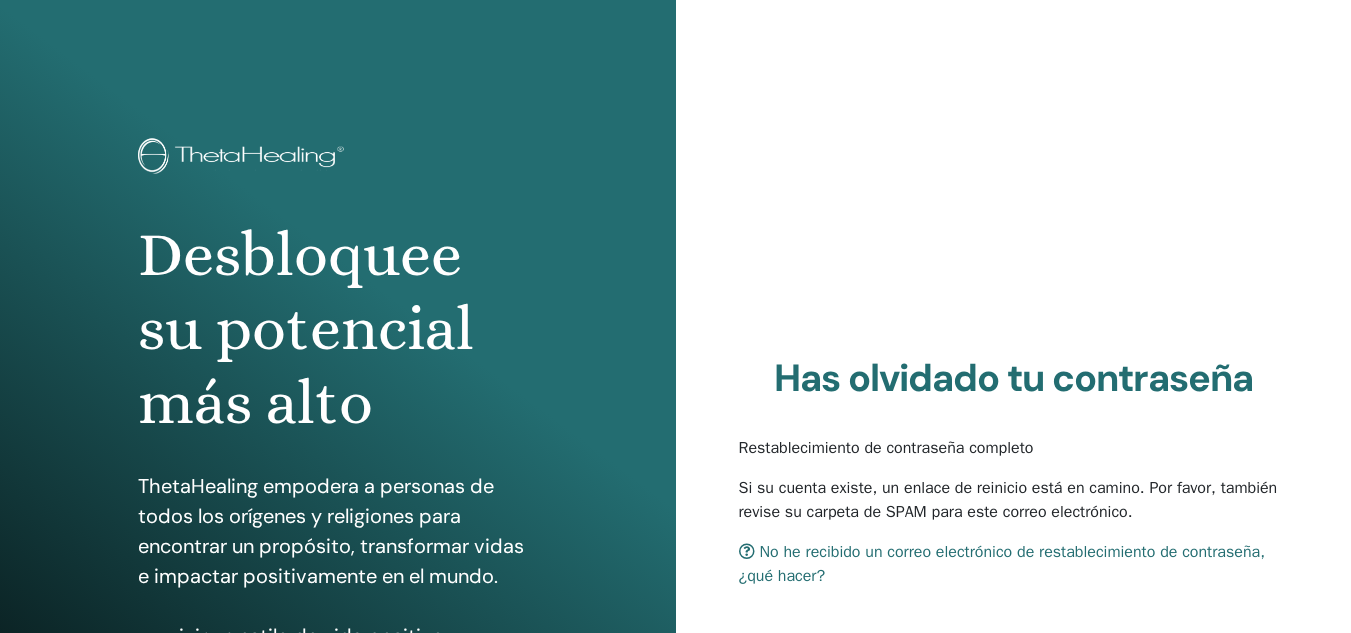 scroll, scrollTop: 0, scrollLeft: 0, axis: both 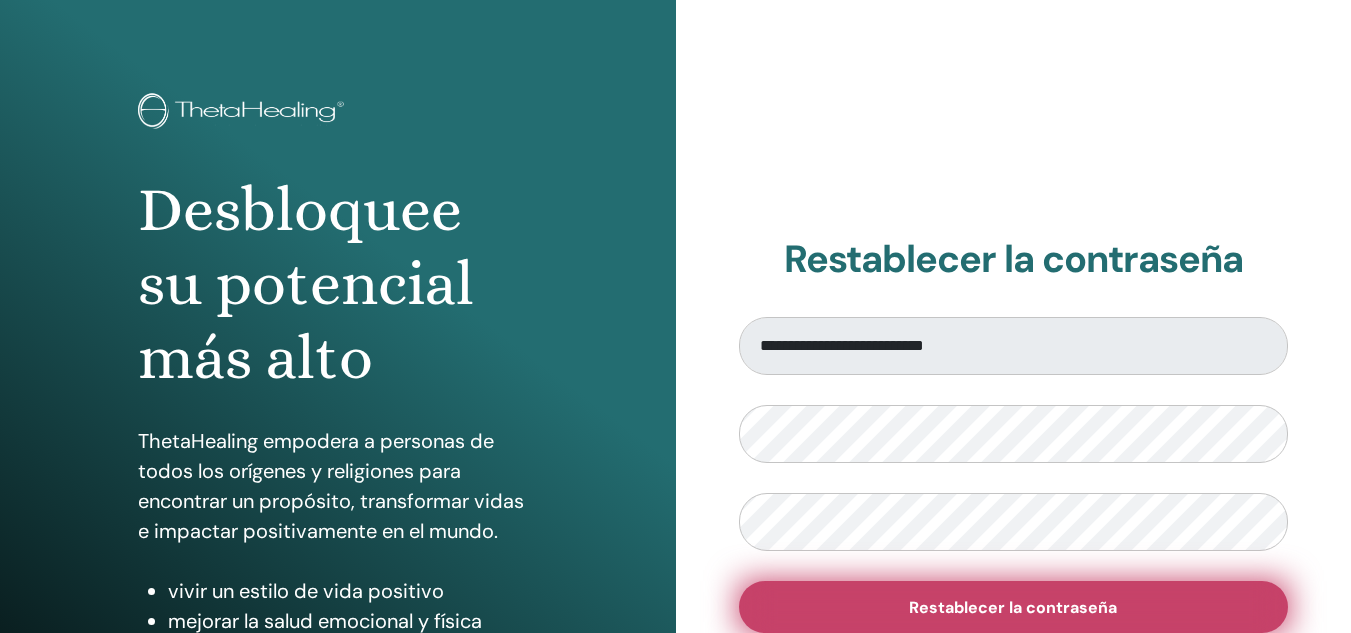 click on "Restablecer la contraseña" at bounding box center (1013, 607) 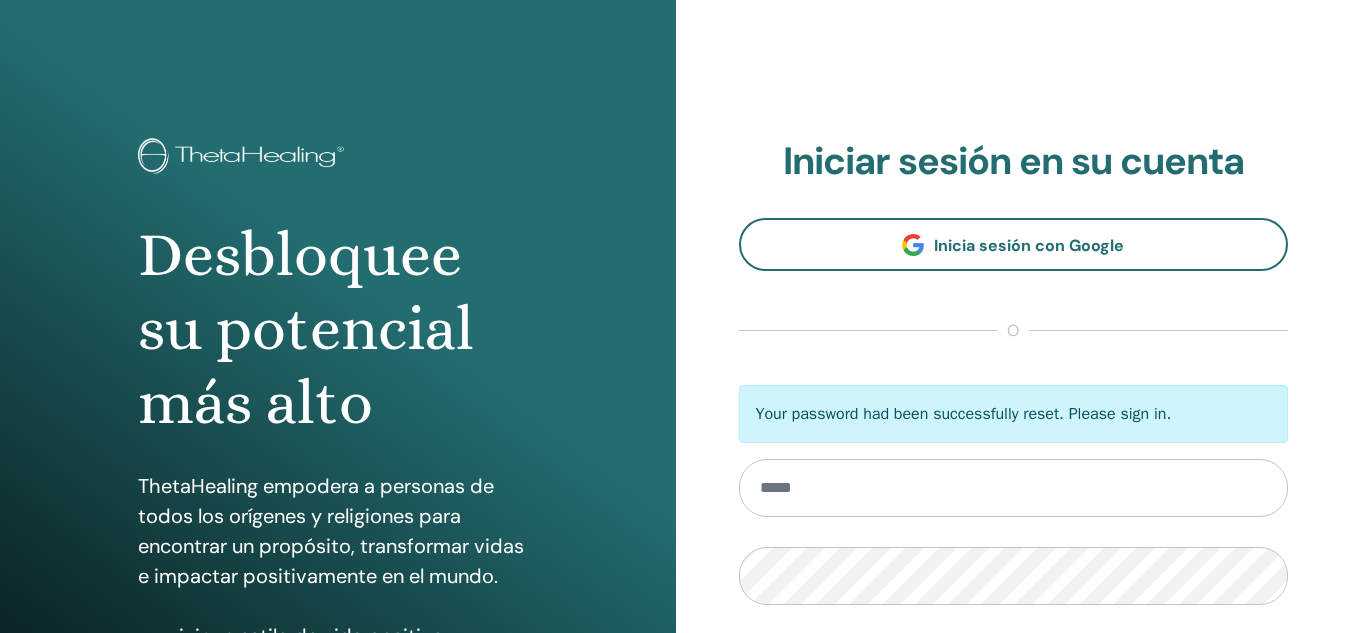 scroll, scrollTop: 0, scrollLeft: 0, axis: both 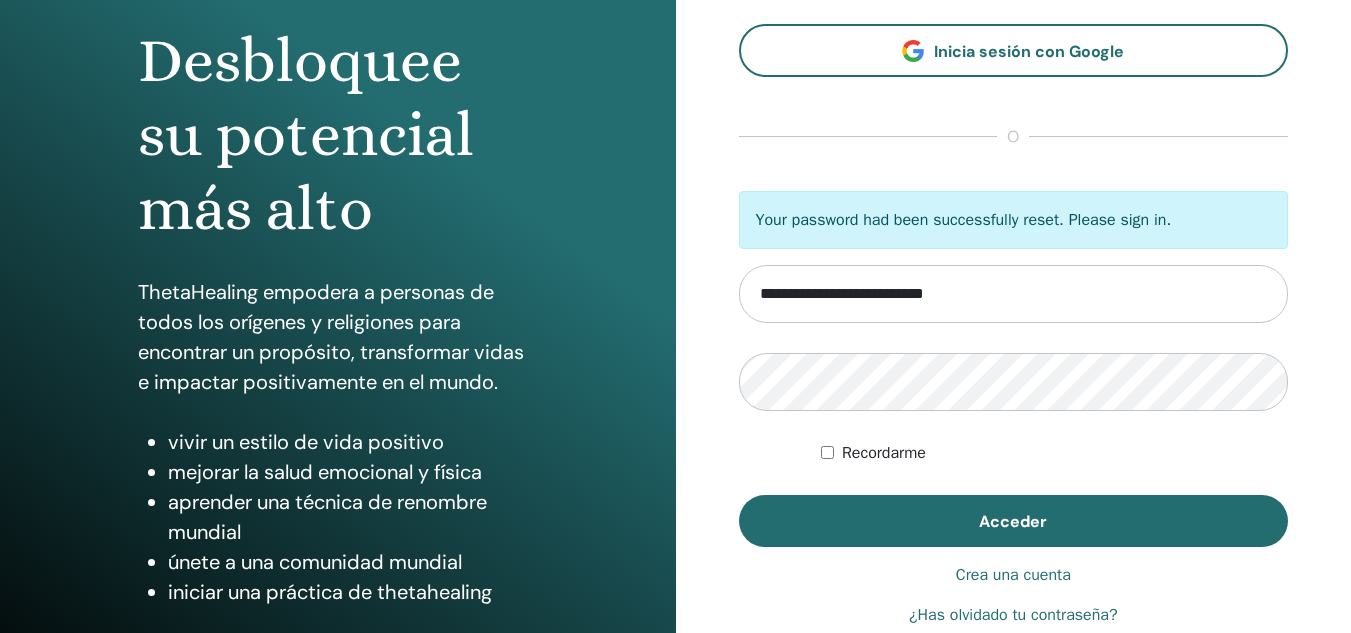 click on "Recordarme" at bounding box center [884, 453] 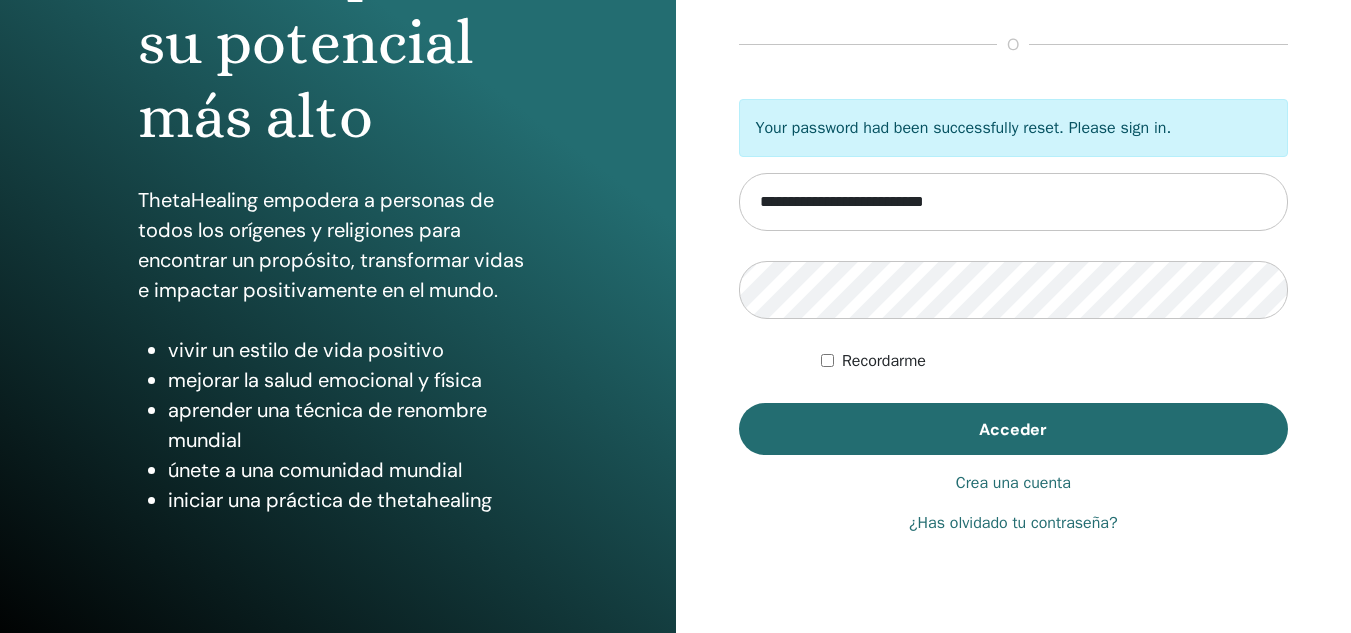 scroll, scrollTop: 291, scrollLeft: 0, axis: vertical 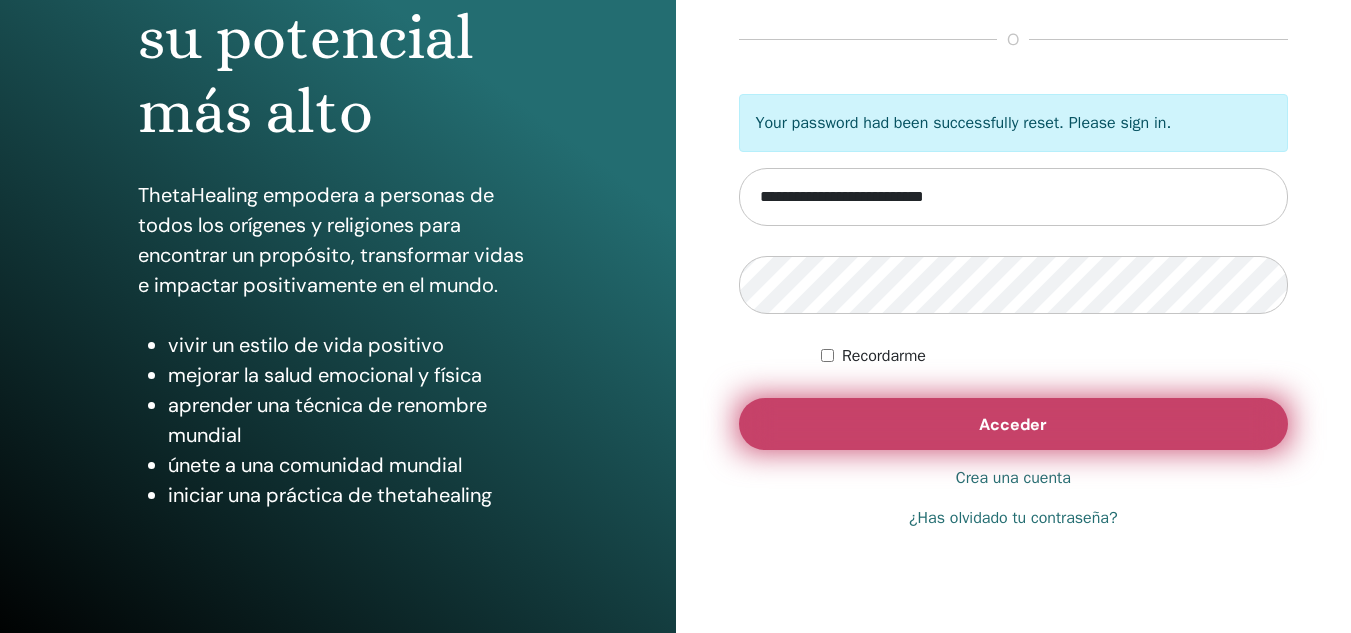 click on "Acceder" at bounding box center (1014, 424) 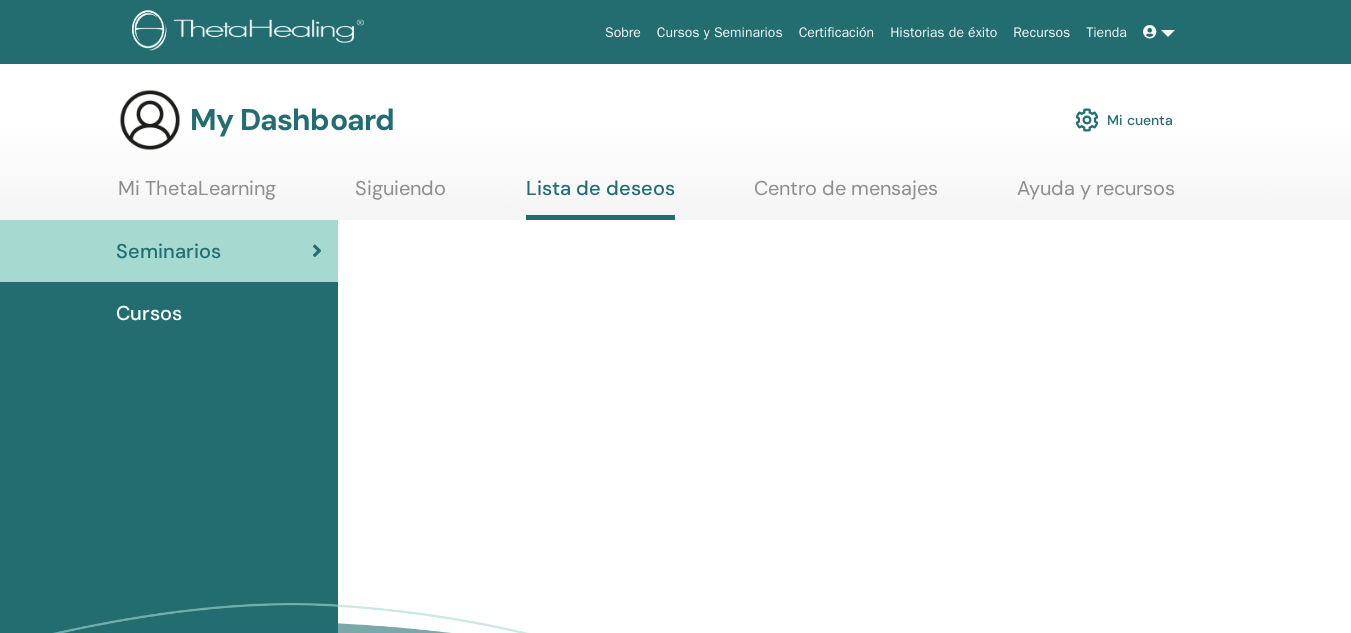 scroll, scrollTop: 0, scrollLeft: 0, axis: both 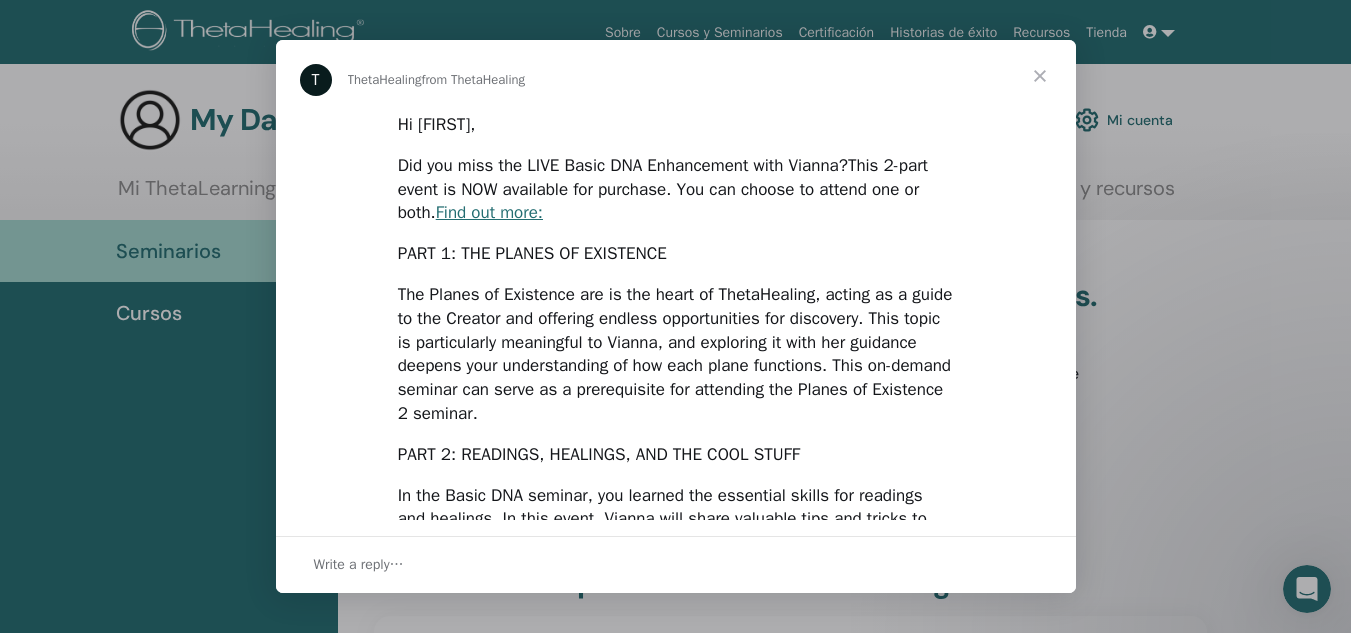 click at bounding box center (1040, 76) 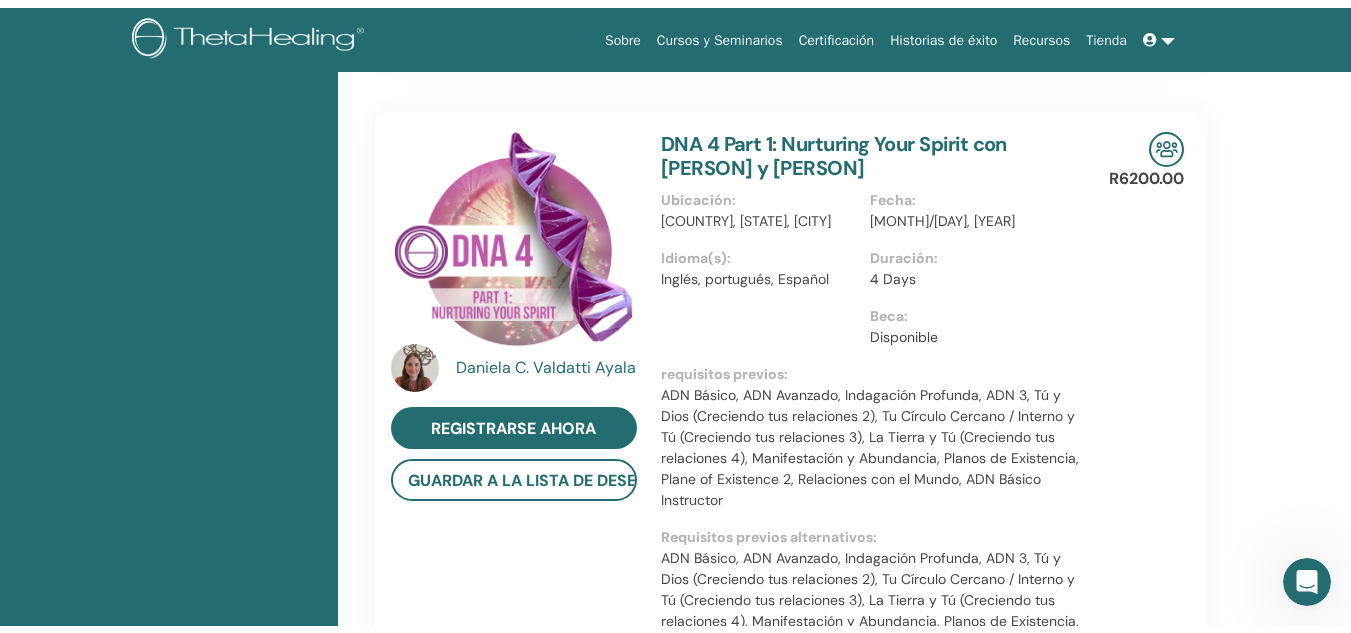 scroll, scrollTop: 0, scrollLeft: 0, axis: both 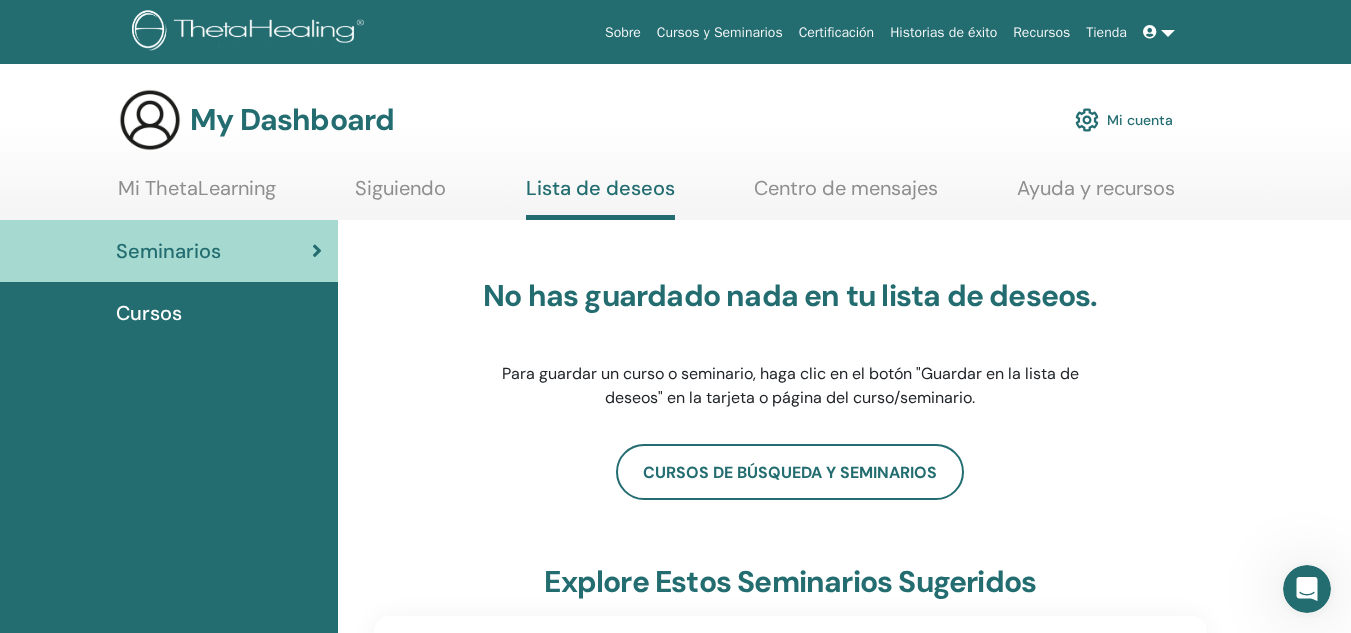 click on "Ayuda y recursos" at bounding box center (1096, 195) 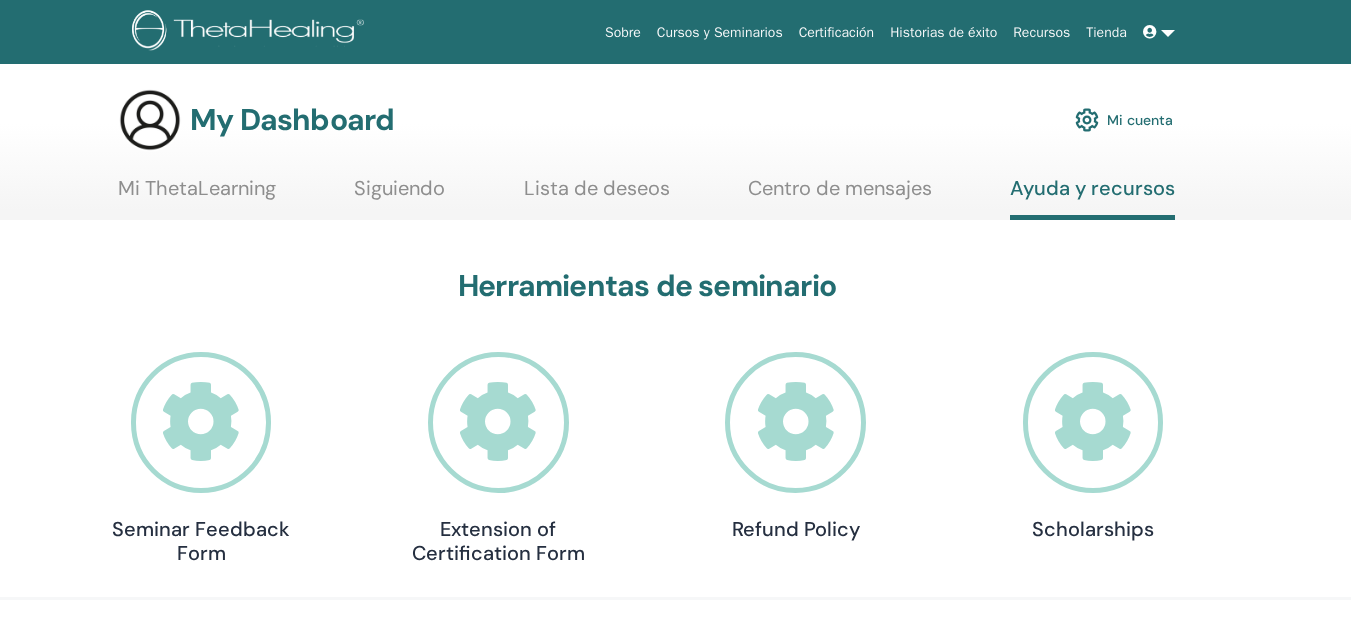 scroll, scrollTop: 0, scrollLeft: 0, axis: both 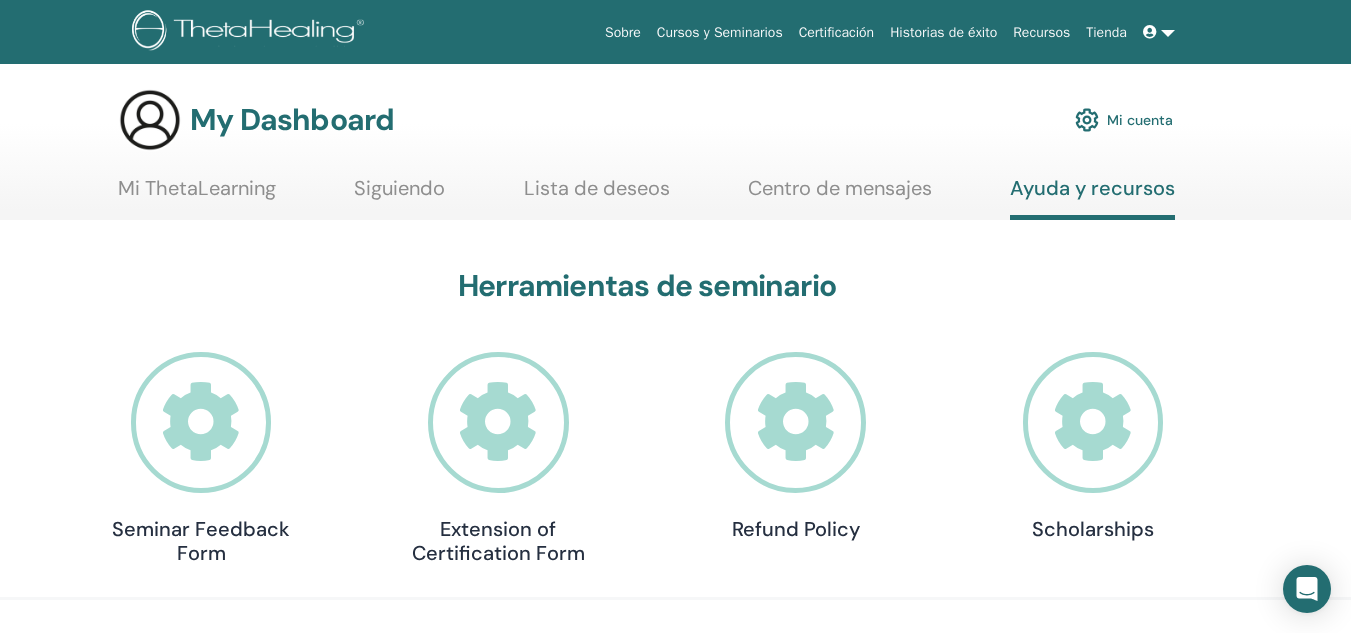 click on "Siguiendo" at bounding box center [399, 195] 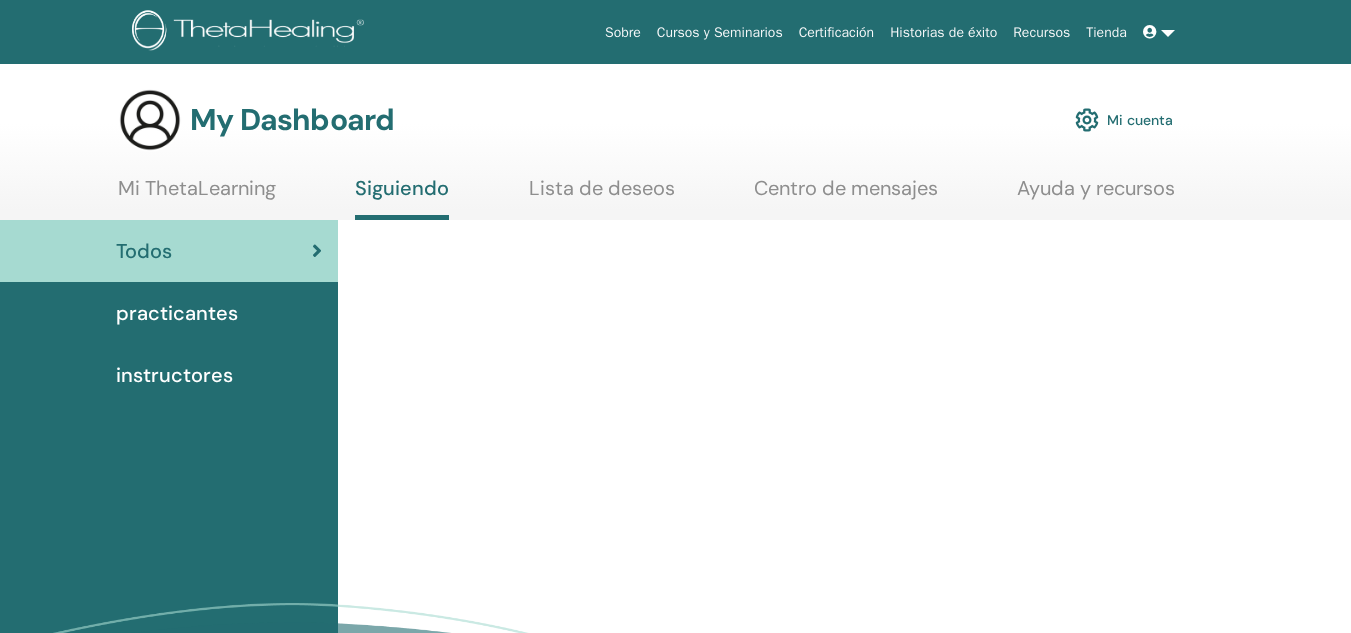 scroll, scrollTop: 0, scrollLeft: 0, axis: both 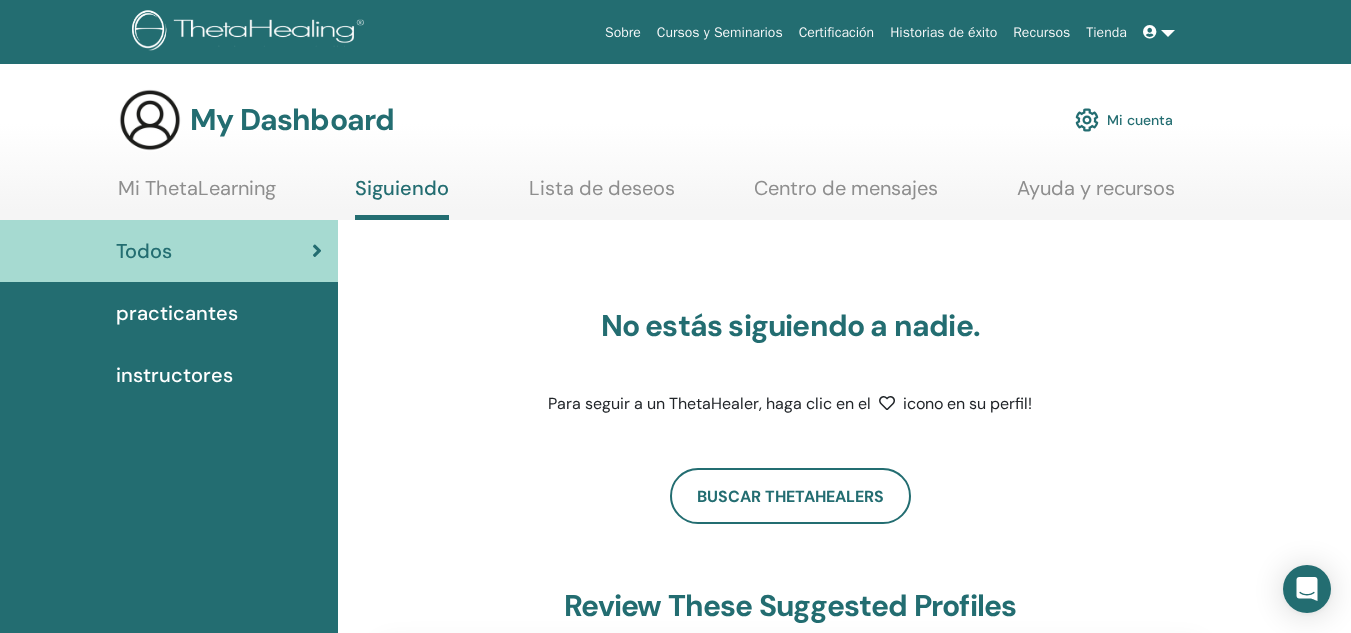 click on "Mi ThetaLearning" at bounding box center [197, 195] 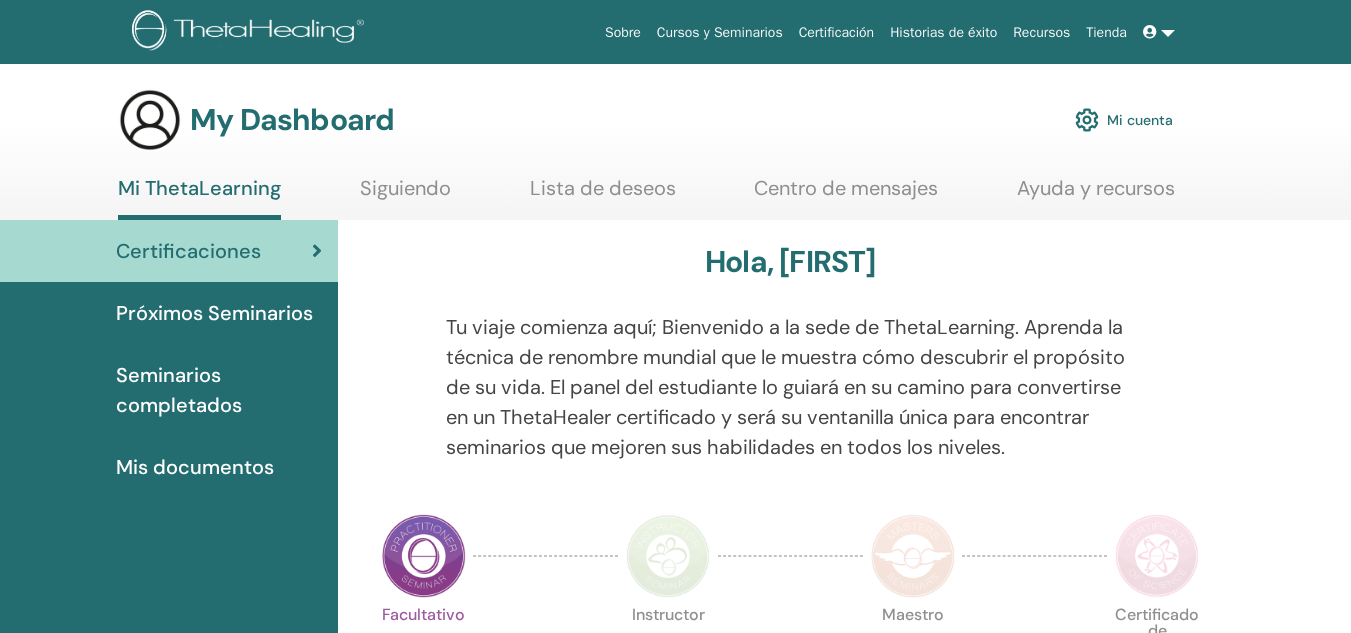scroll, scrollTop: 0, scrollLeft: 0, axis: both 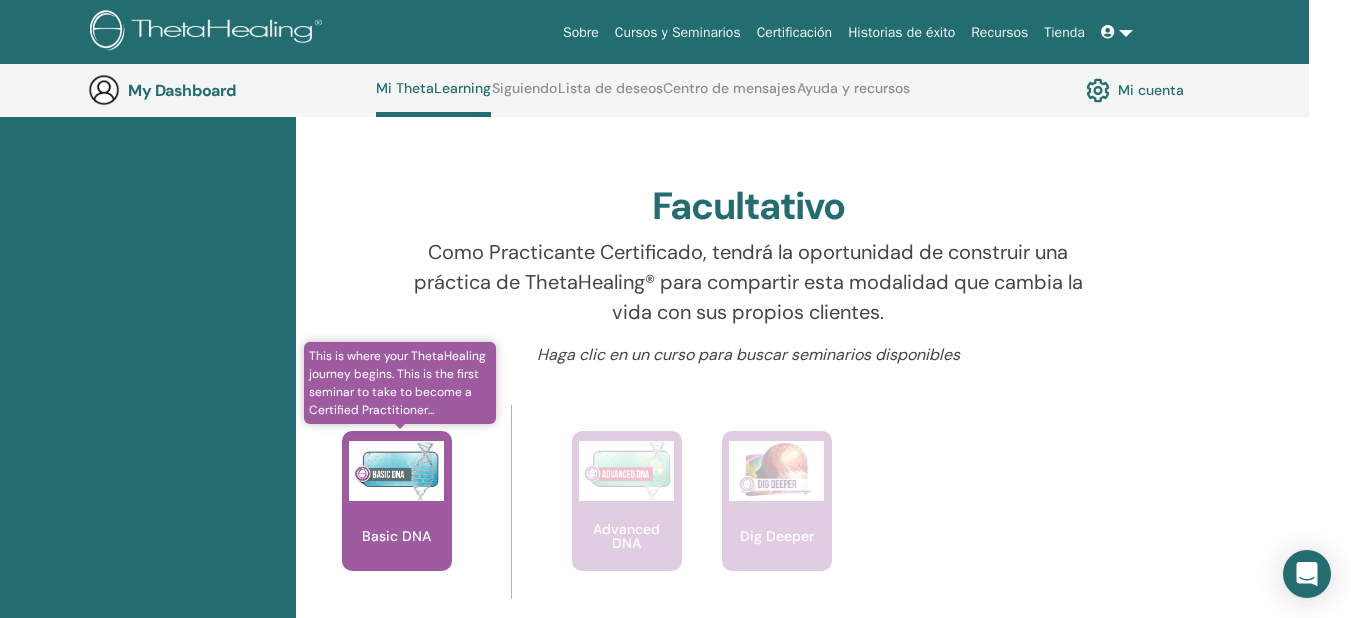 click on "Basic DNA" at bounding box center (397, 501) 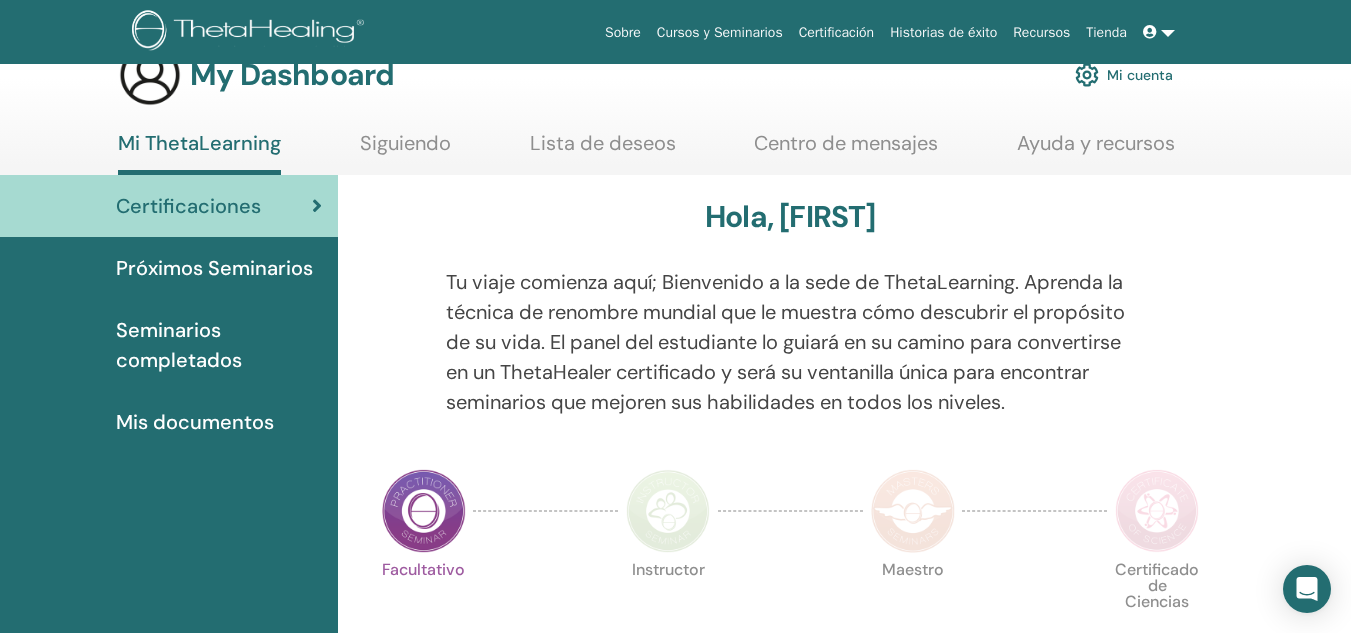 scroll, scrollTop: 0, scrollLeft: 0, axis: both 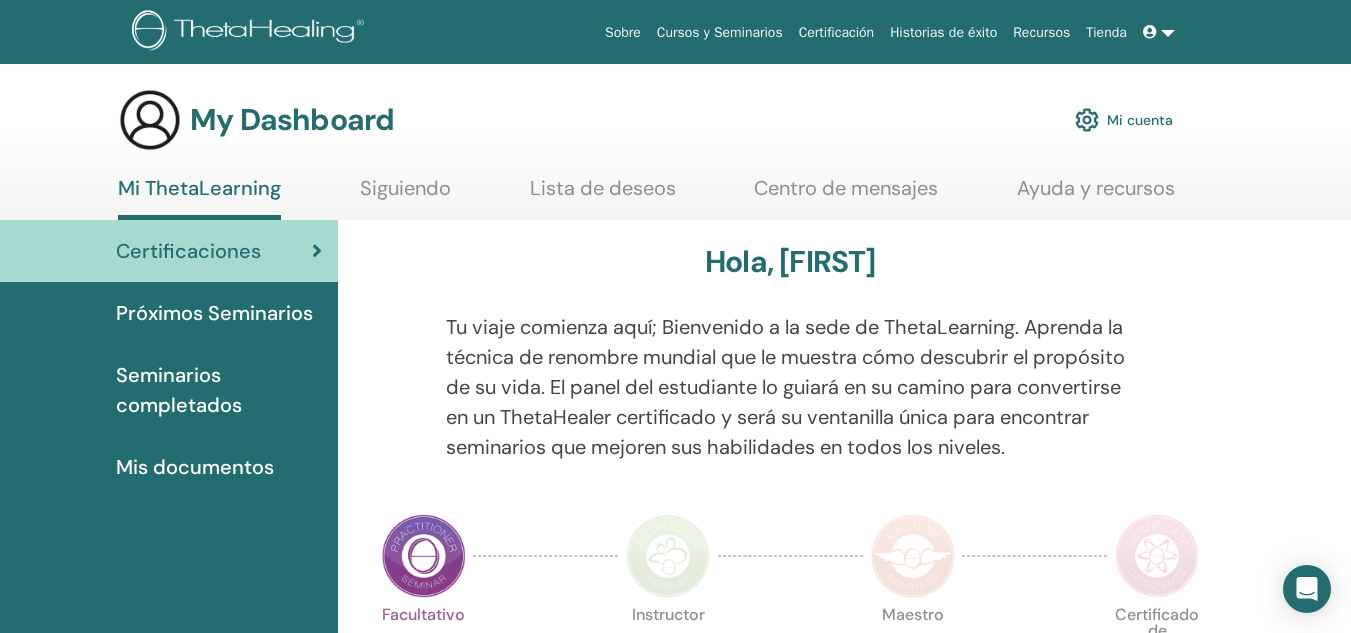 click on "Centro de mensajes" at bounding box center [846, 195] 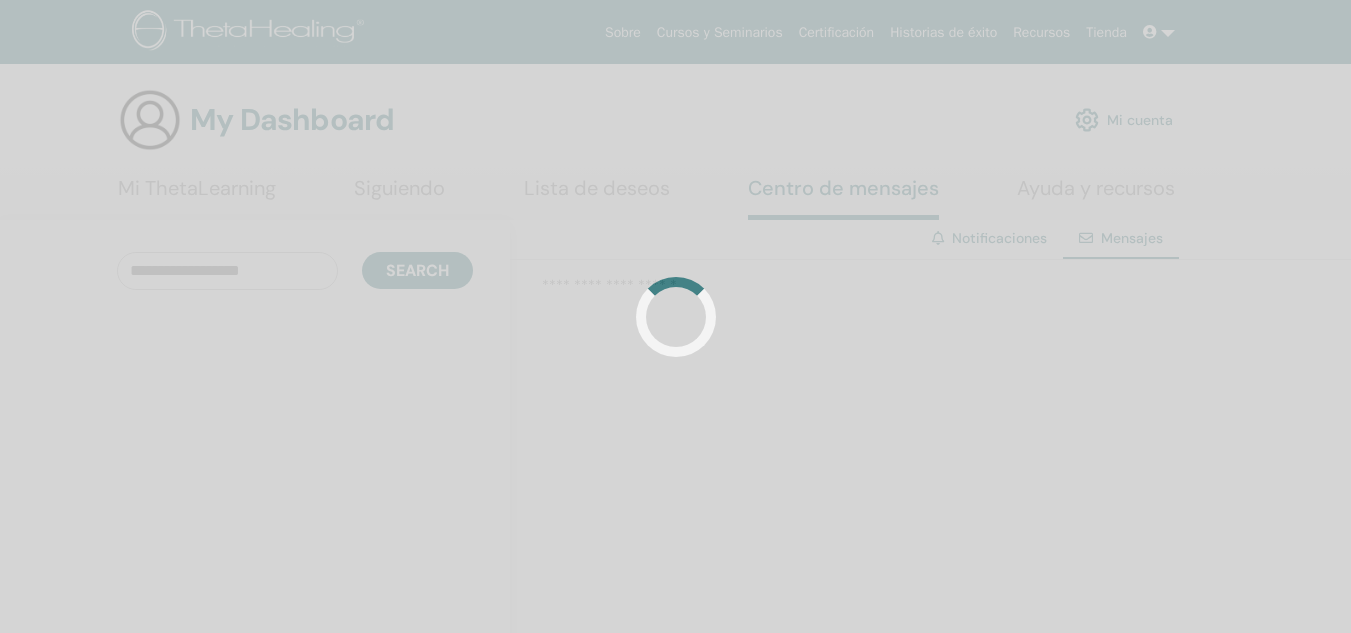 scroll, scrollTop: 0, scrollLeft: 0, axis: both 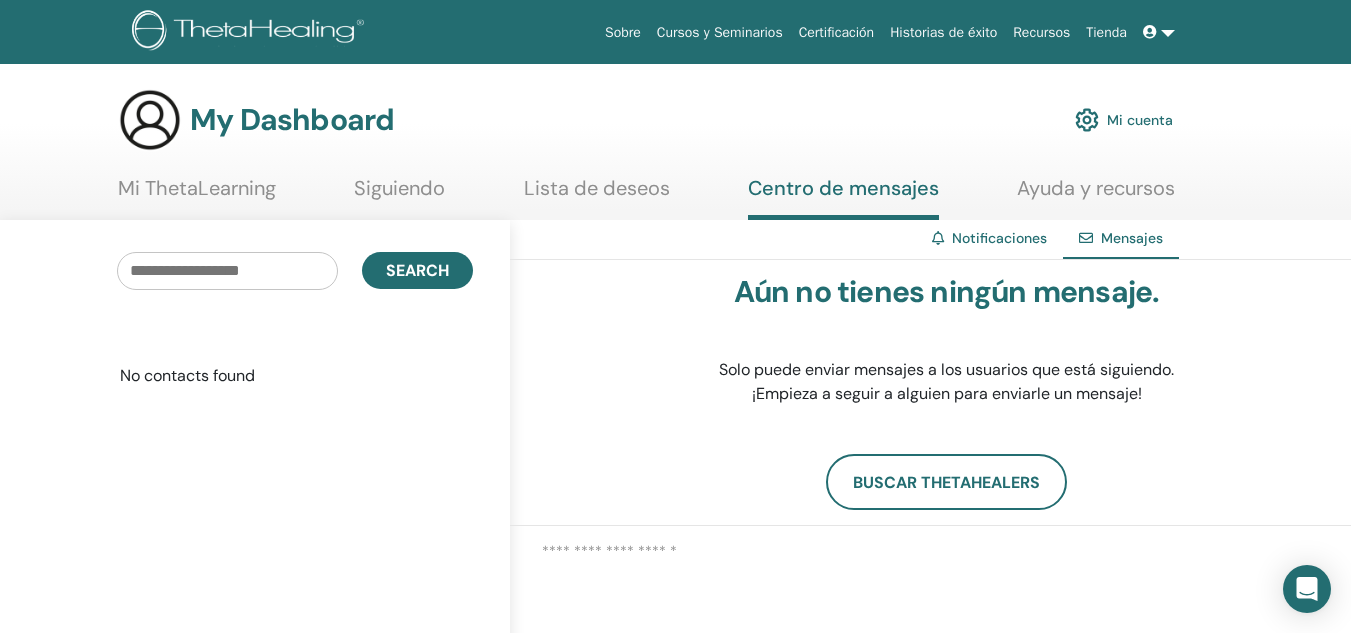 click on "Ayuda y recursos" at bounding box center [1096, 195] 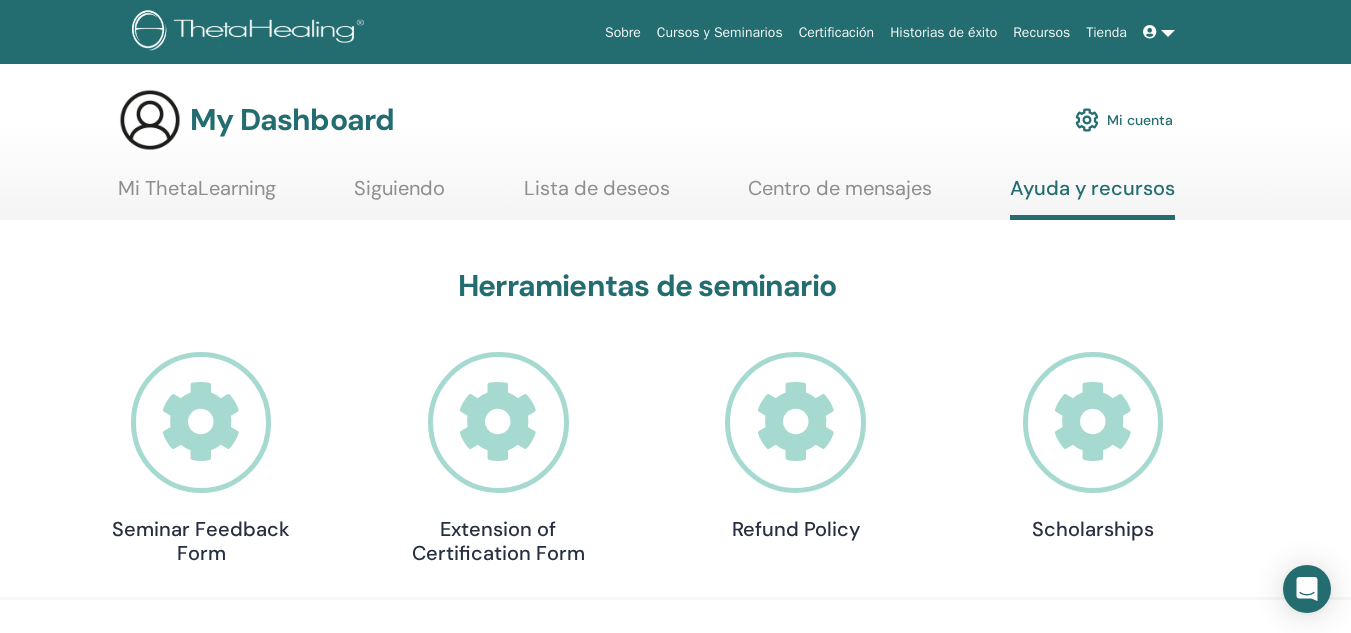scroll, scrollTop: 0, scrollLeft: 0, axis: both 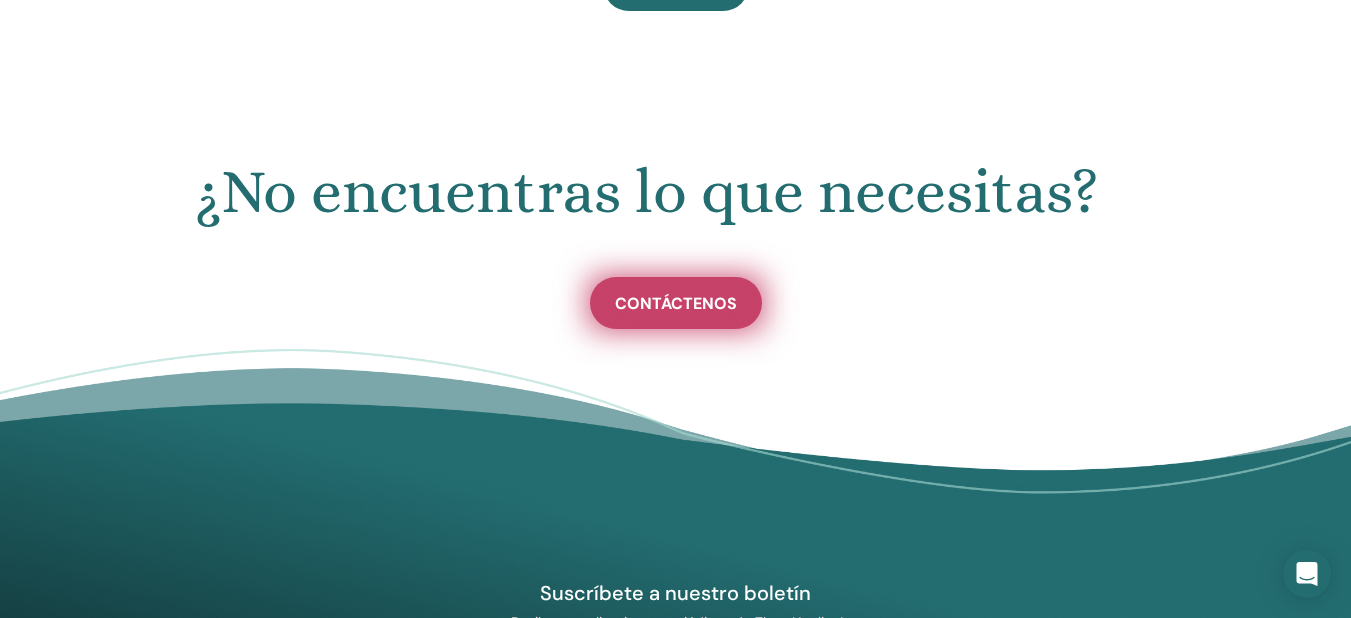 click on "Contáctenos" at bounding box center [676, 303] 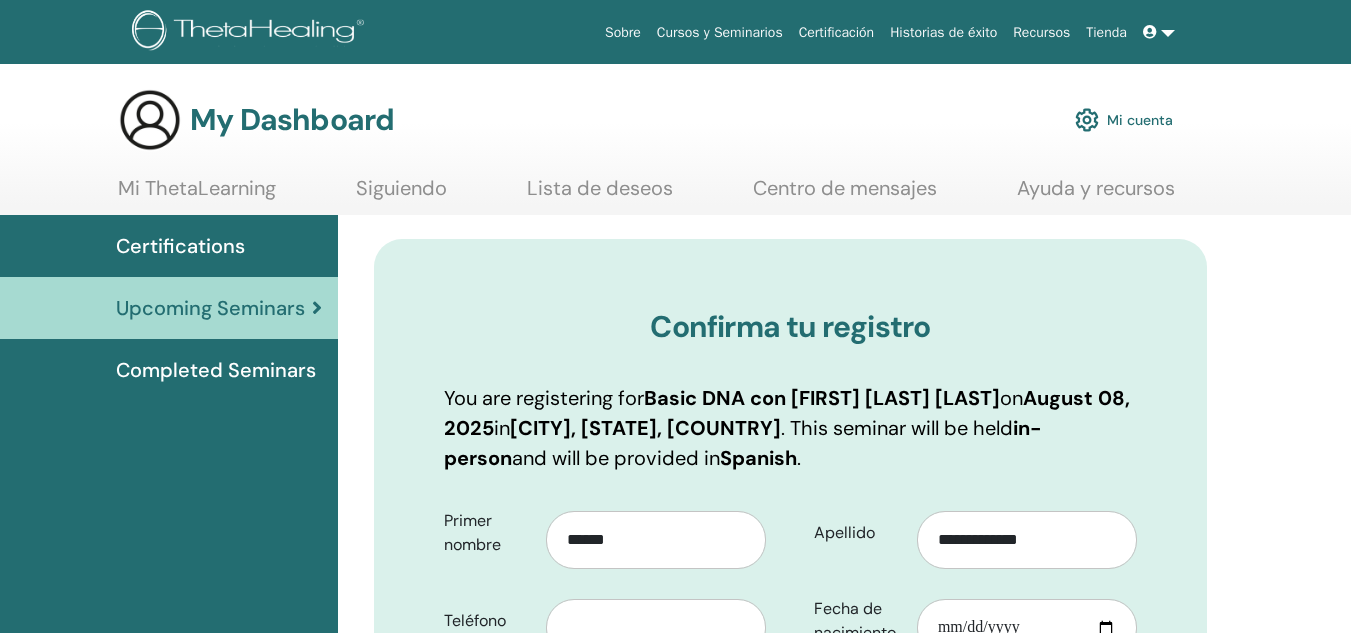 scroll, scrollTop: 0, scrollLeft: 0, axis: both 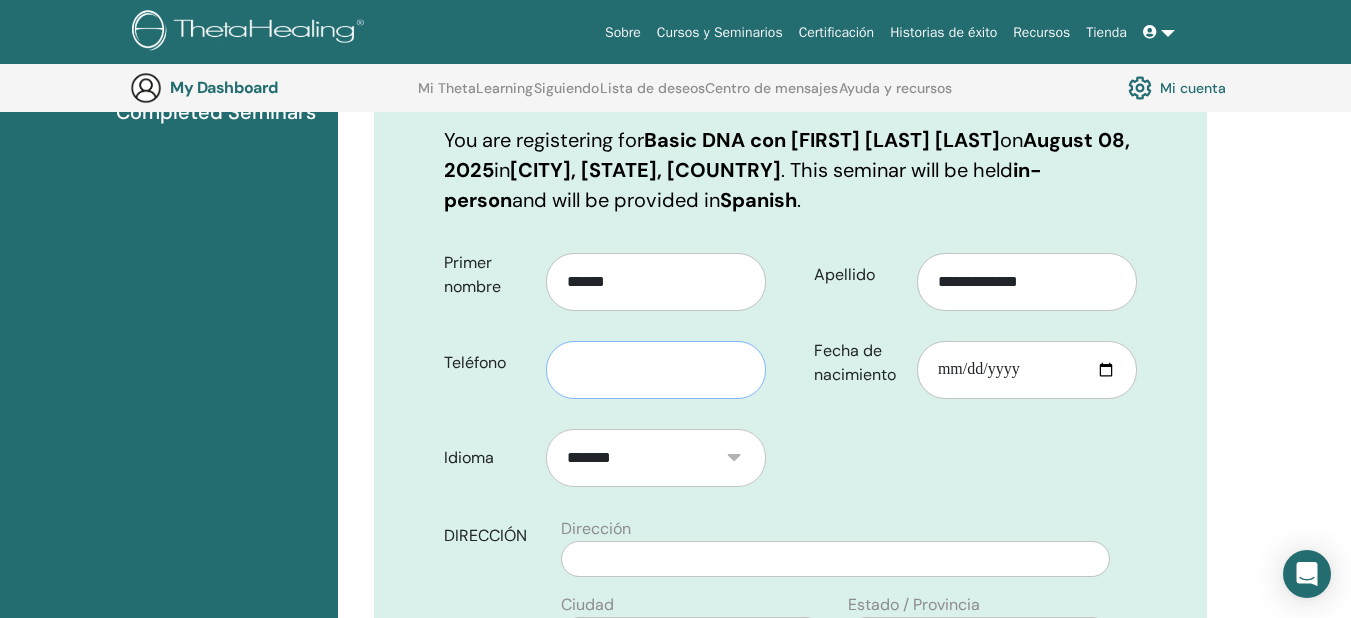click at bounding box center [656, 370] 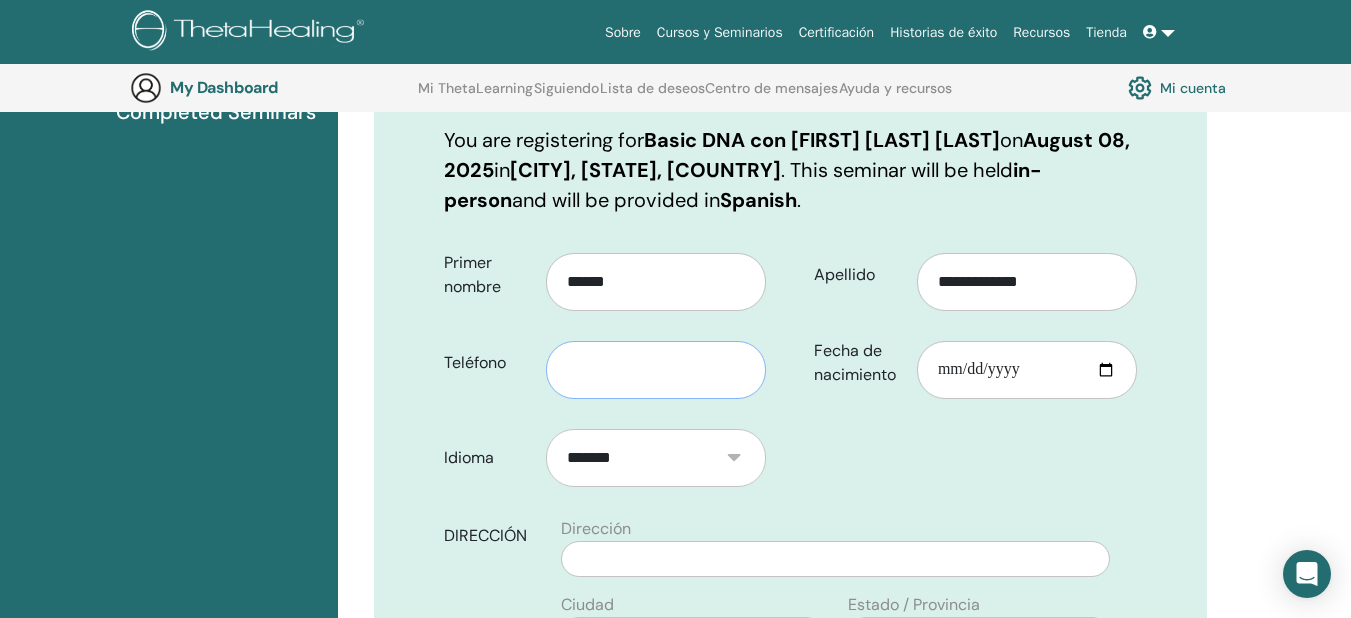 type on "**********" 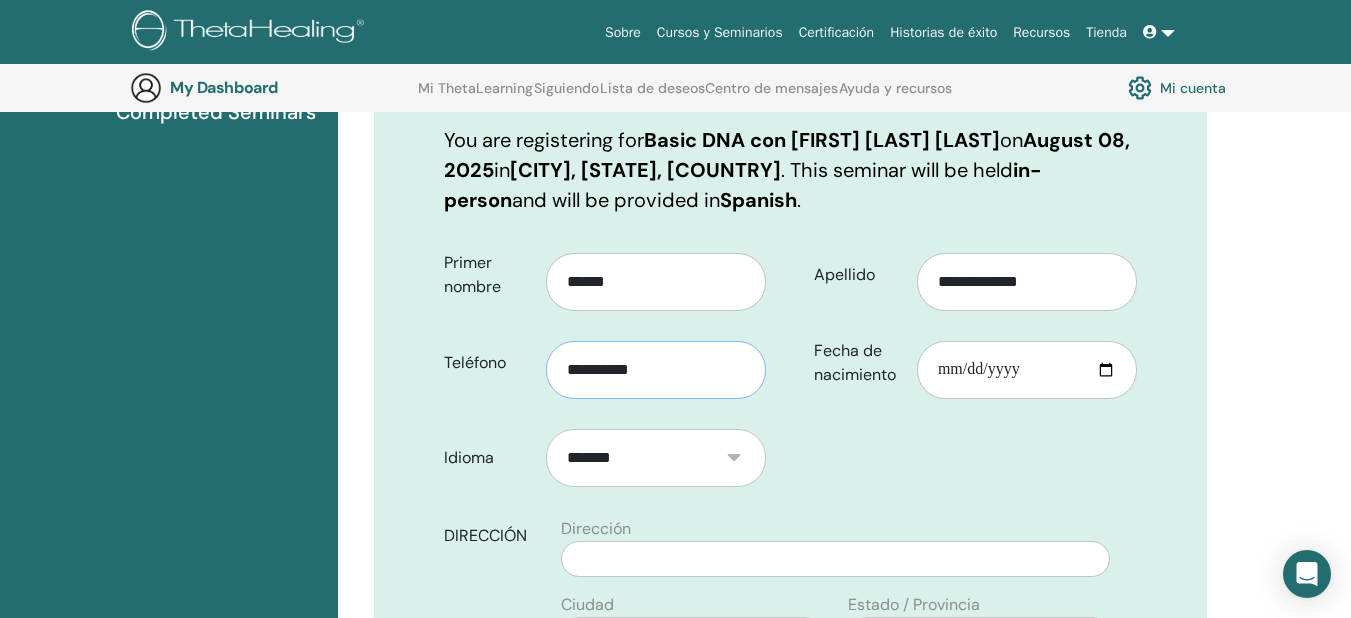 type on "**********" 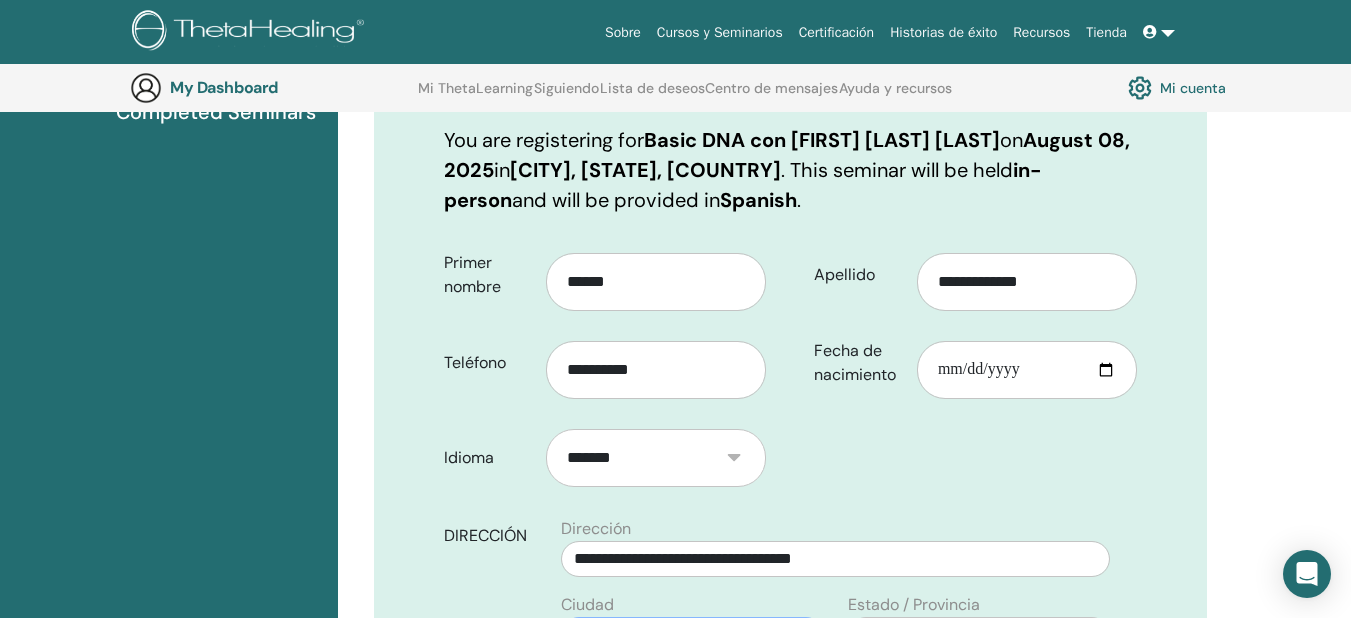 type on "**********" 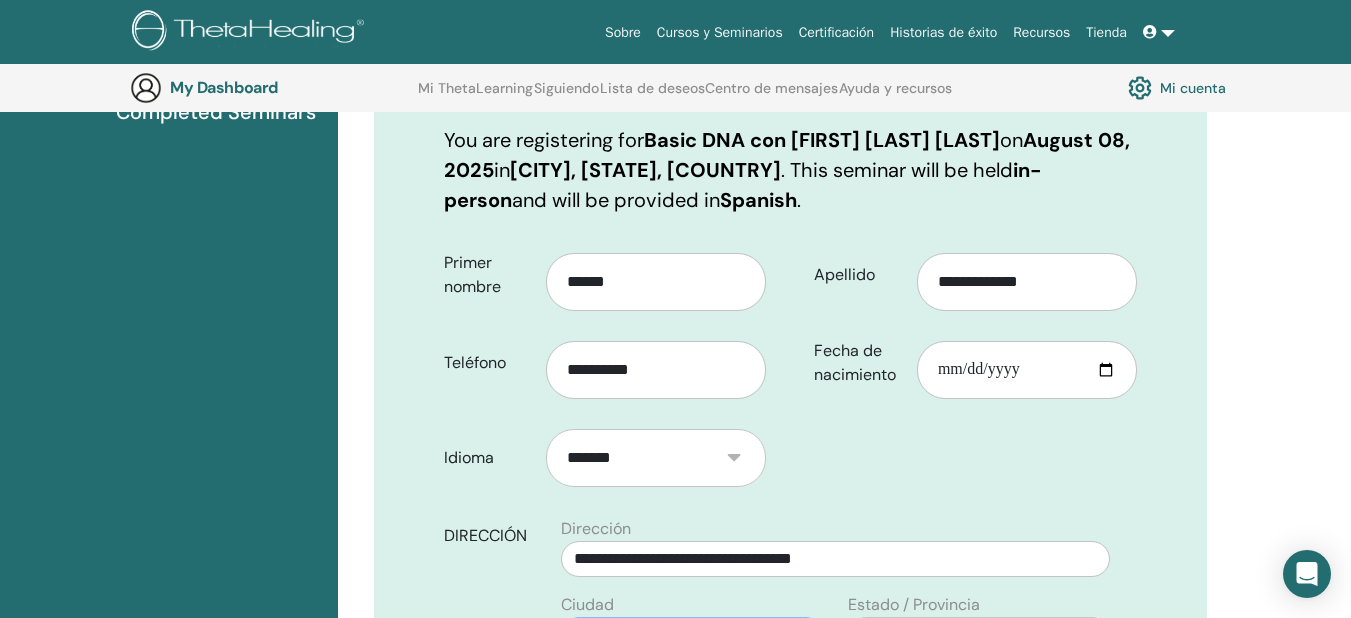 type on "*****" 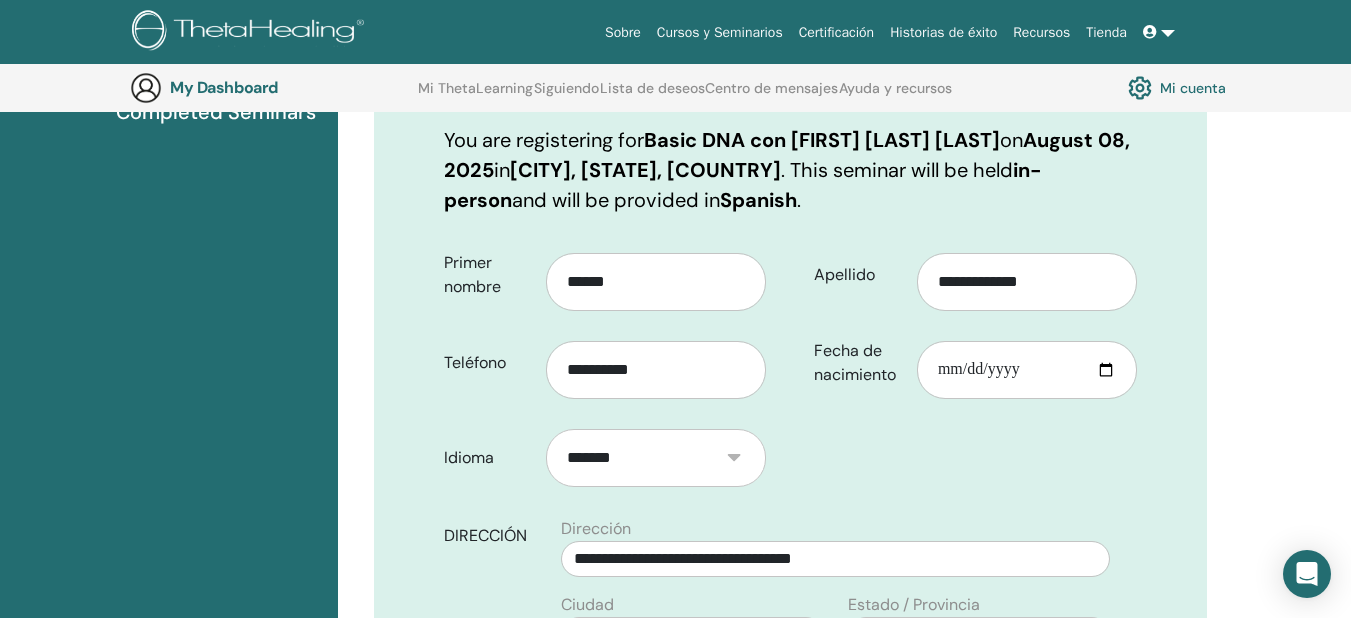 select on "*" 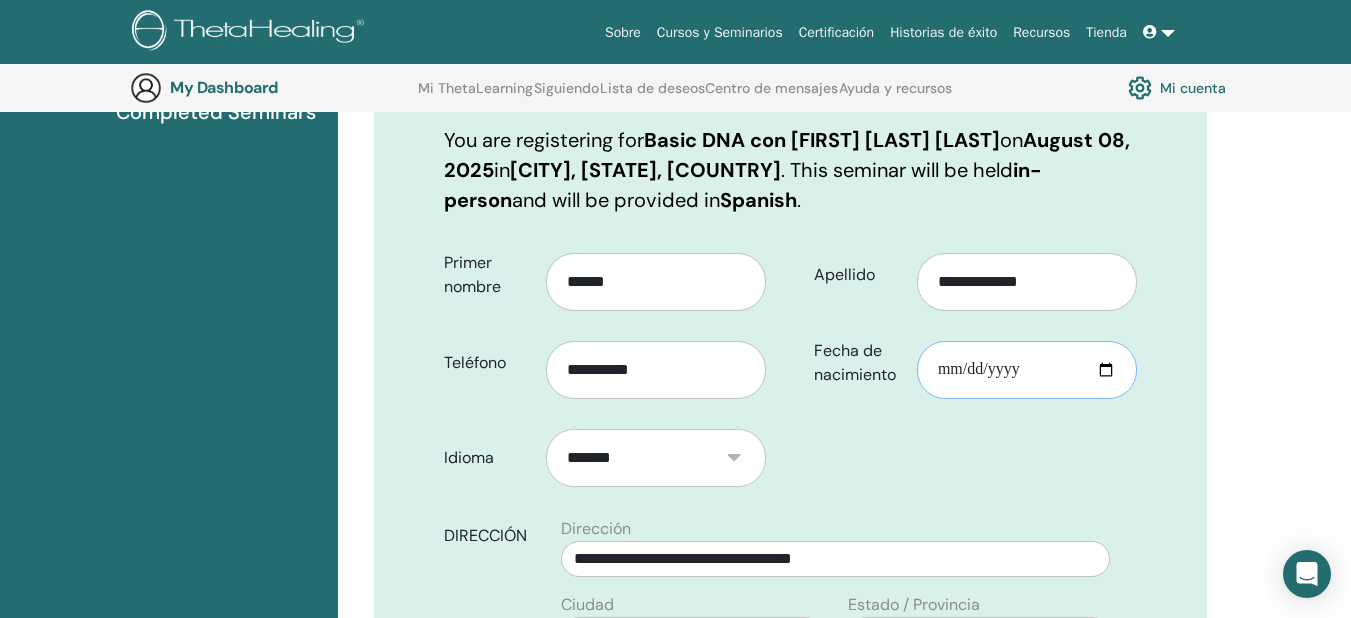 click on "Fecha de nacimiento" at bounding box center (1027, 370) 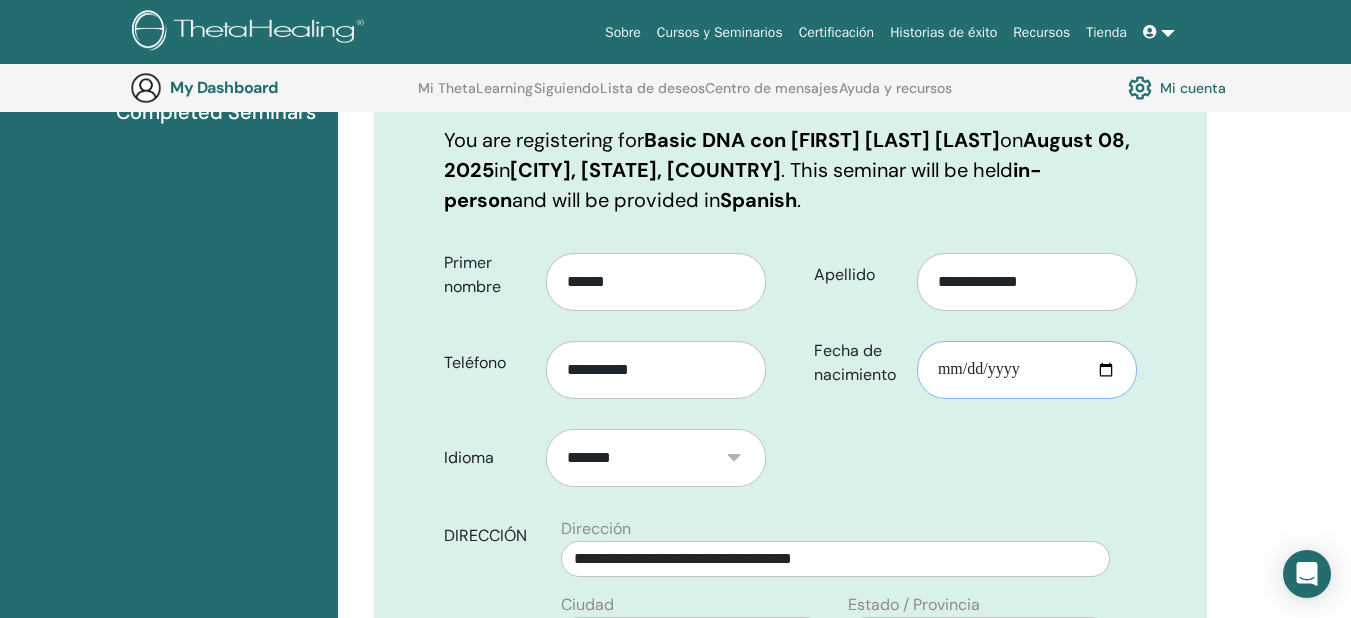 type on "**********" 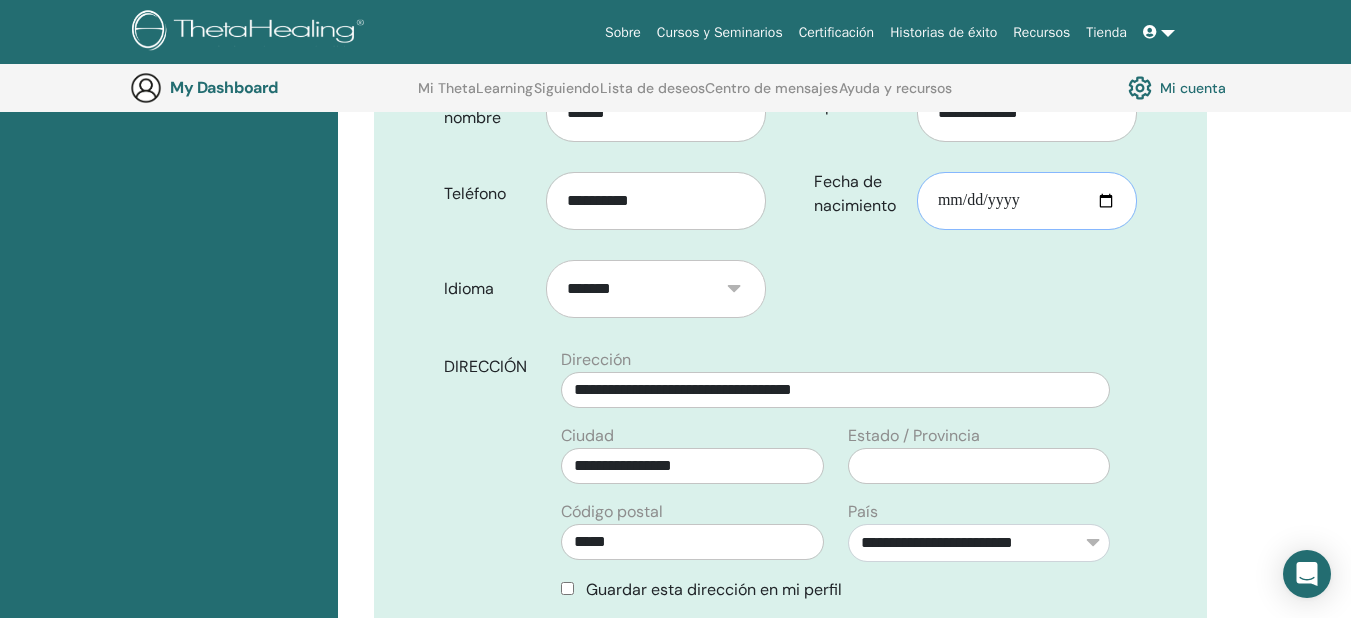 scroll, scrollTop: 485, scrollLeft: 0, axis: vertical 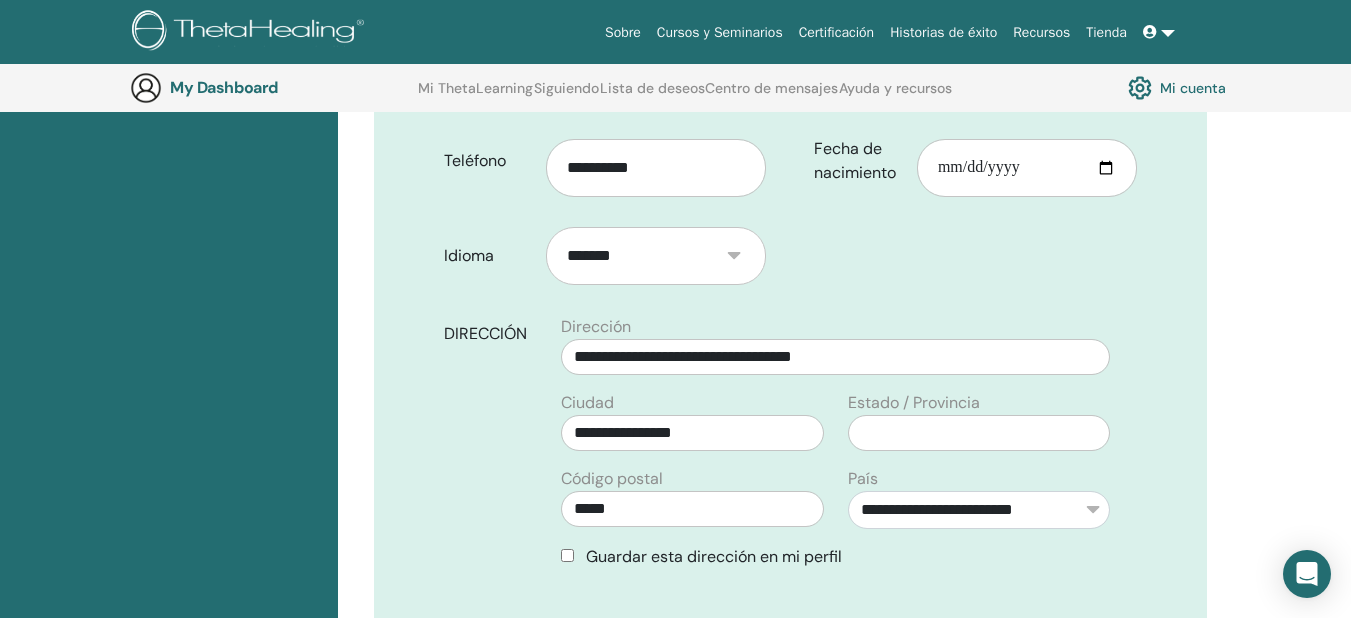 click on "**********" at bounding box center [790, 471] 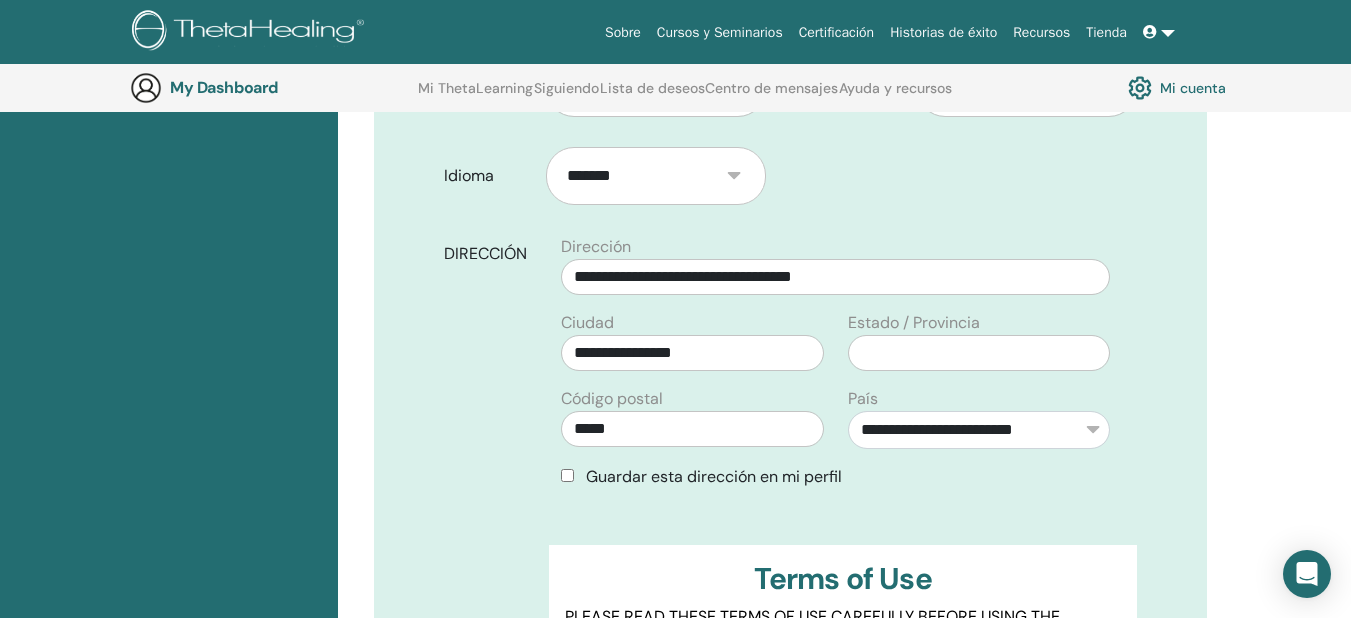 scroll, scrollTop: 598, scrollLeft: 0, axis: vertical 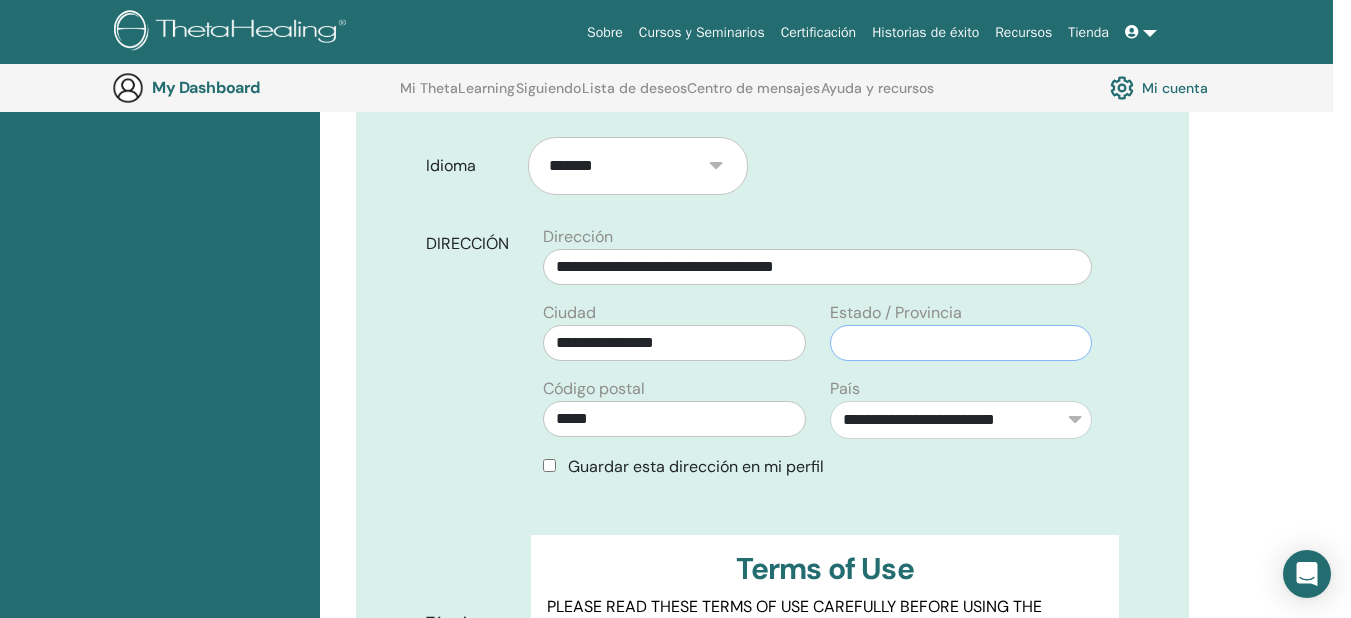 click at bounding box center [961, 343] 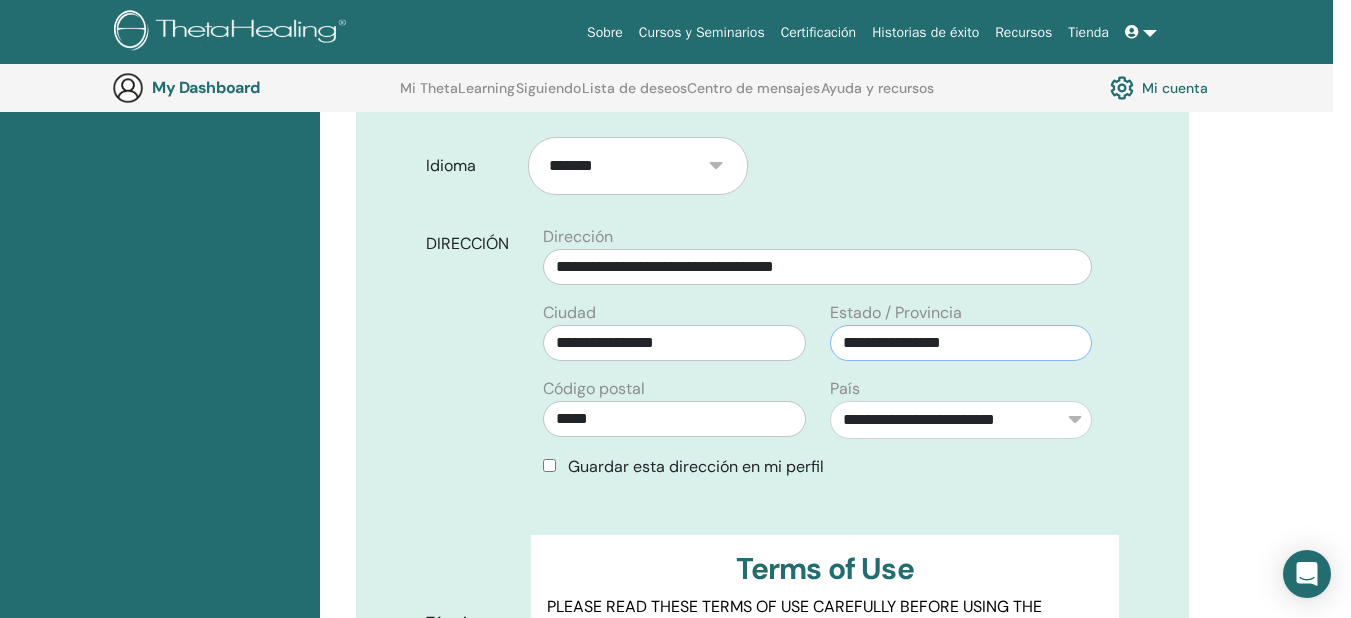 type on "**********" 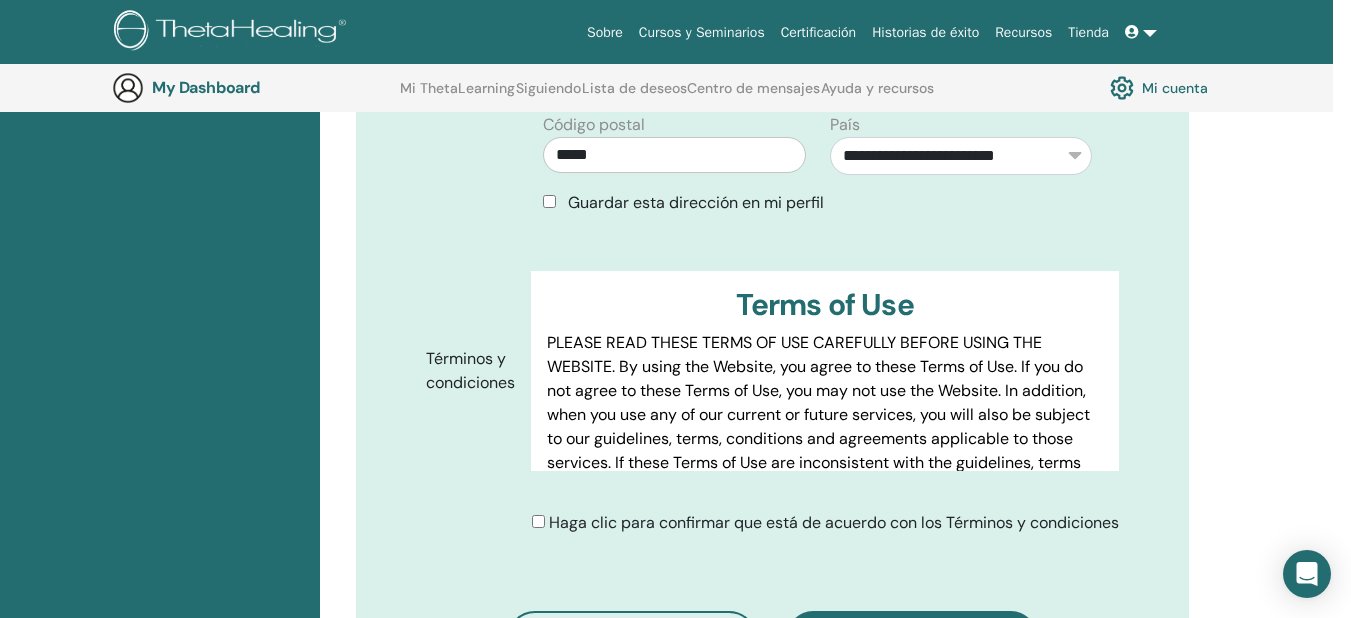 scroll, scrollTop: 876, scrollLeft: 18, axis: both 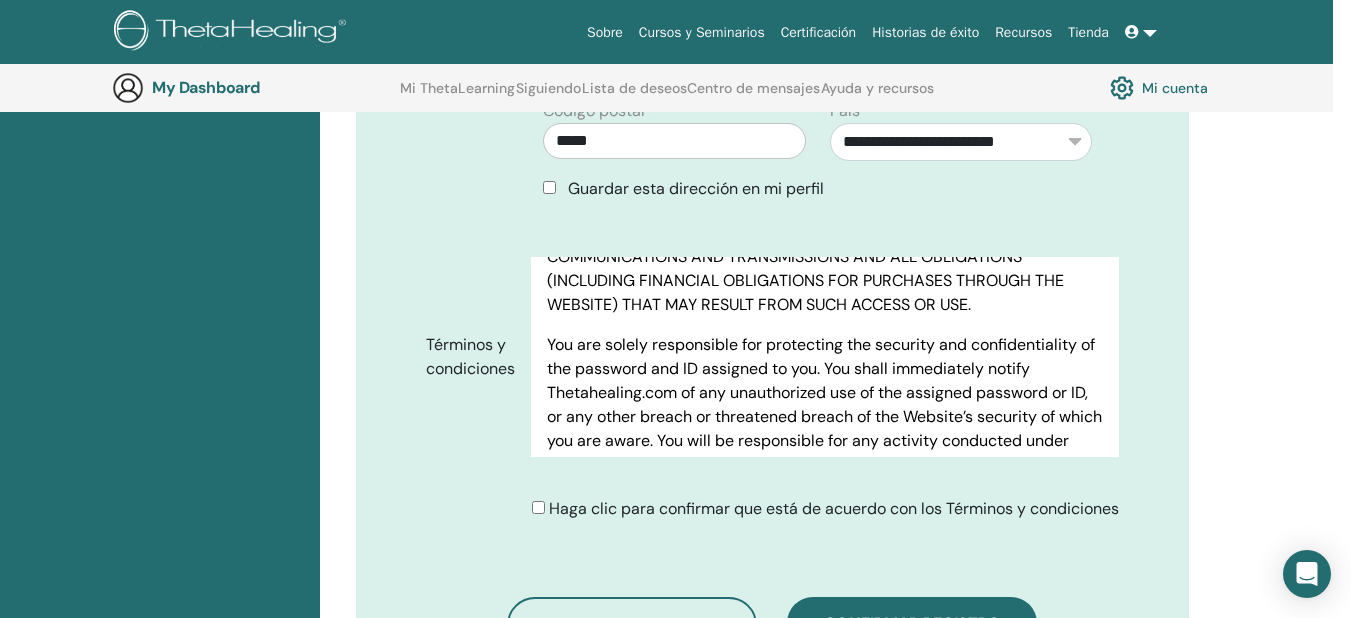 drag, startPoint x: 1113, startPoint y: 411, endPoint x: 1136, endPoint y: 454, distance: 48.76474 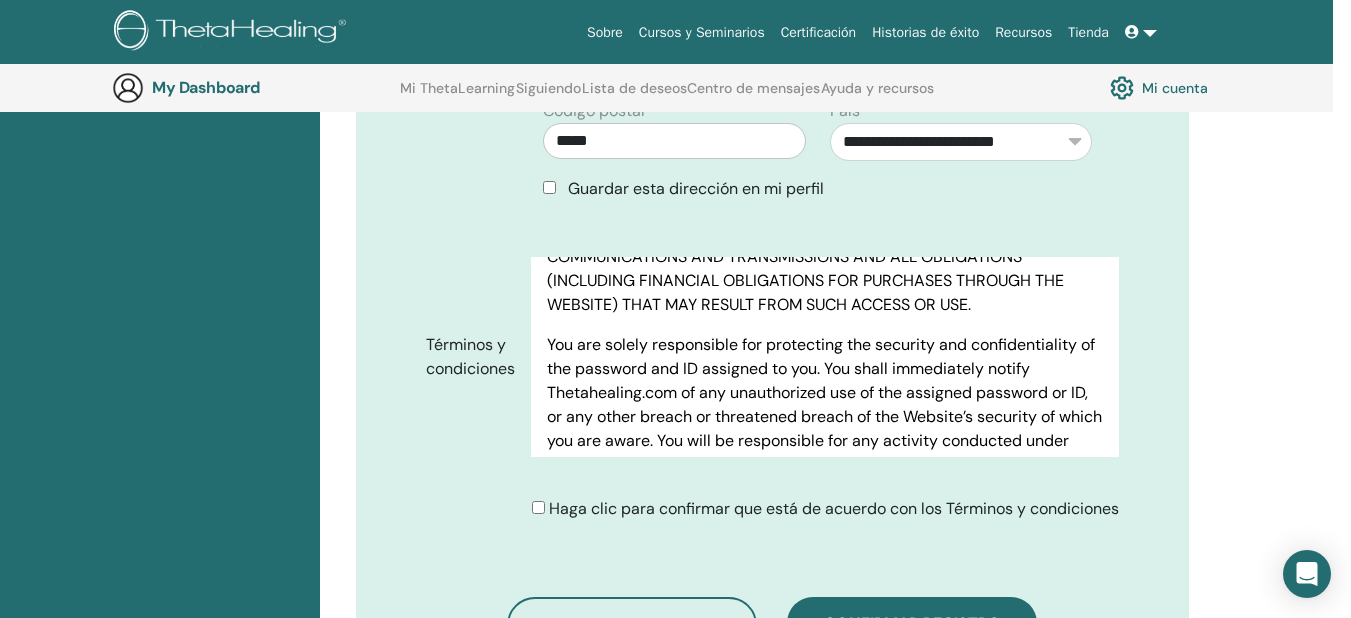 click on "**********" at bounding box center (772, 67) 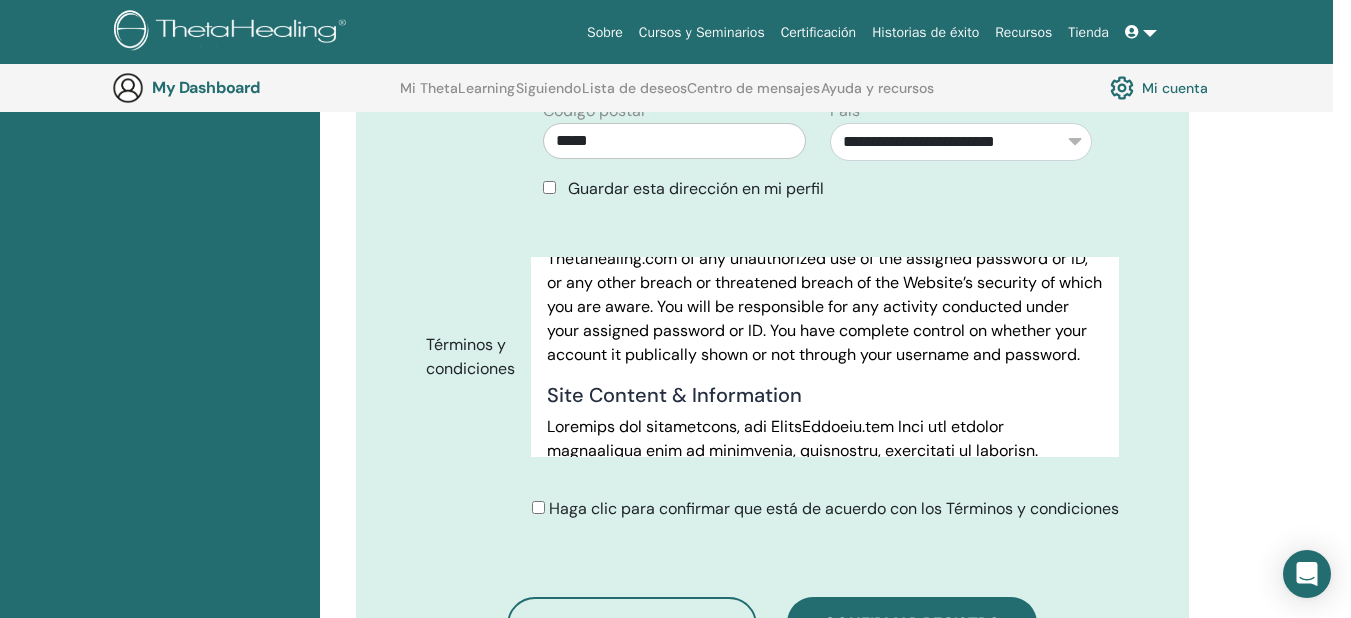 scroll, scrollTop: 3414, scrollLeft: 0, axis: vertical 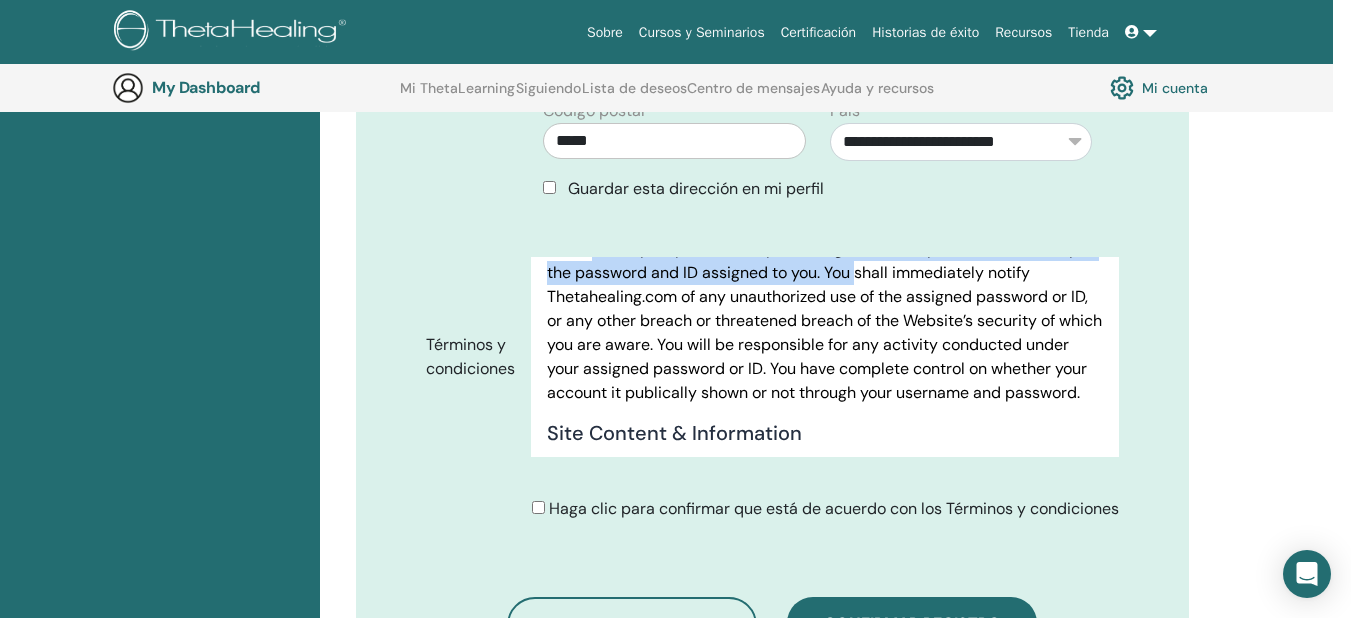 drag, startPoint x: 552, startPoint y: 320, endPoint x: 844, endPoint y: 344, distance: 292.98465 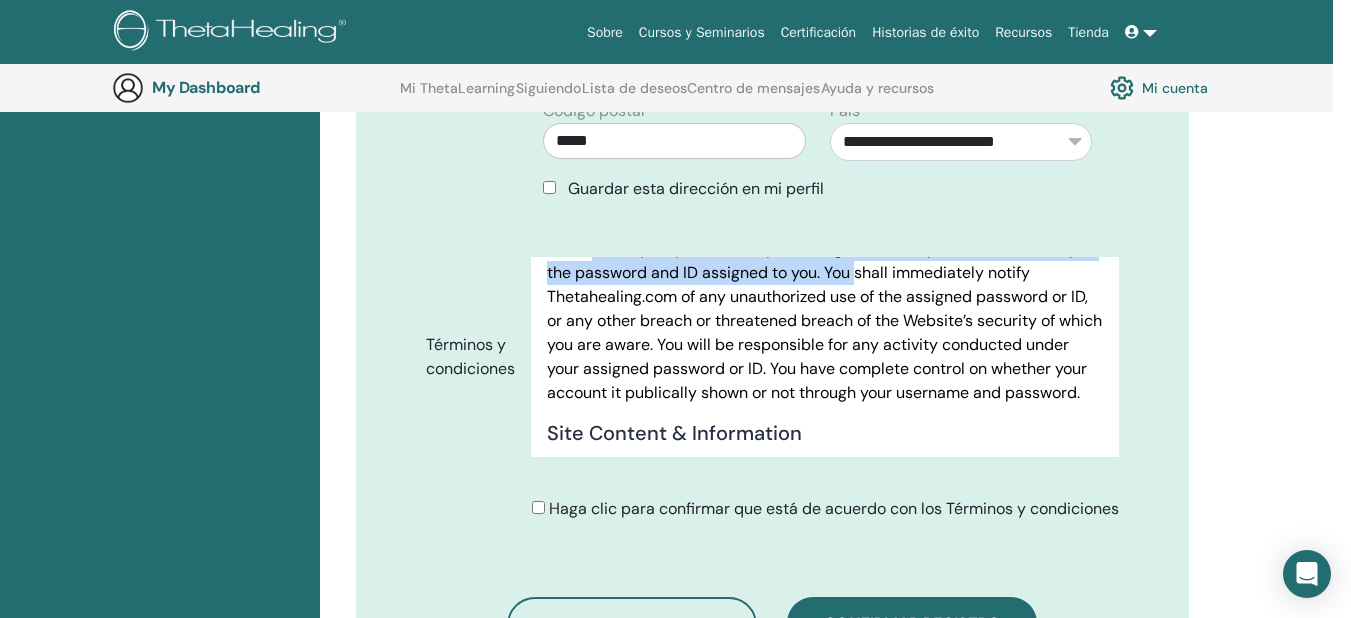 click on "You are solely responsible for protecting the security and confidentiality of the password and ID assigned to you. You shall immediately notify Thetahealing.com of any unauthorized use of the assigned password or ID, or any other breach or threatened breach of the Website’s security of which you are aware. You will be responsible for any activity conducted under your assigned password or ID. You have complete control on whether your account it publically shown or not through your username and password." at bounding box center [825, 321] 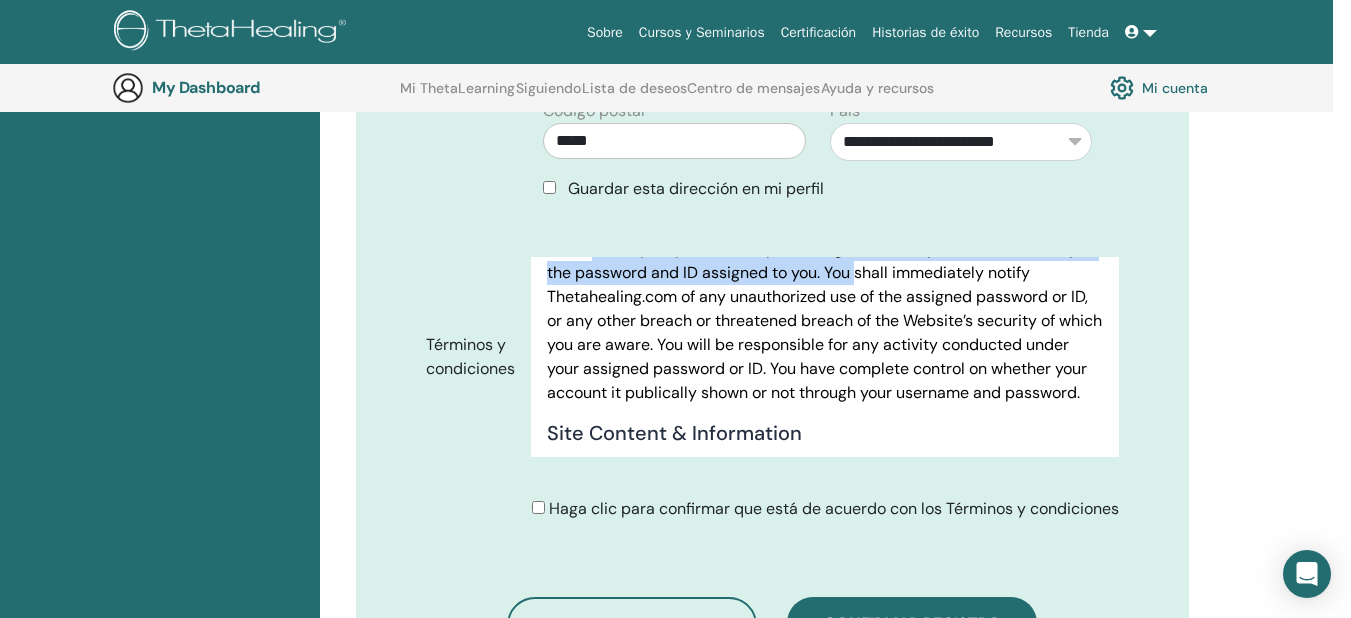 copy on "ou are solely responsible for protecting the security and confidentiality of the password and ID assigned to you." 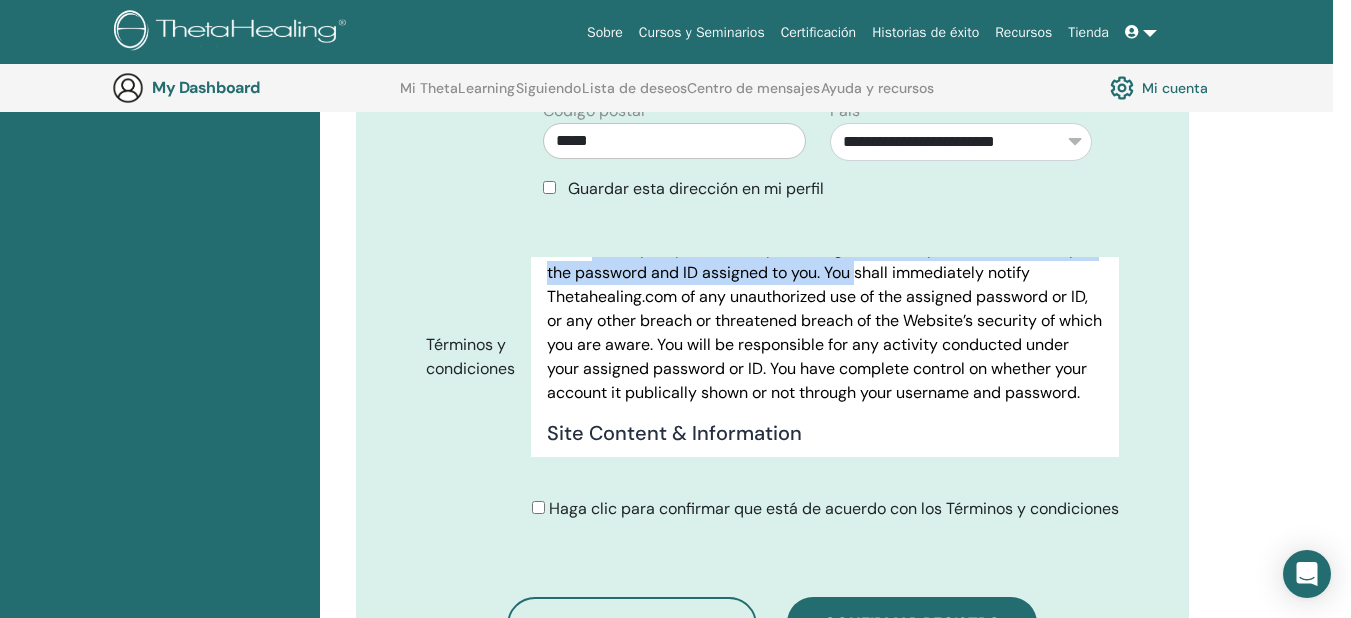 click on "You are solely responsible for protecting the security and confidentiality of the password and ID assigned to you. You shall immediately notify Thetahealing.com of any unauthorized use of the assigned password or ID, or any other breach or threatened breach of the Website’s security of which you are aware. You will be responsible for any activity conducted under your assigned password or ID. You have complete control on whether your account it publically shown or not through your username and password." at bounding box center (825, 321) 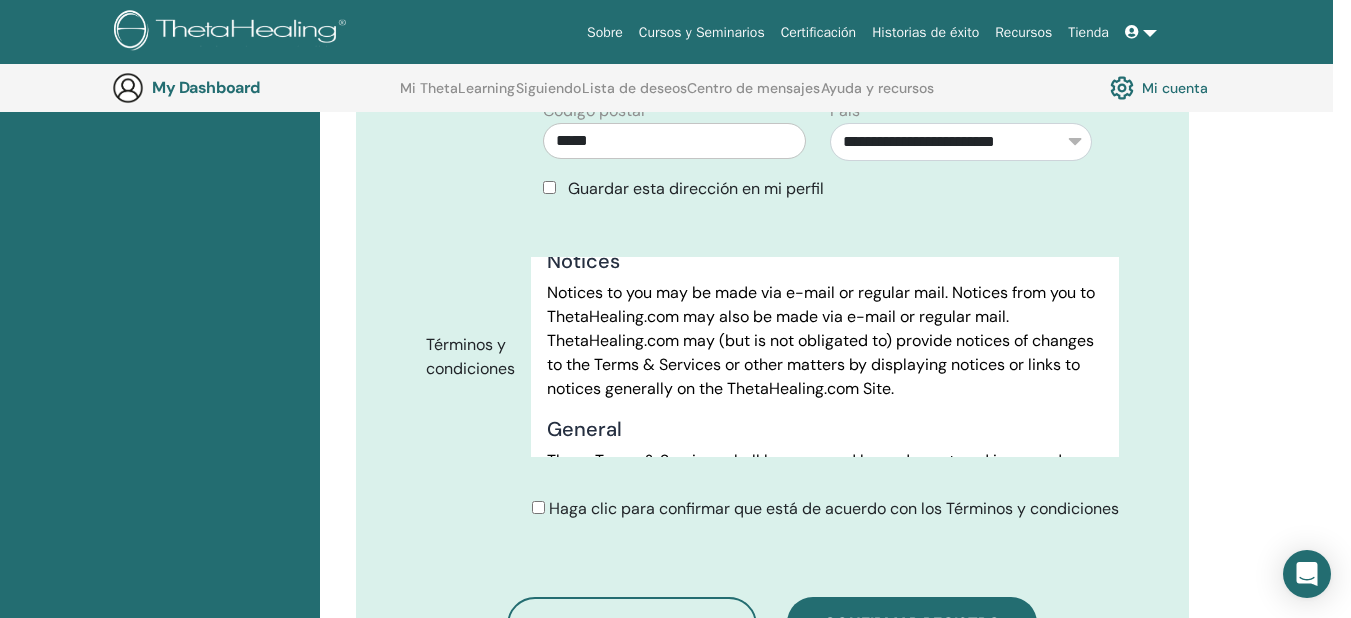 scroll, scrollTop: 11018, scrollLeft: 0, axis: vertical 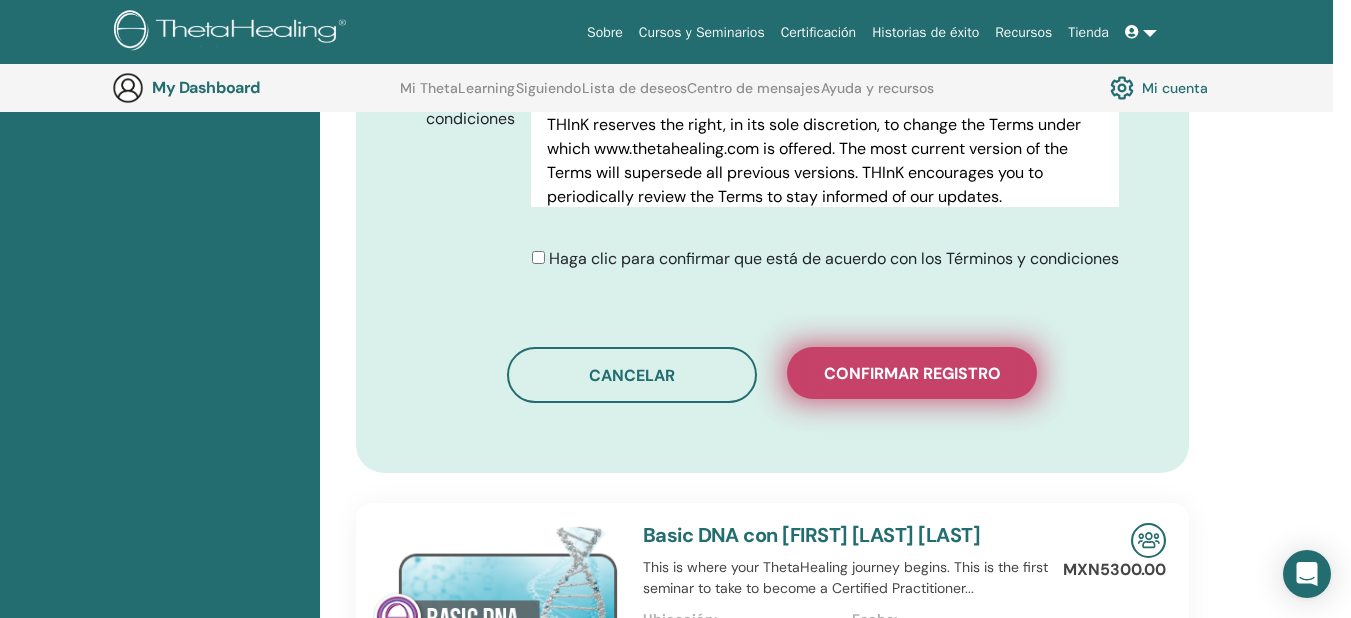 click on "Confirmar registro" at bounding box center [912, 373] 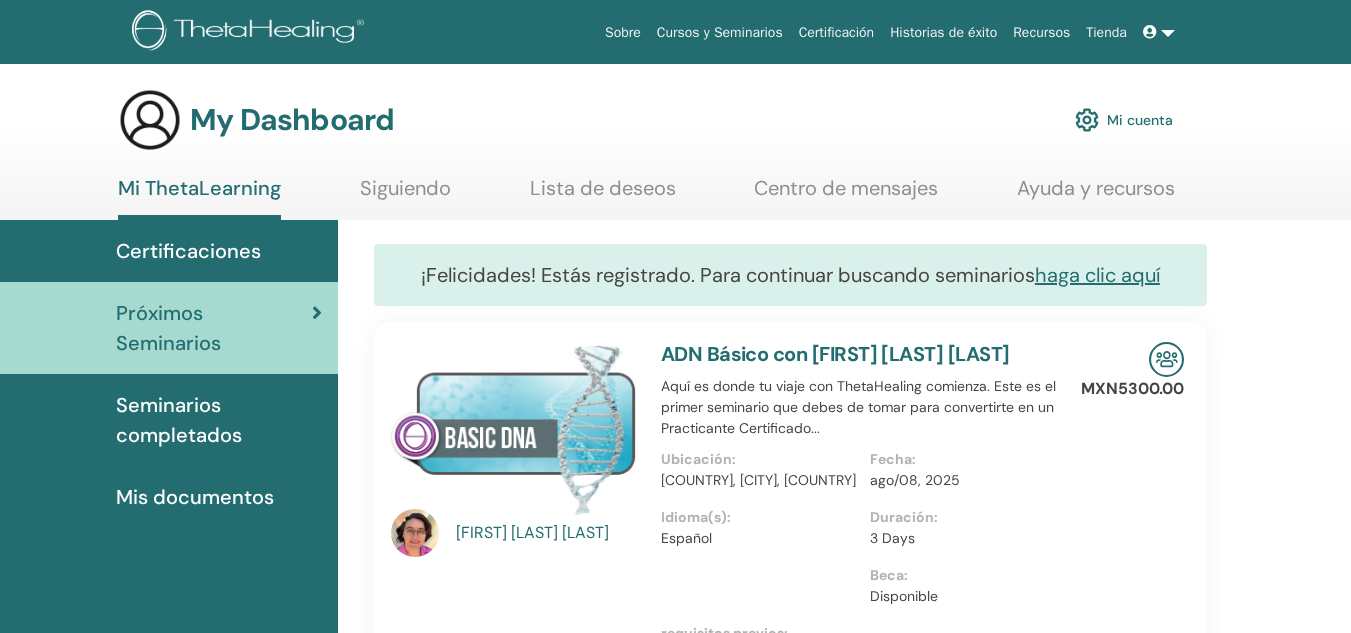 scroll, scrollTop: 0, scrollLeft: 0, axis: both 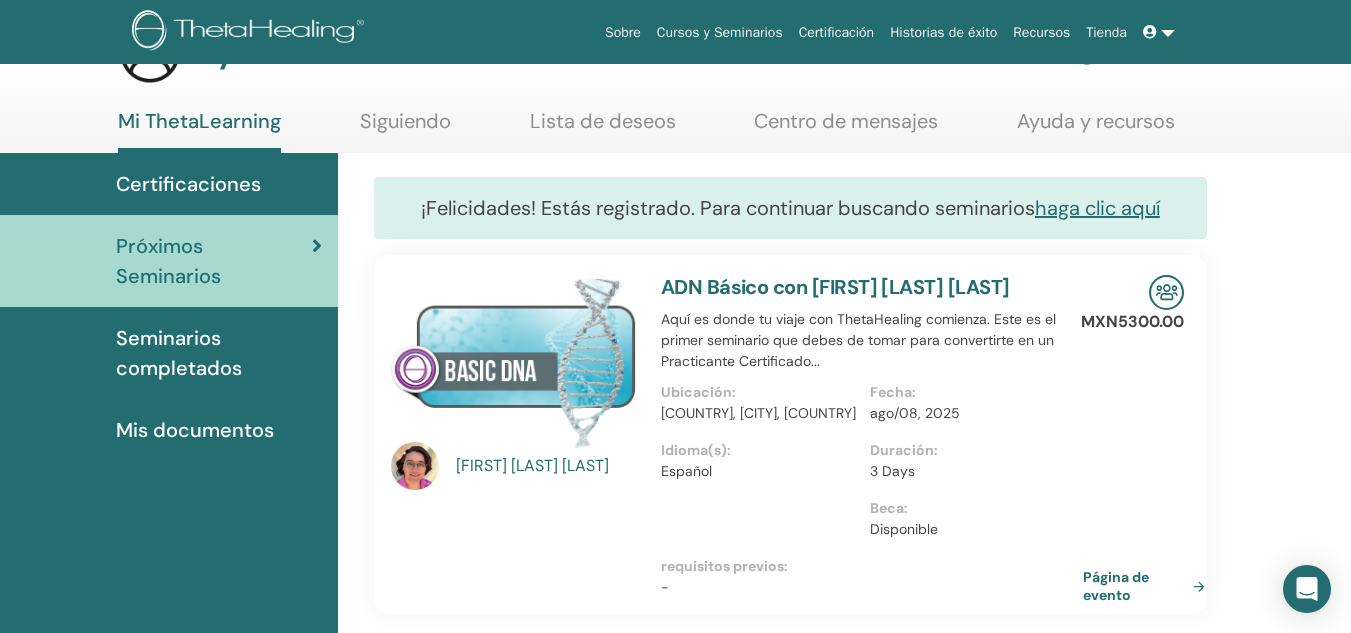 click on "Página de evento" at bounding box center [1148, 586] 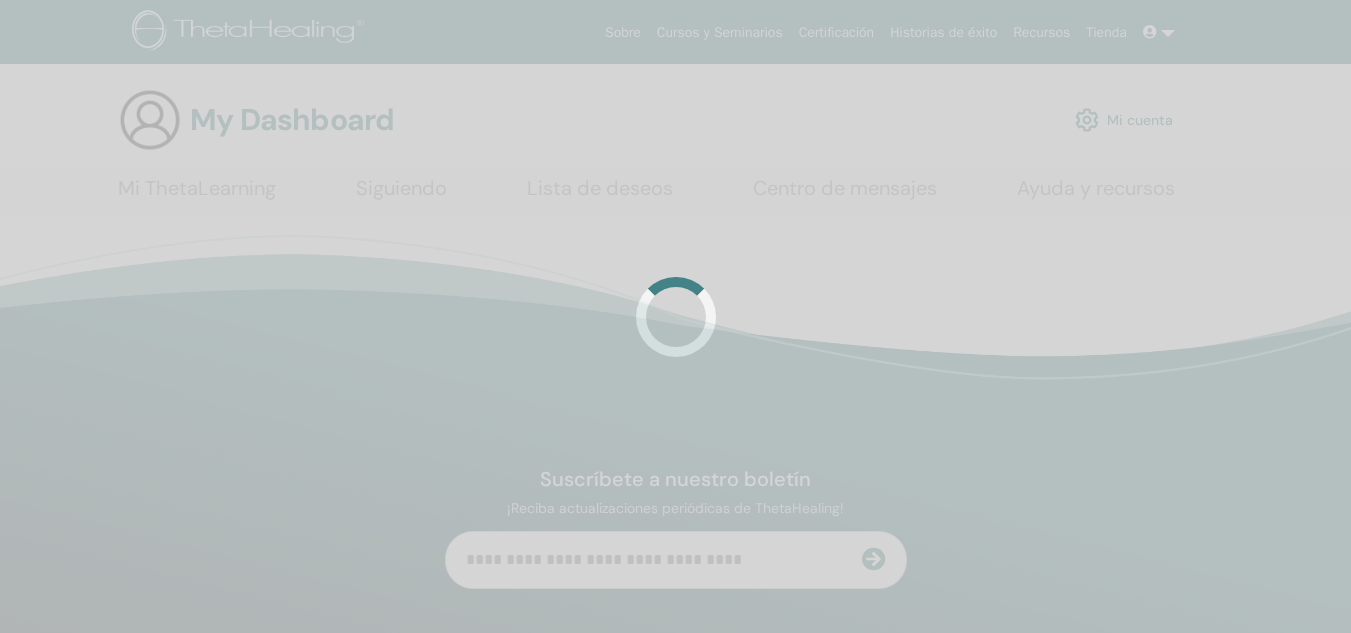 scroll, scrollTop: 0, scrollLeft: 0, axis: both 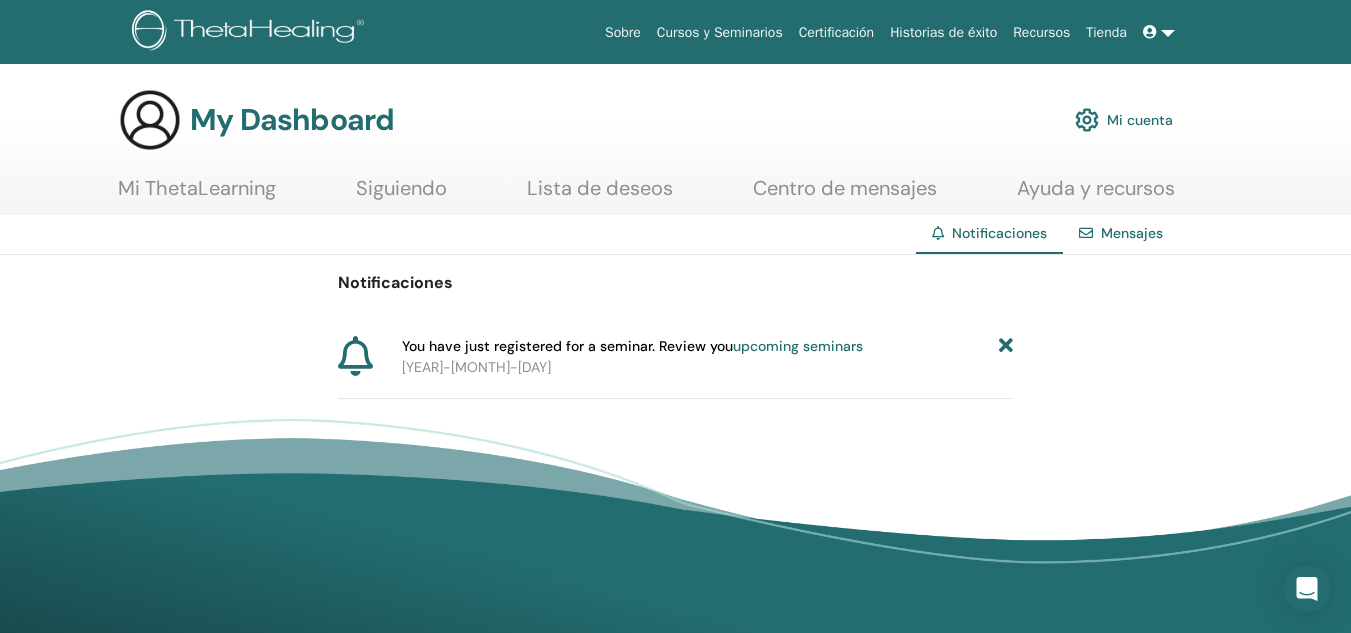 click on "Mensajes" at bounding box center [1132, 233] 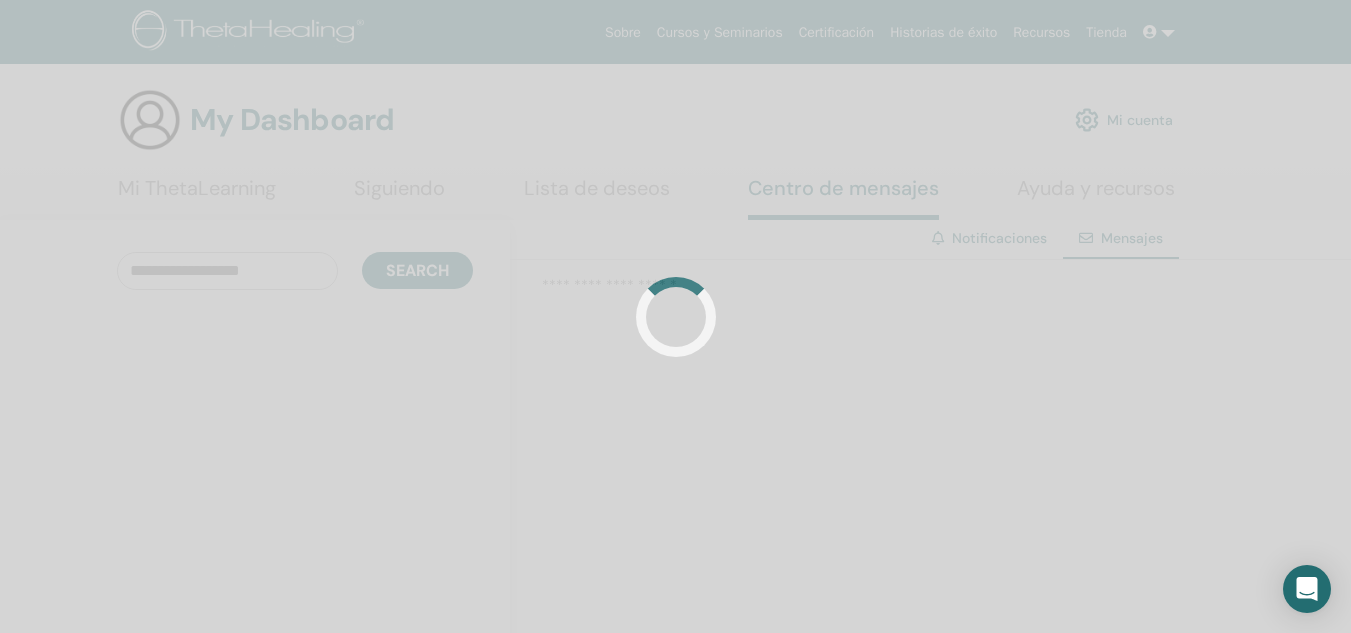 scroll, scrollTop: 0, scrollLeft: 0, axis: both 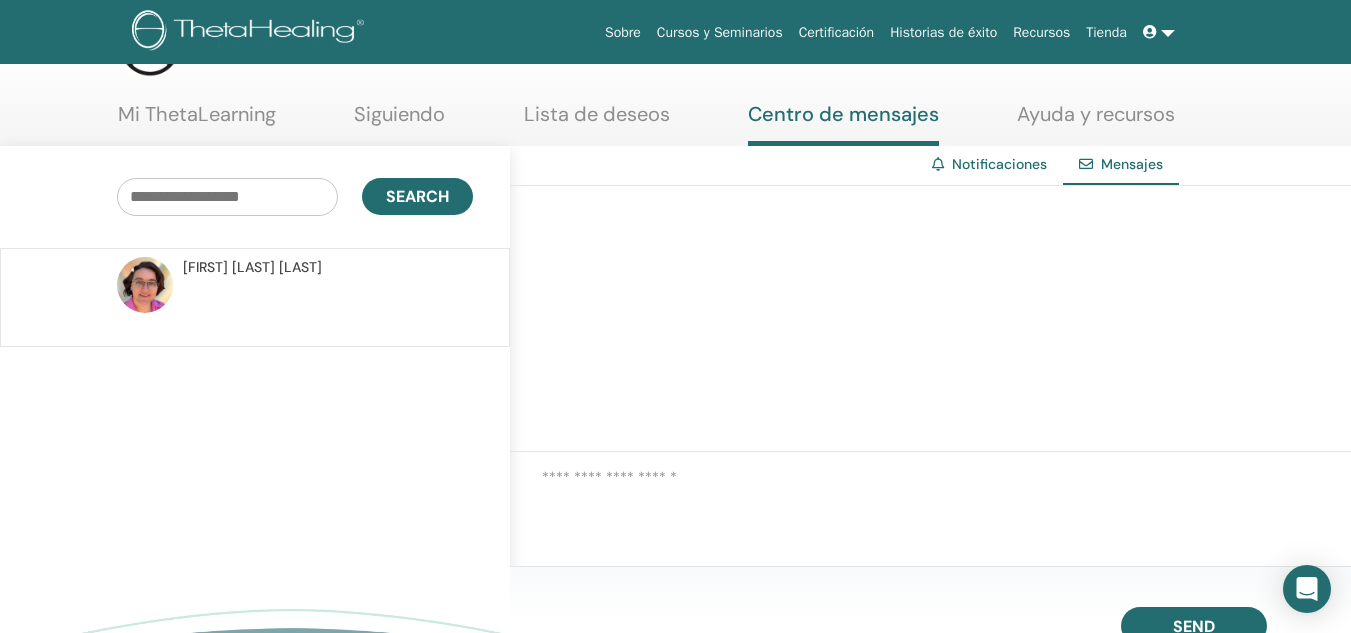 click at bounding box center (946, 483) 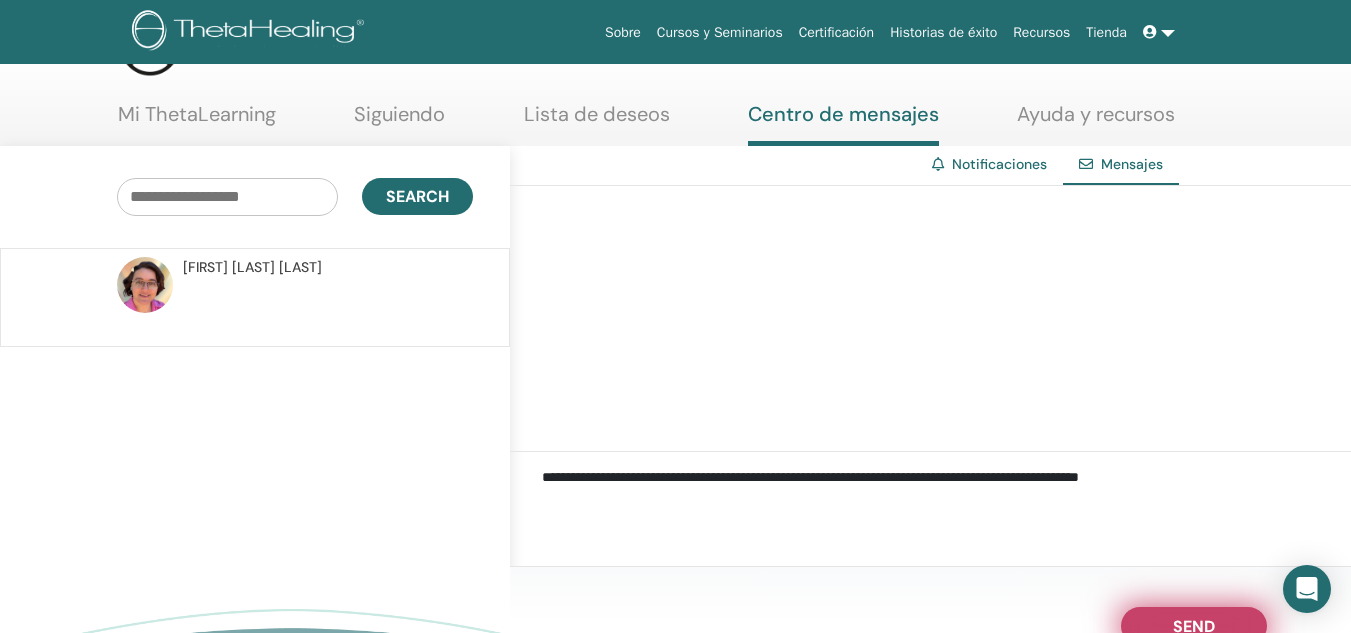 type on "**********" 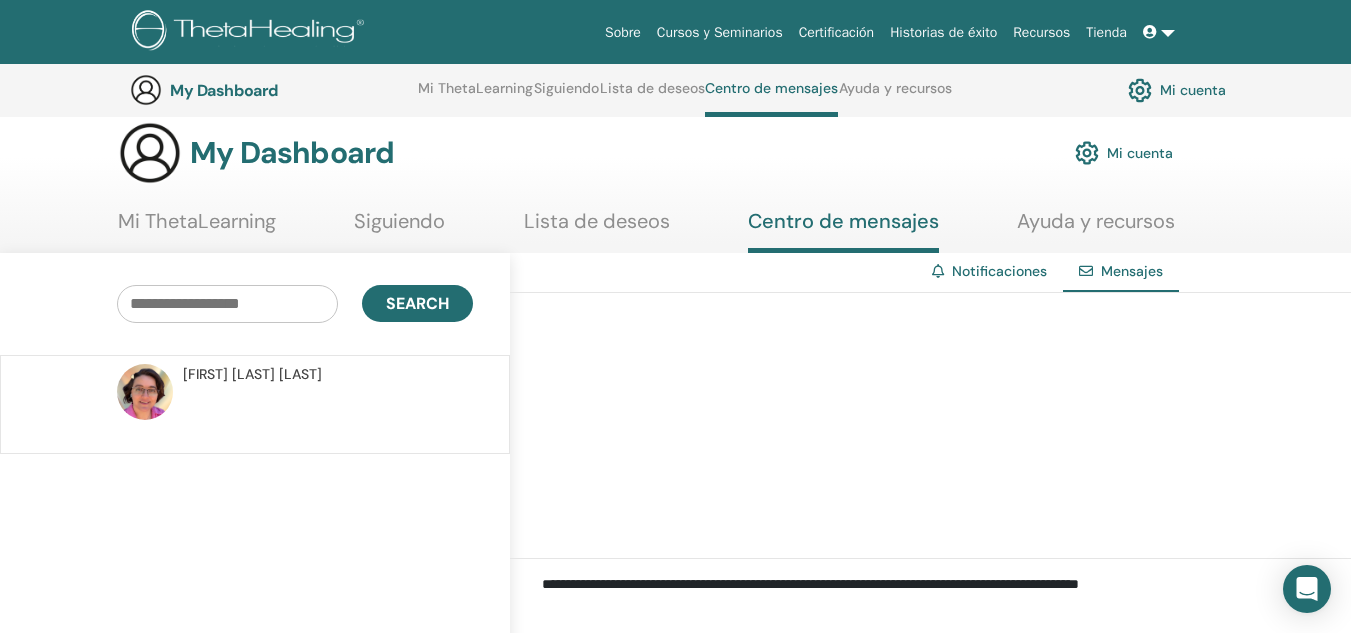 scroll, scrollTop: 0, scrollLeft: 0, axis: both 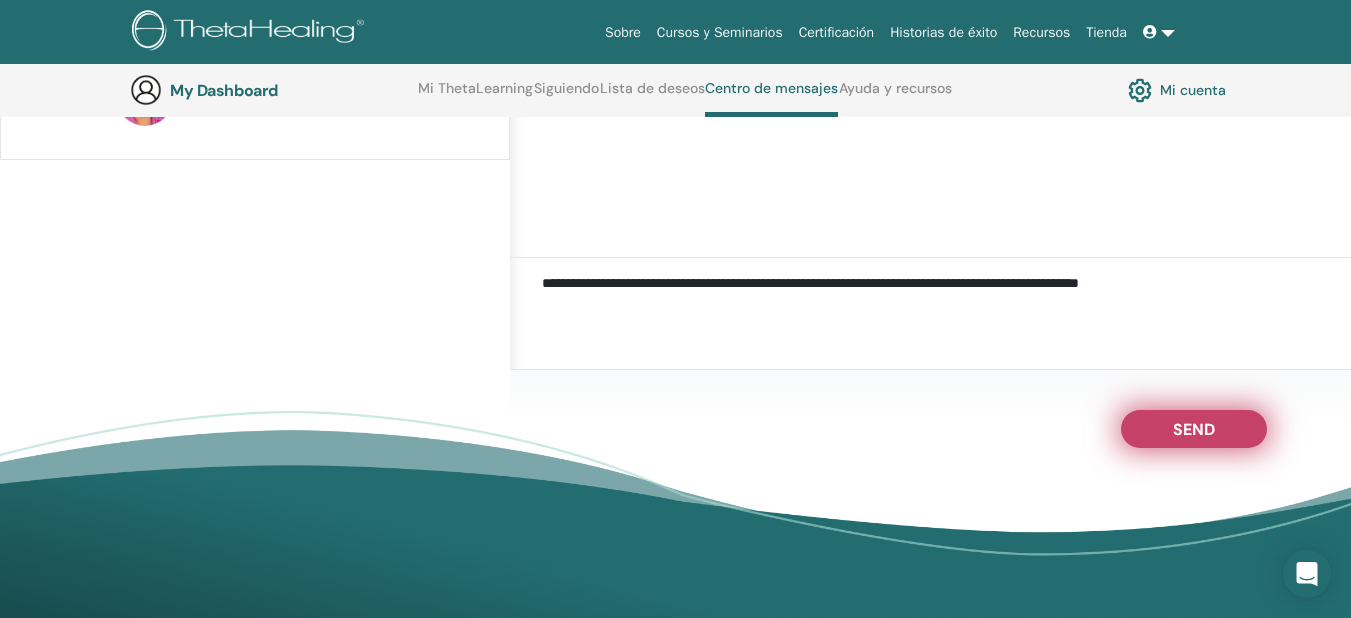 click on "Send" at bounding box center (1194, 426) 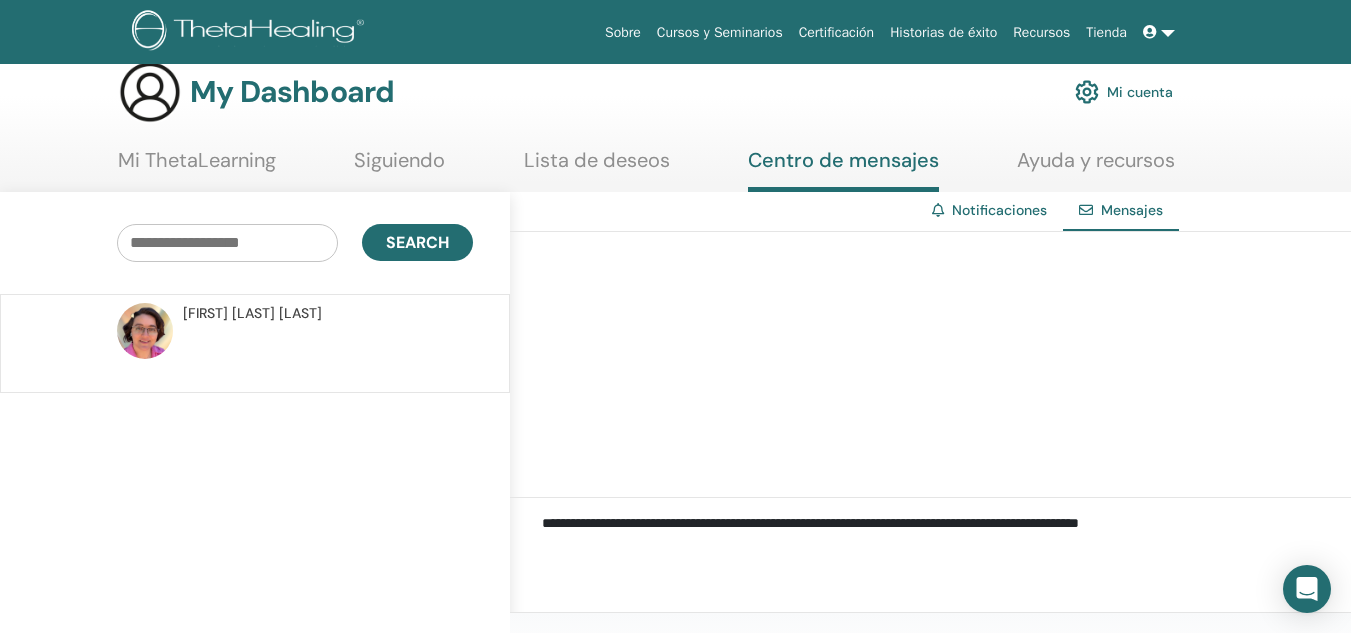 scroll, scrollTop: 0, scrollLeft: 0, axis: both 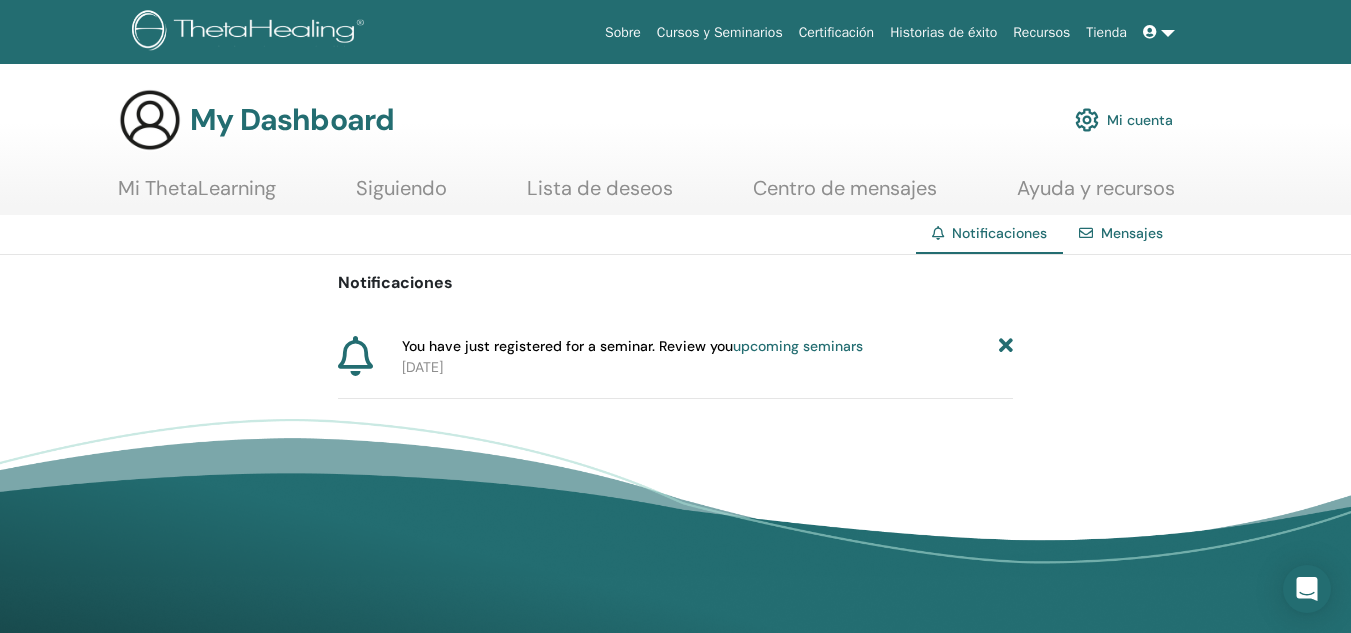 click on "Cursos y Seminarios" at bounding box center [720, 32] 